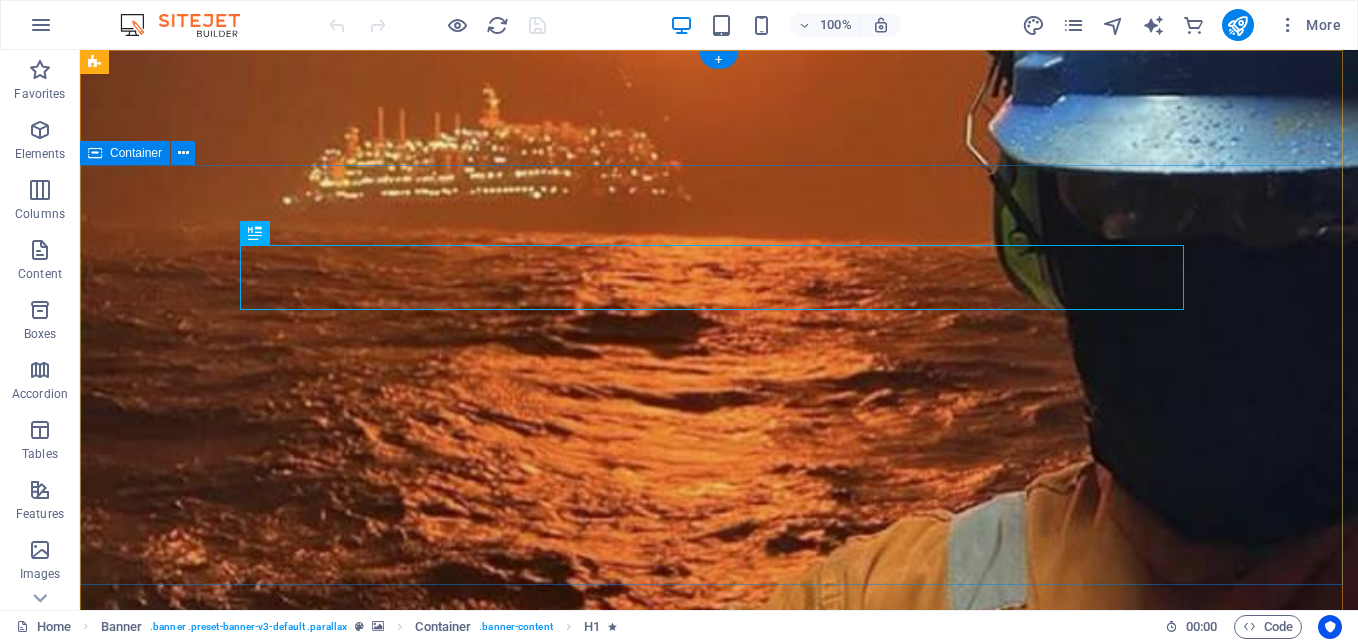 scroll, scrollTop: 0, scrollLeft: 0, axis: both 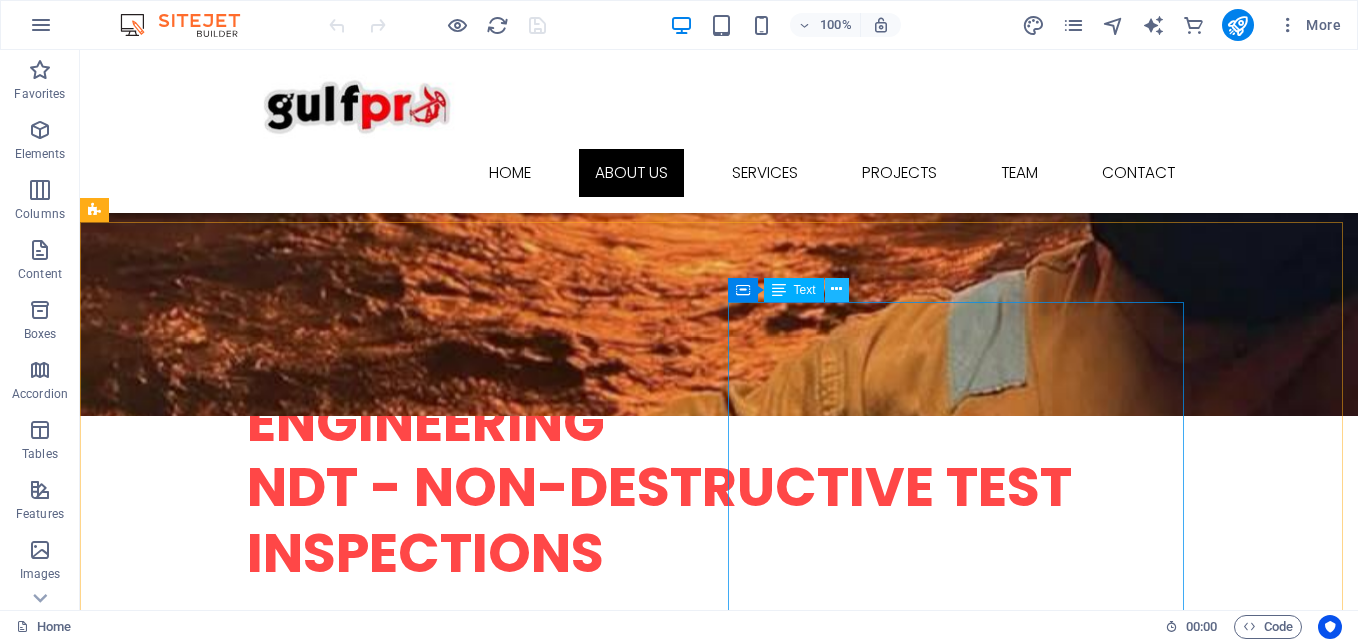 click at bounding box center (837, 290) 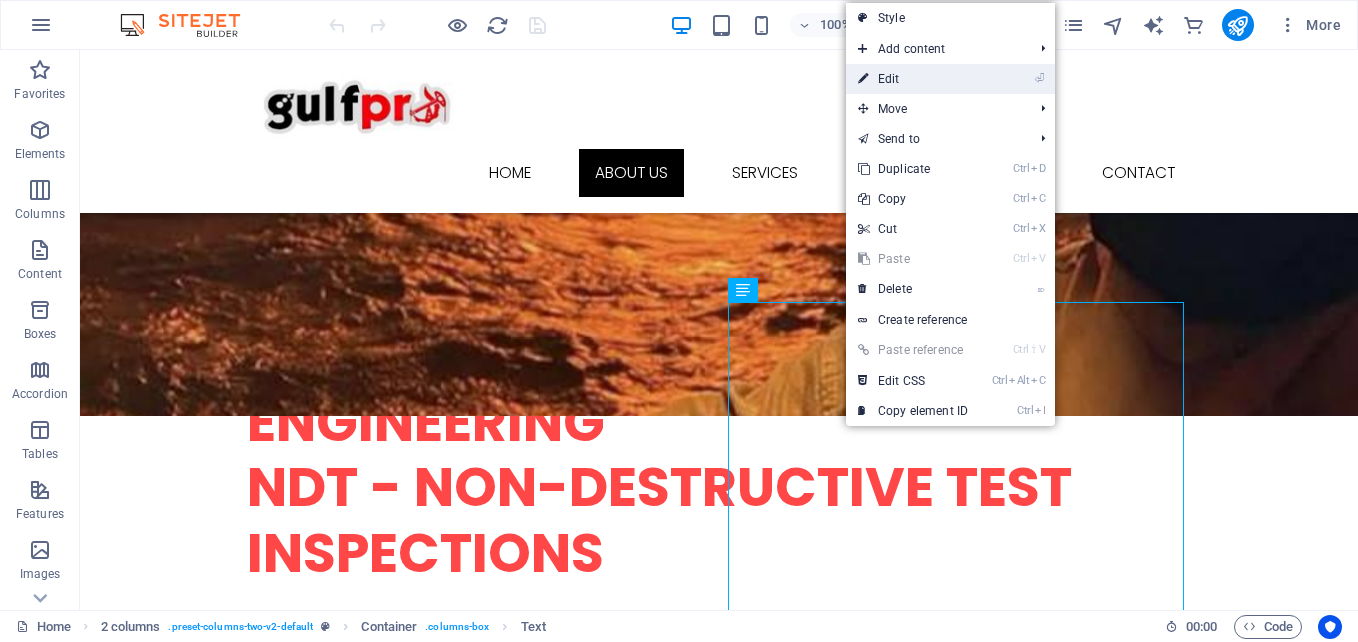 click on "⏎  Edit" at bounding box center (913, 79) 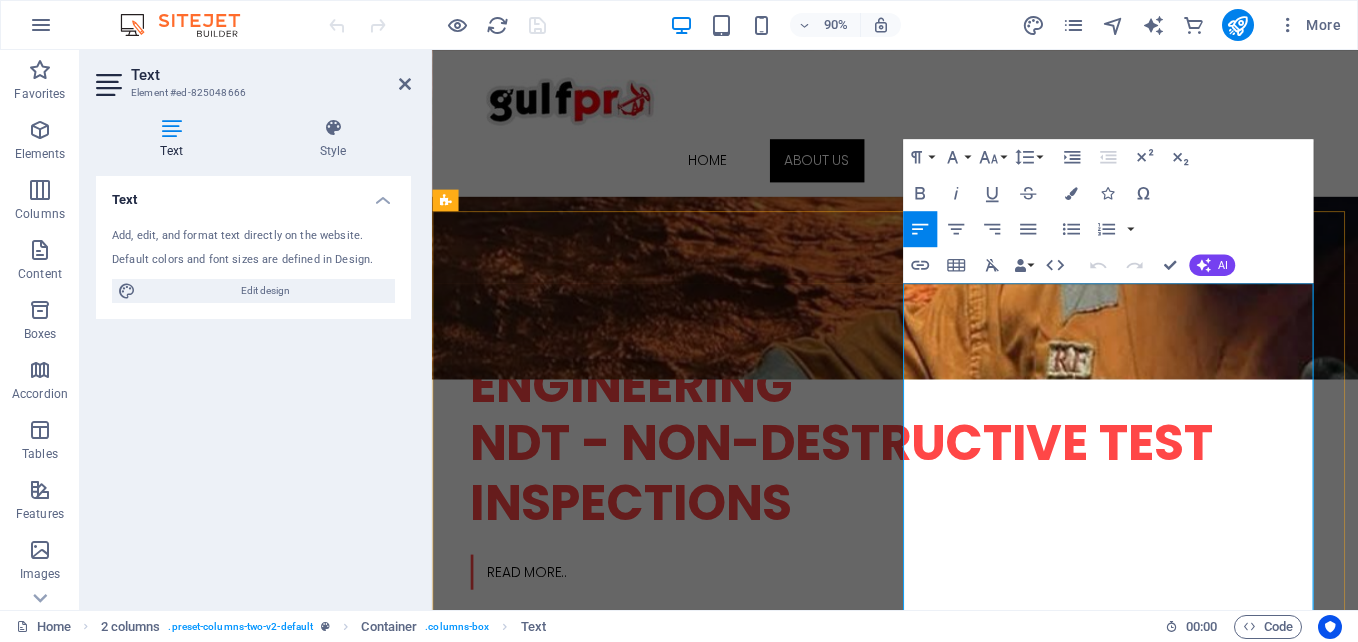 click on "Gulfpro Ghana limited is  a multi-disciplinary engineering solutions provider delivering exceptional Engineering, Procurement, and Construction (EPC) services across a broad spectrum of industrial sectors. Our unwavering commitment to quality, innovation, and safety ensures we meet the ever-evolving needs of our clients in high-demand environments. With operations grounded in precision and excellence, Gulfpro stands as a trusted partner in providing comprehensive technical services to key industries including Oil & Gas, Marine, Mining, Petroleum, Food & Beverage, Water, Aviation, and Telecommunications." at bounding box center (676, 1281) 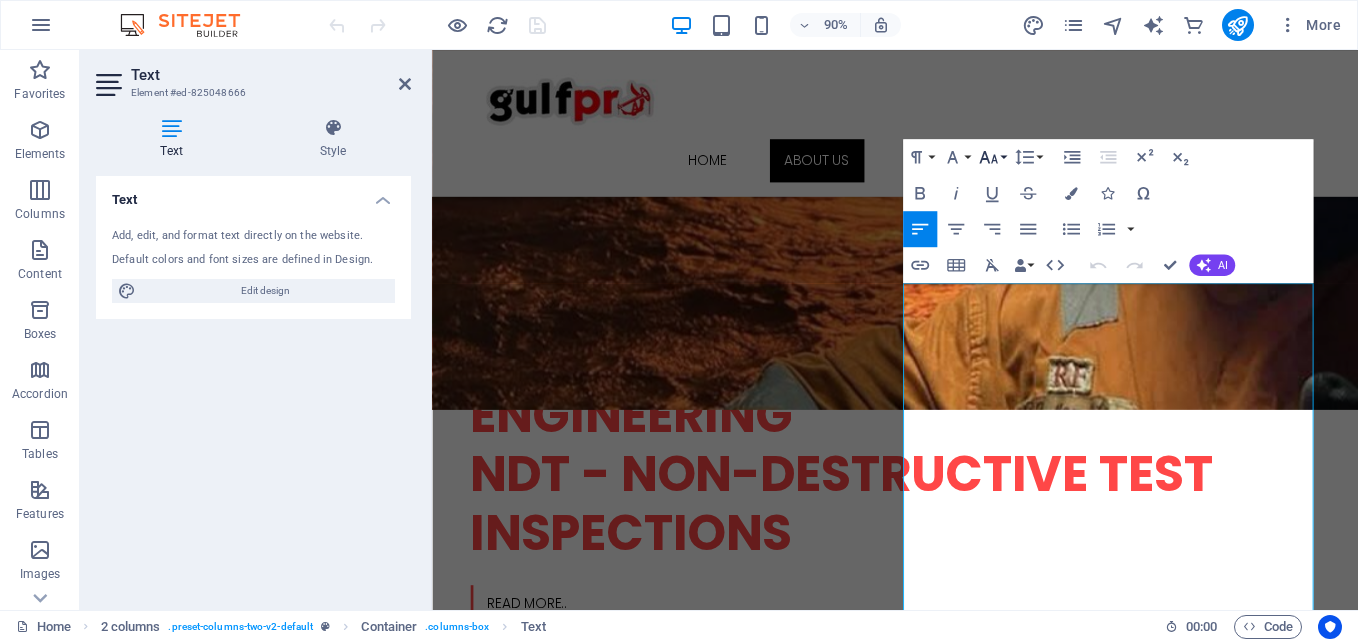 click on "Font Size" at bounding box center (992, 157) 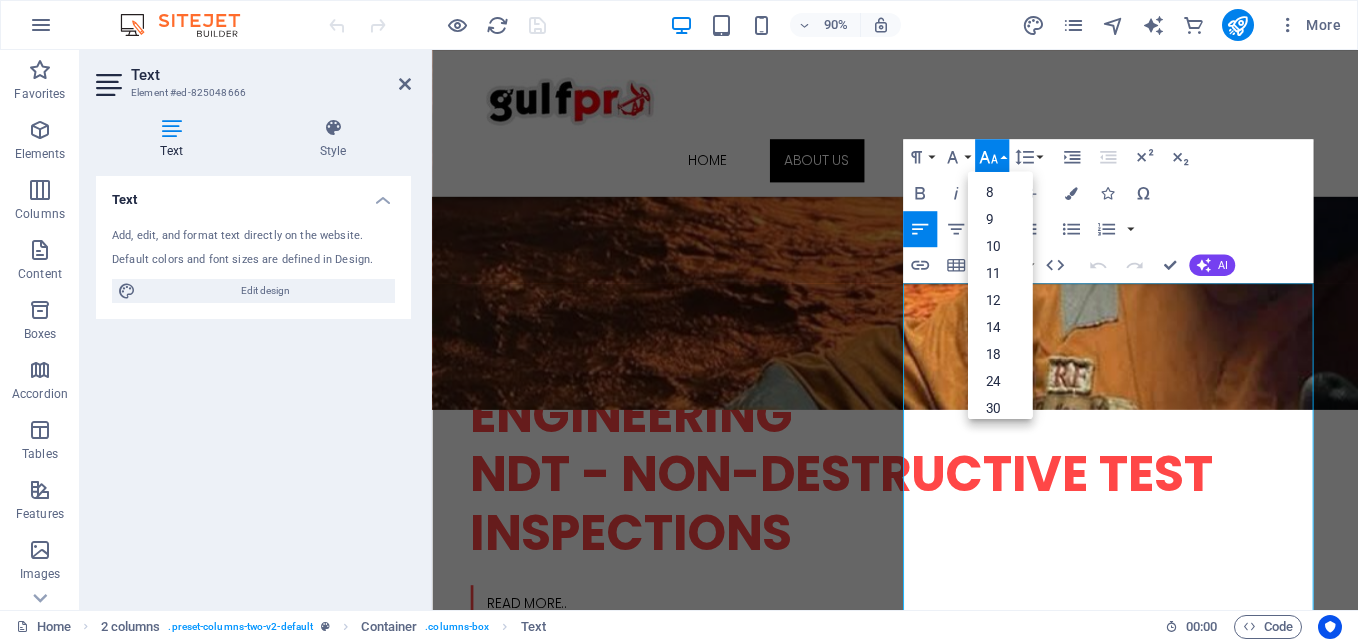 click on "Font Size" at bounding box center (992, 157) 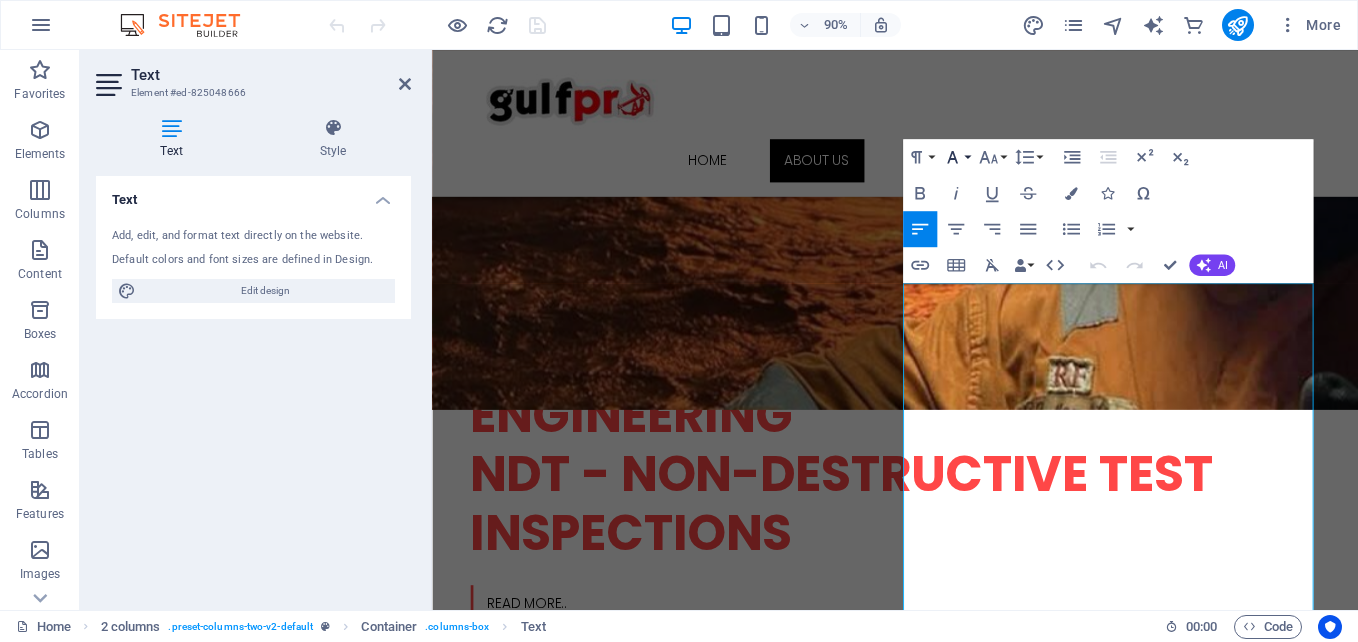 click 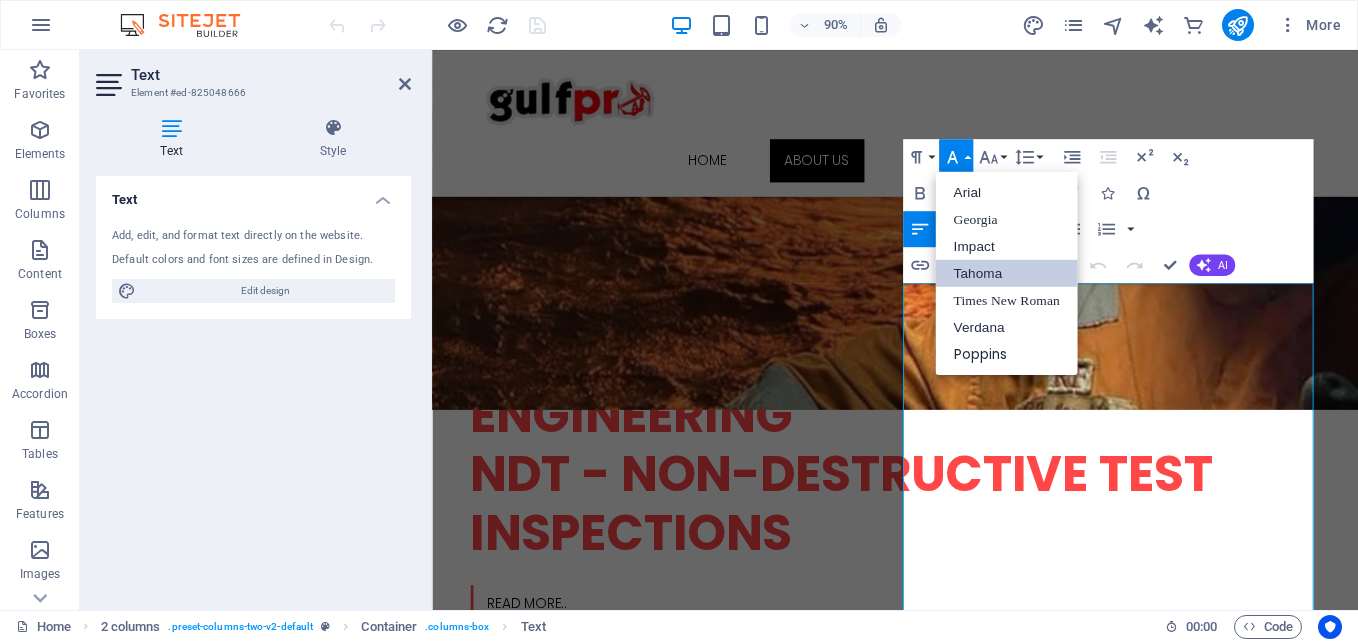 scroll, scrollTop: 0, scrollLeft: 0, axis: both 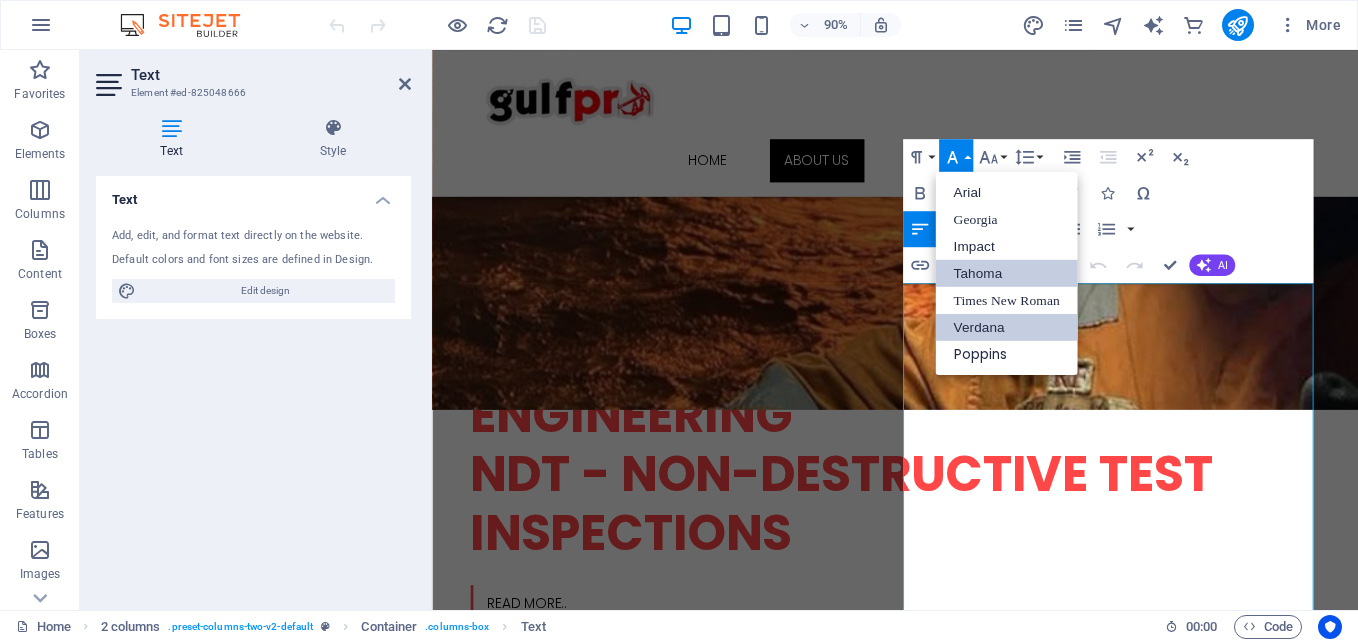 click on "Verdana" at bounding box center [1006, 327] 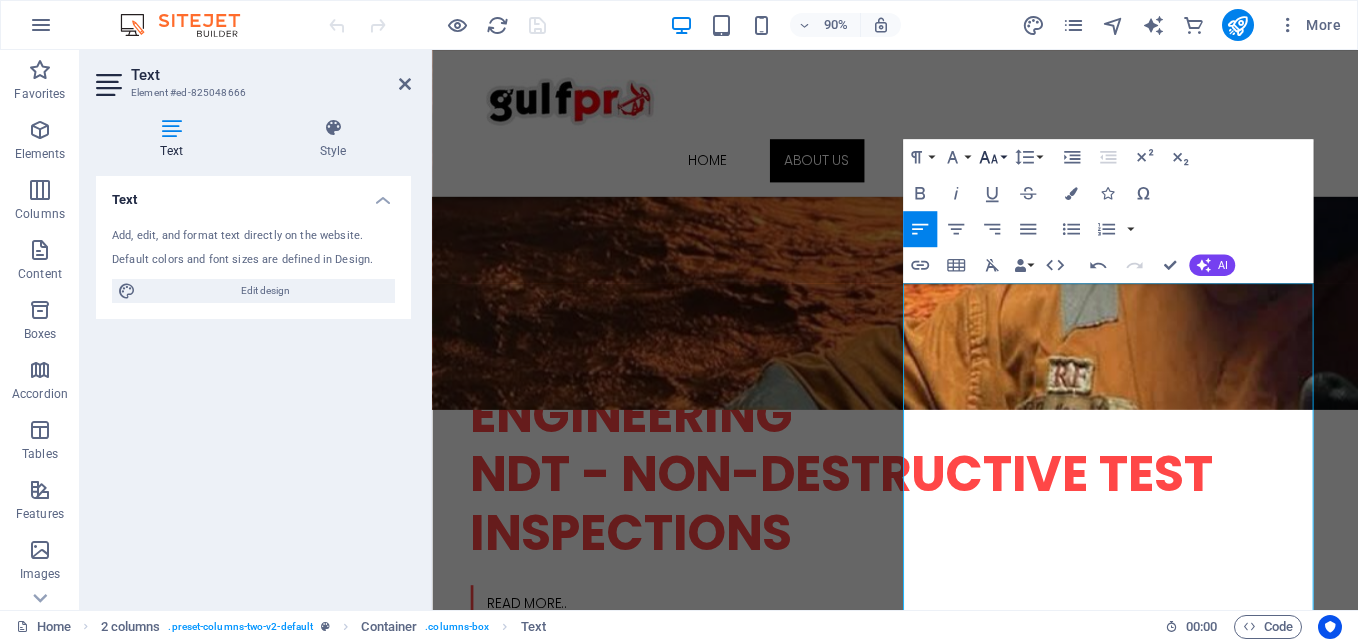 click on "Font Size" at bounding box center (992, 157) 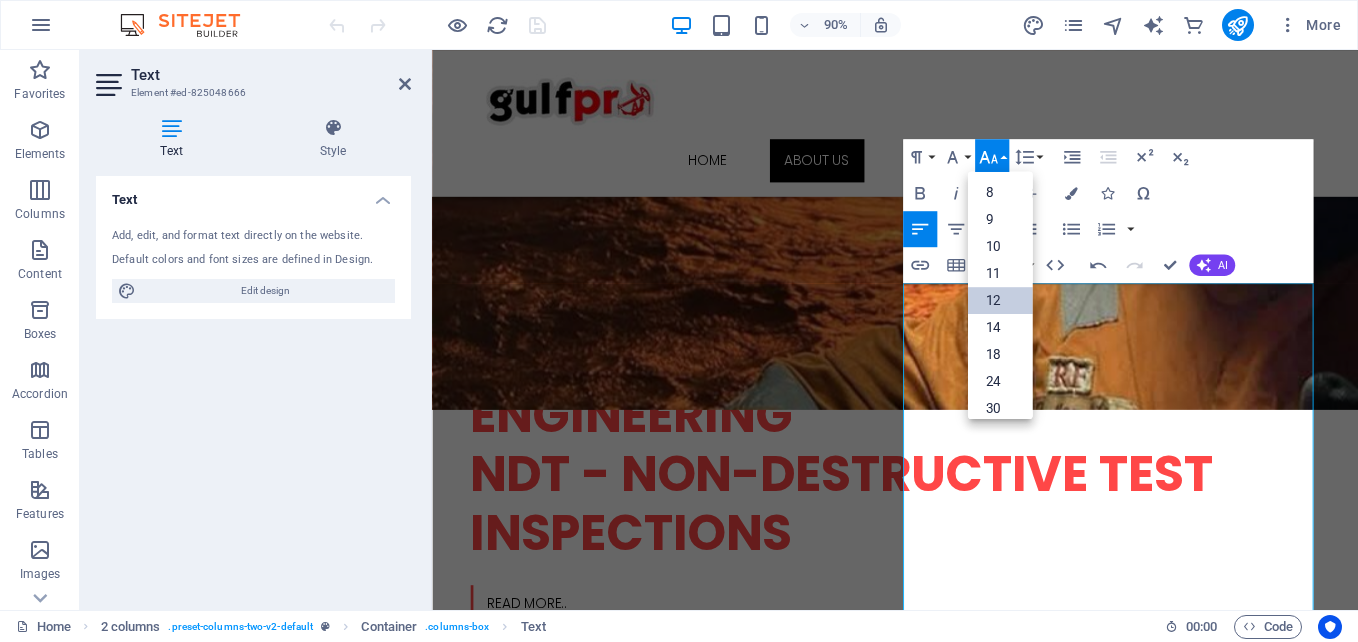 click on "12" at bounding box center (1000, 300) 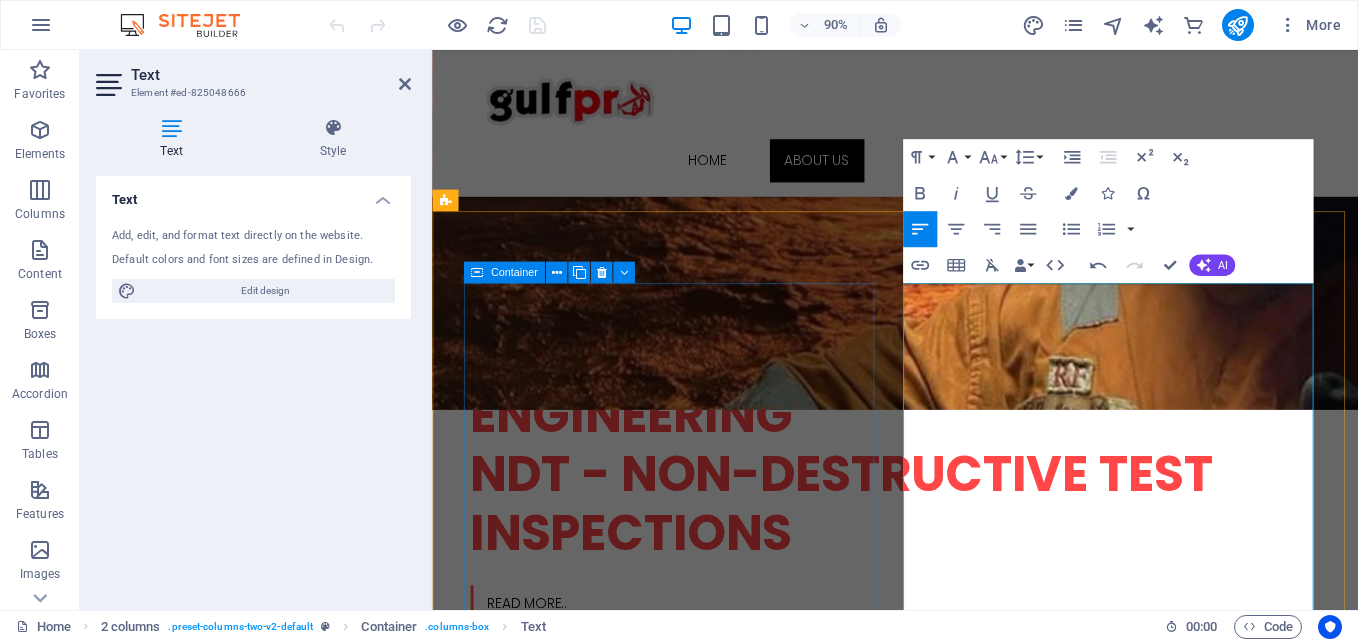 click on "Rapid Response and On-Site Expertise With a proactive approach to compliance and a commitment to excellence, we help your business stay ahead of the curve." at bounding box center (676, 1050) 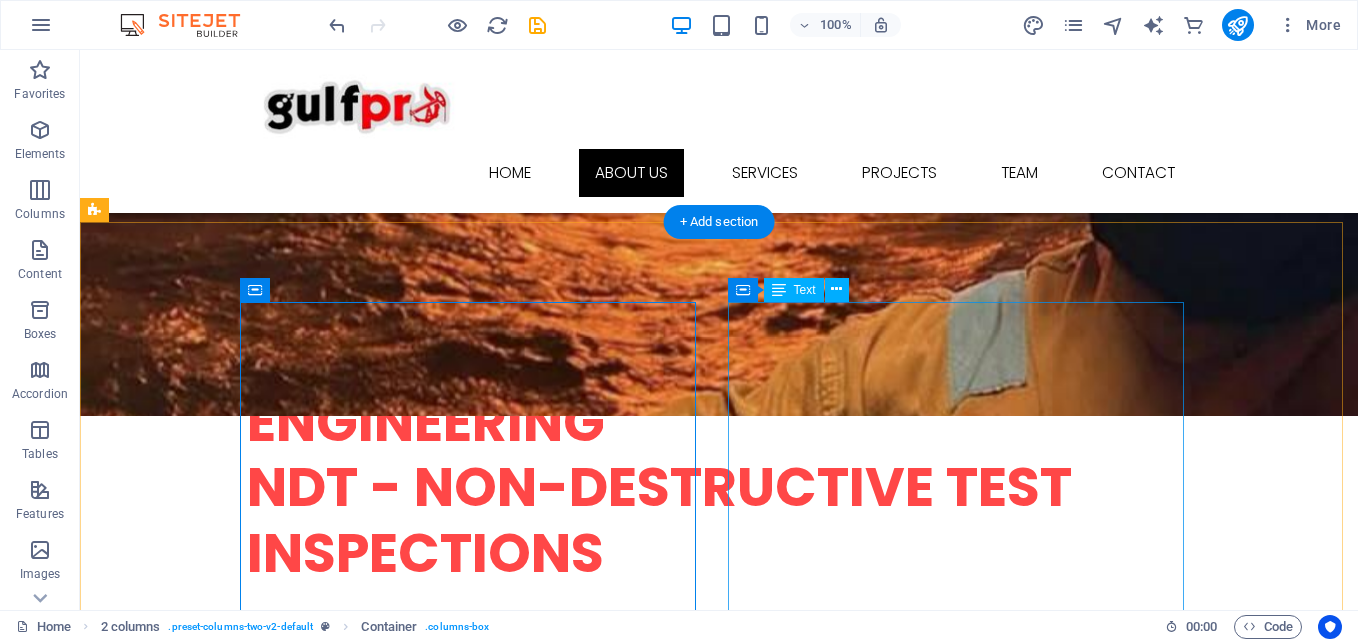 click on "Gulfpro Ghana limited is  a multi-disciplinary engineering solutions provider delivering exceptional Engineering, Procurement, and Construction (EPC) services across a broad spectrum of industrial sectors. Our unwavering commitment to quality, innovation, and safety ensures we meet the ever-evolving needs of our clients in high-demand environments. With operations grounded in precision and excellence, Gulfpro stands as a trusted partner in providing comprehensive technical services to key industries including Oil & Gas, Marine, Mining, Petroleum, Food & Beverage, Water, Aviation, and Telecommunications. Our Vision To be a leading force in engineering solutions across Africa, renowned for quality service, technical competence, and sustainable growth. Our Mission To provide reliable, innovative, and cost-effective engineering and logistics solutions that exceed client expectations and contribute to industrial advancement." at bounding box center [324, 1416] 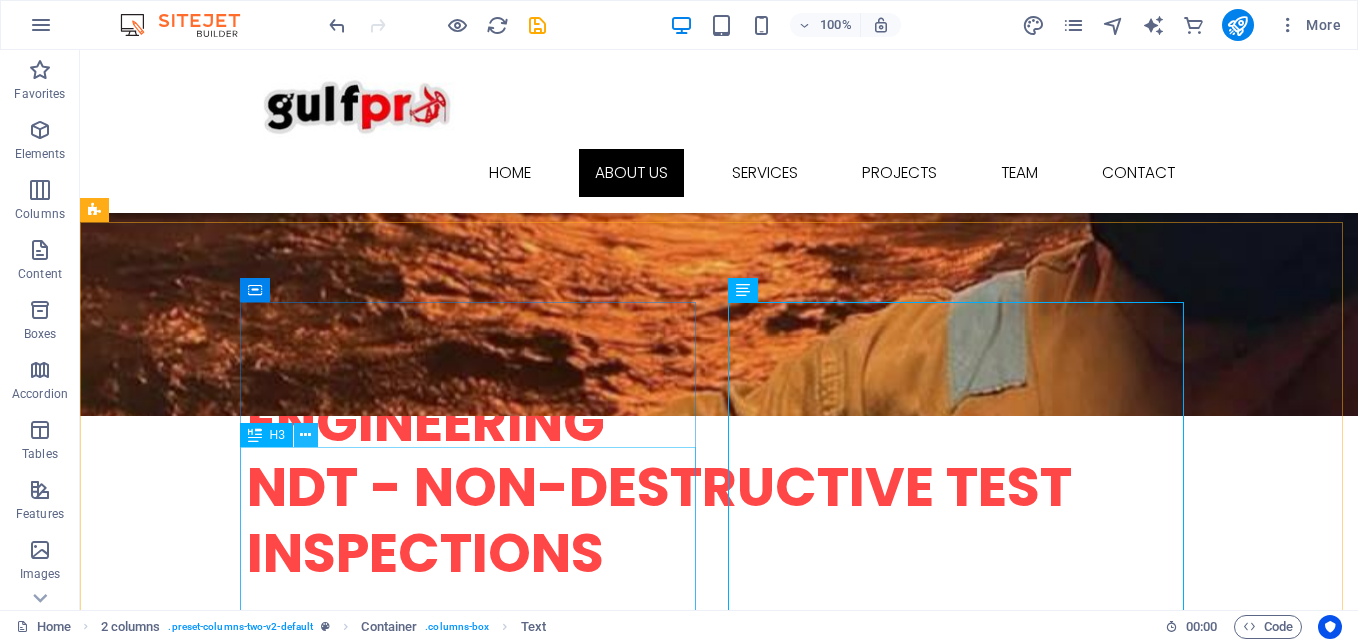 click at bounding box center (305, 435) 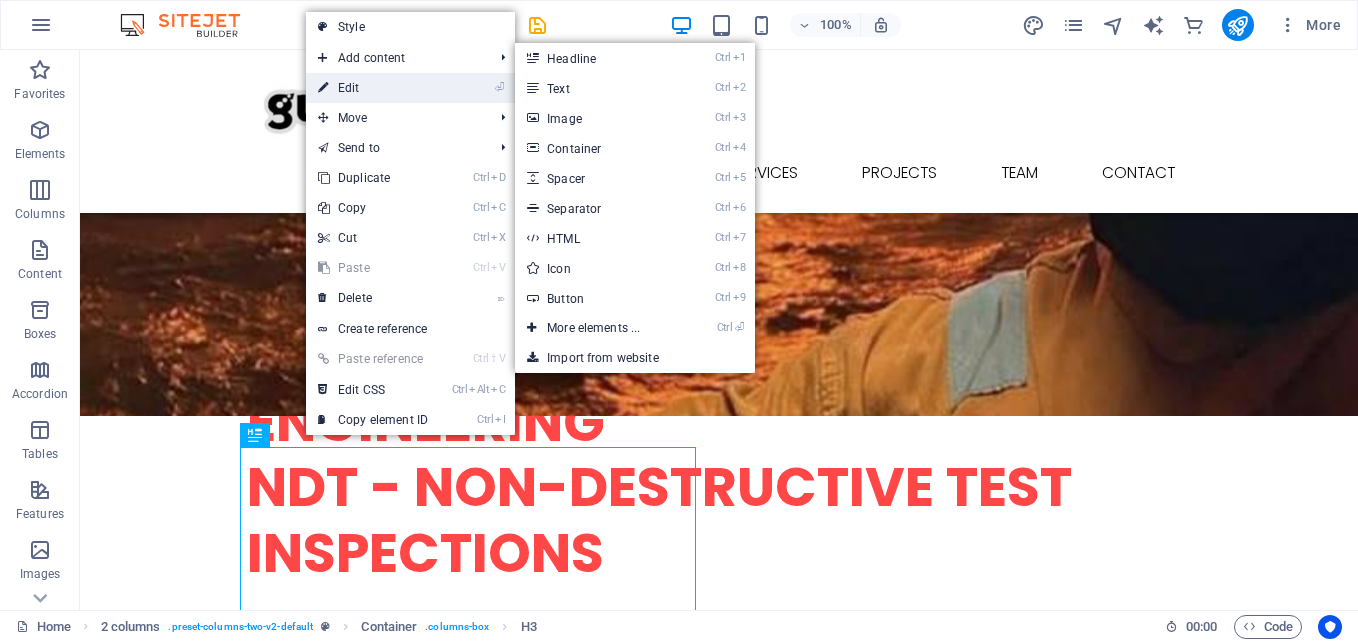 click on "⏎  Edit" at bounding box center (373, 88) 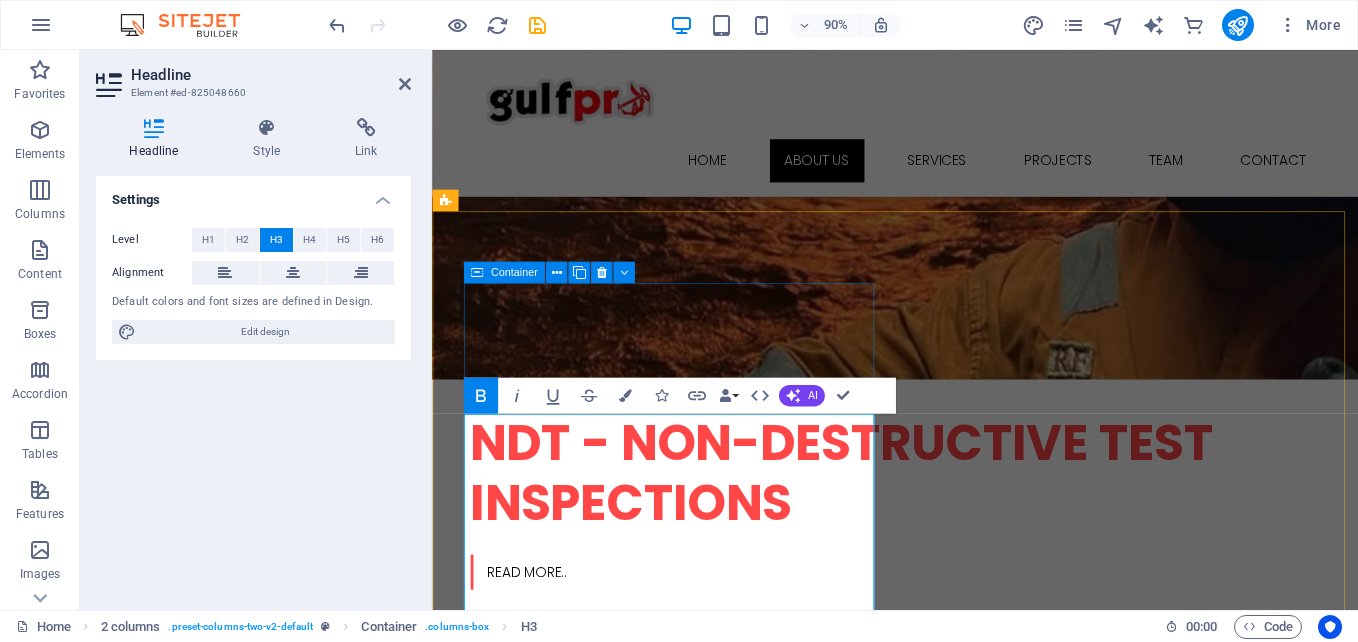 click on "Rapid Response and On-Site Expertise With a proactive approach to compliance and a commitment to excellence, we help your business stay ahead of the curve." at bounding box center (676, 1016) 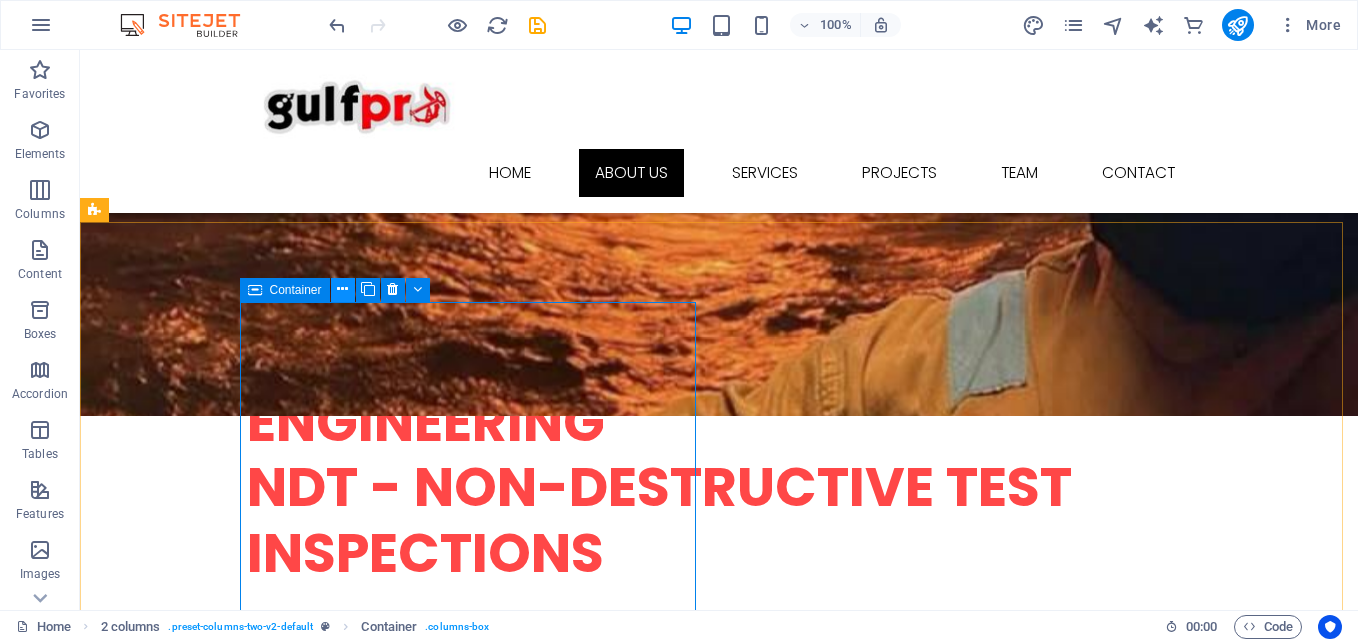 click at bounding box center [342, 289] 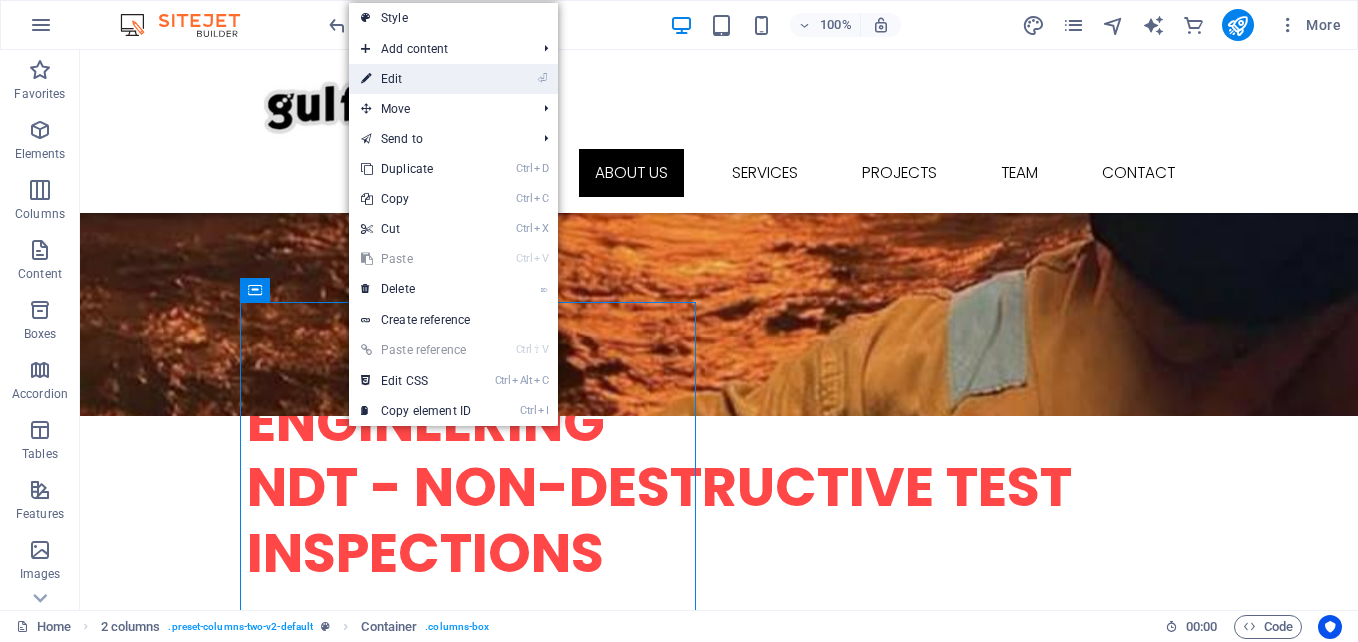 click on "⏎  Edit" at bounding box center [416, 79] 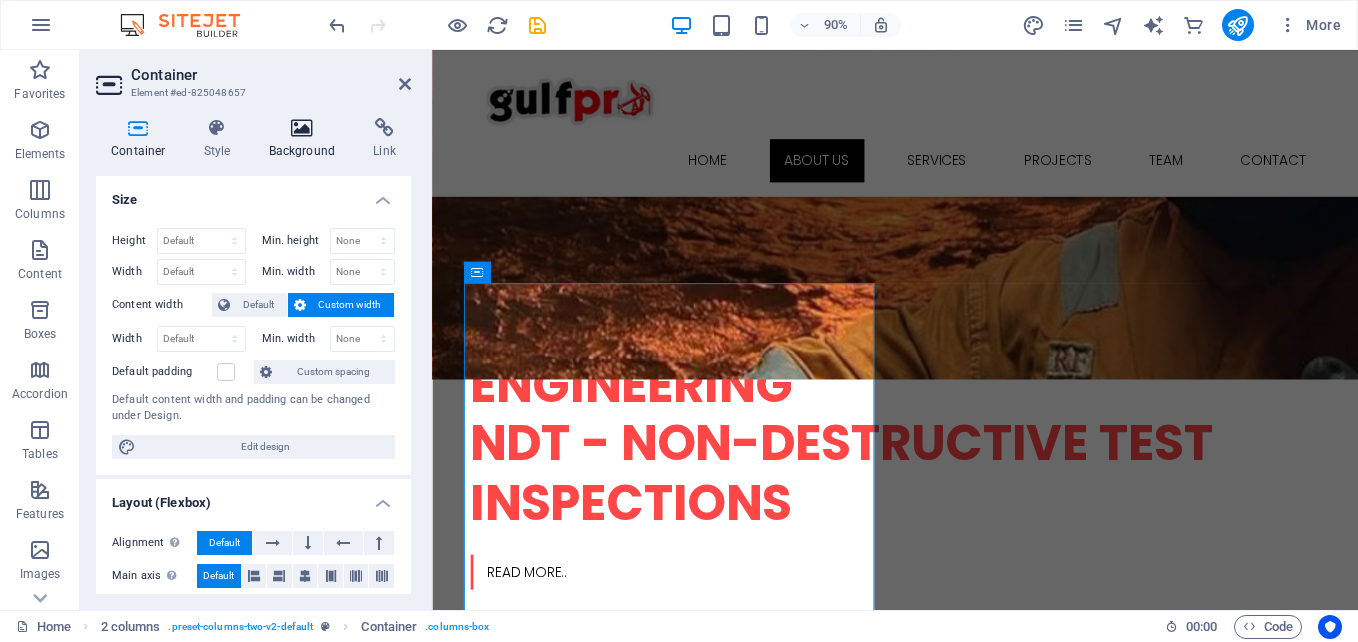 click on "Background" at bounding box center (306, 139) 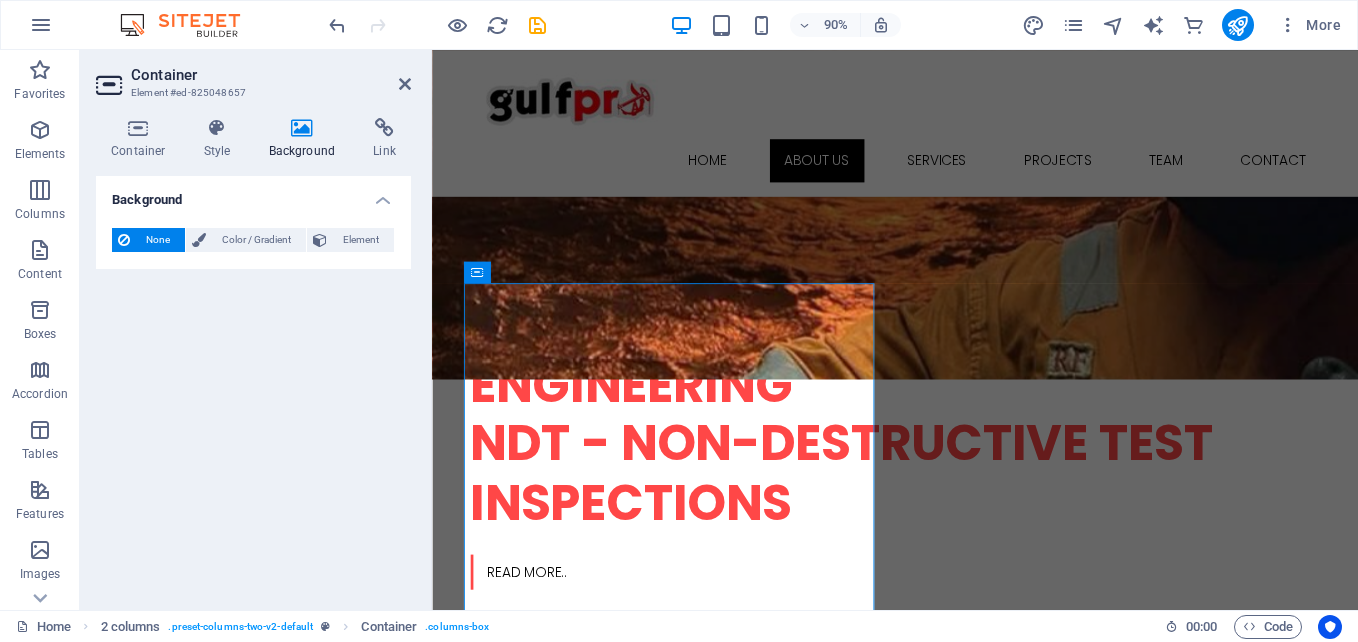click at bounding box center (302, 128) 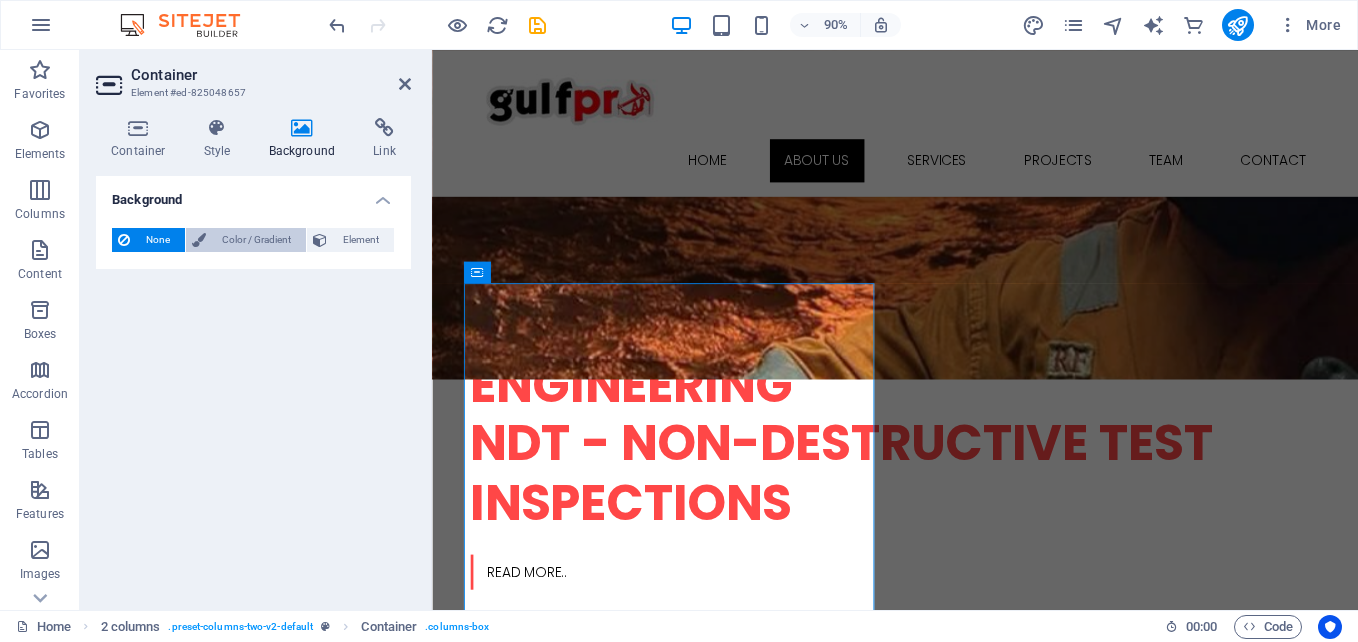 click on "Color / Gradient" at bounding box center [256, 240] 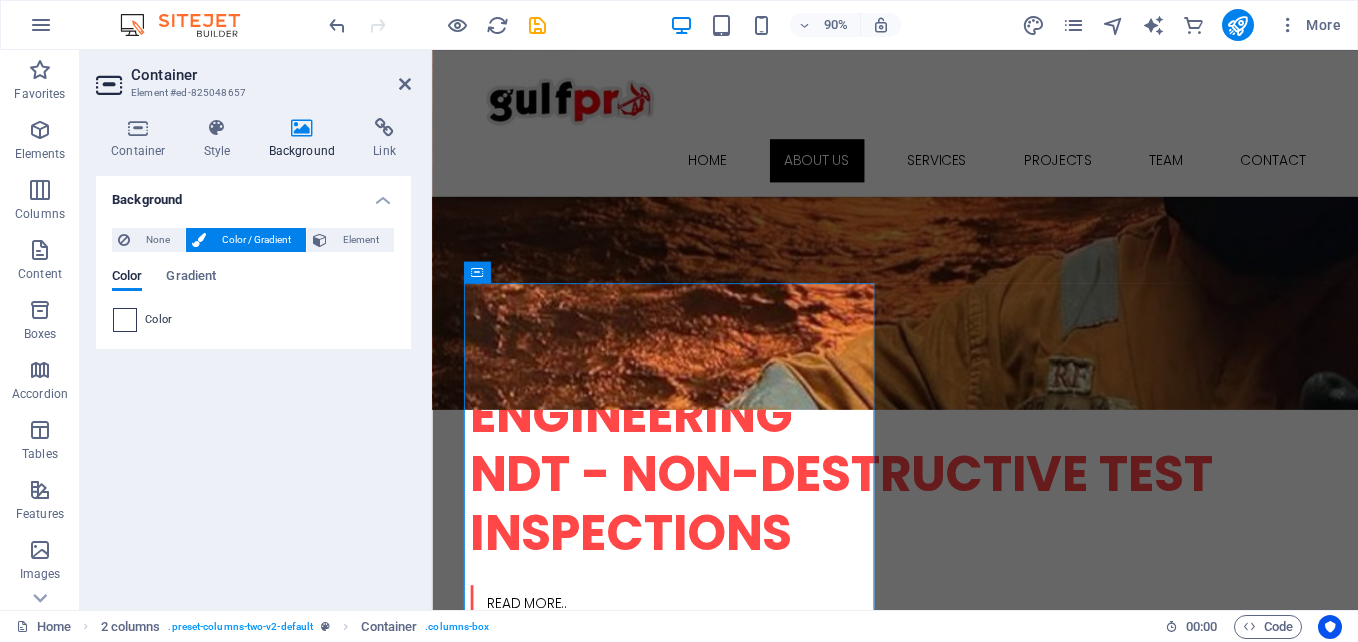 click at bounding box center (125, 320) 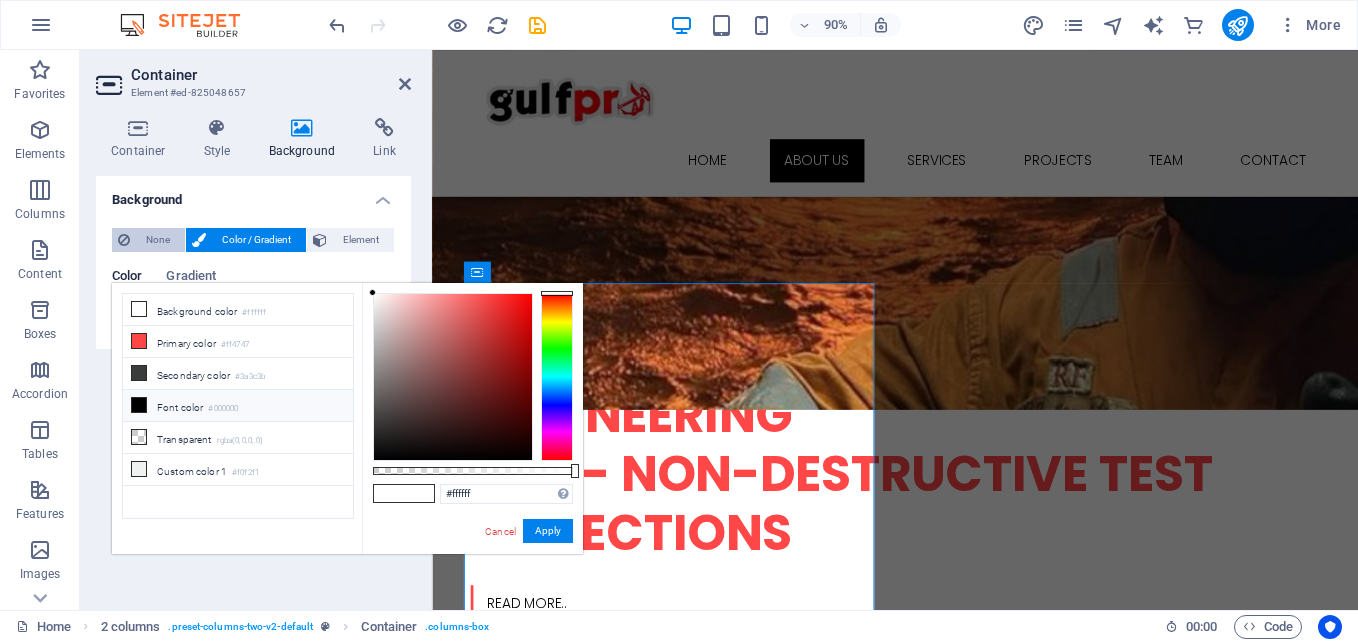 click on "None" at bounding box center (157, 240) 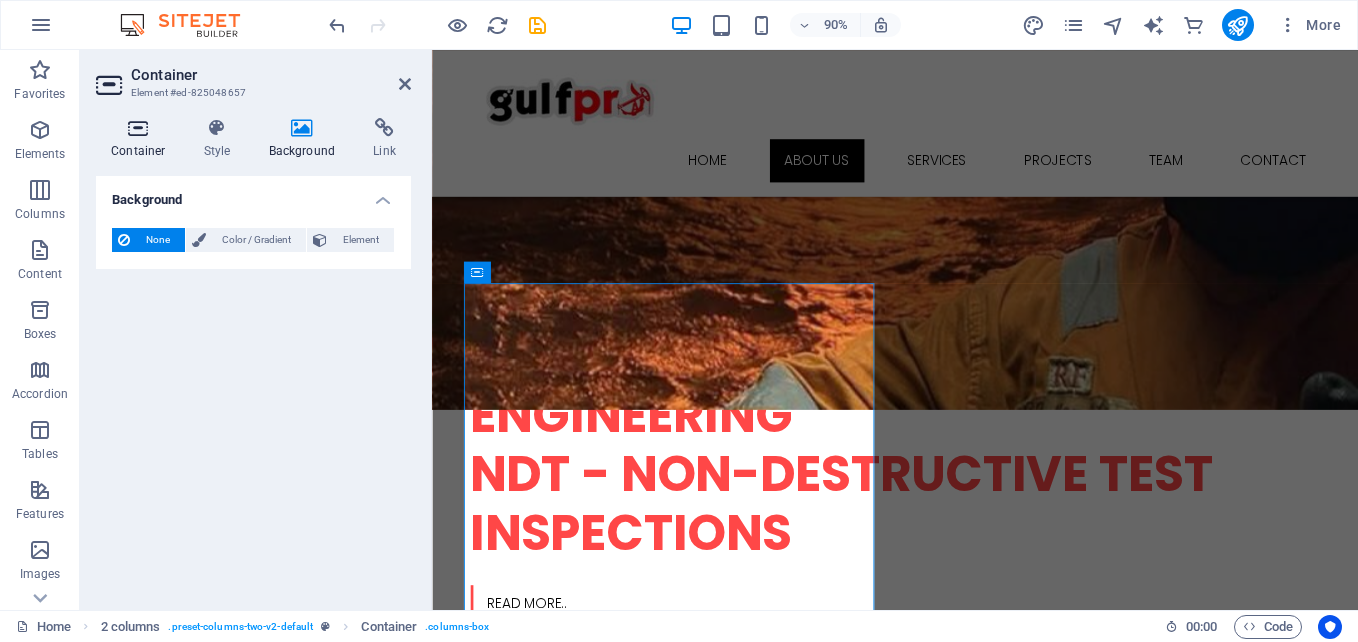 click at bounding box center [138, 128] 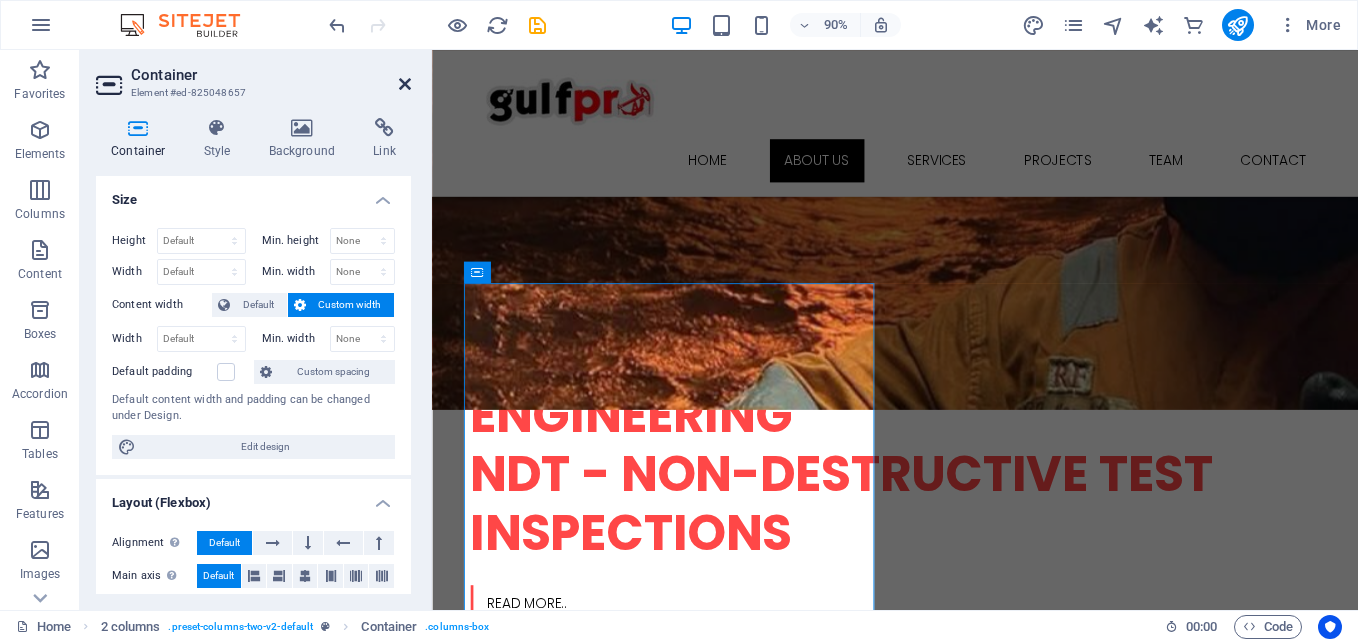 click at bounding box center [405, 84] 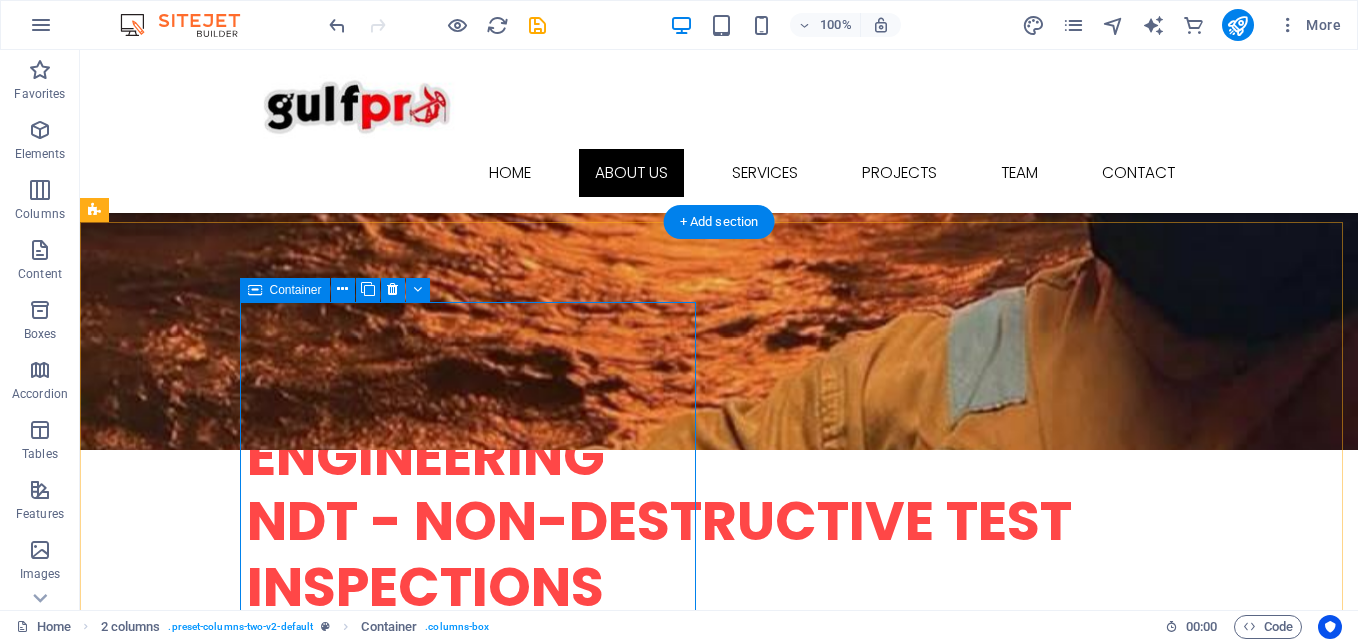 click on "Rapid Response and On-Site Expertise With a proactive approach to compliance and a commitment to excellence, we help your business stay ahead of the curve." at bounding box center (324, 1050) 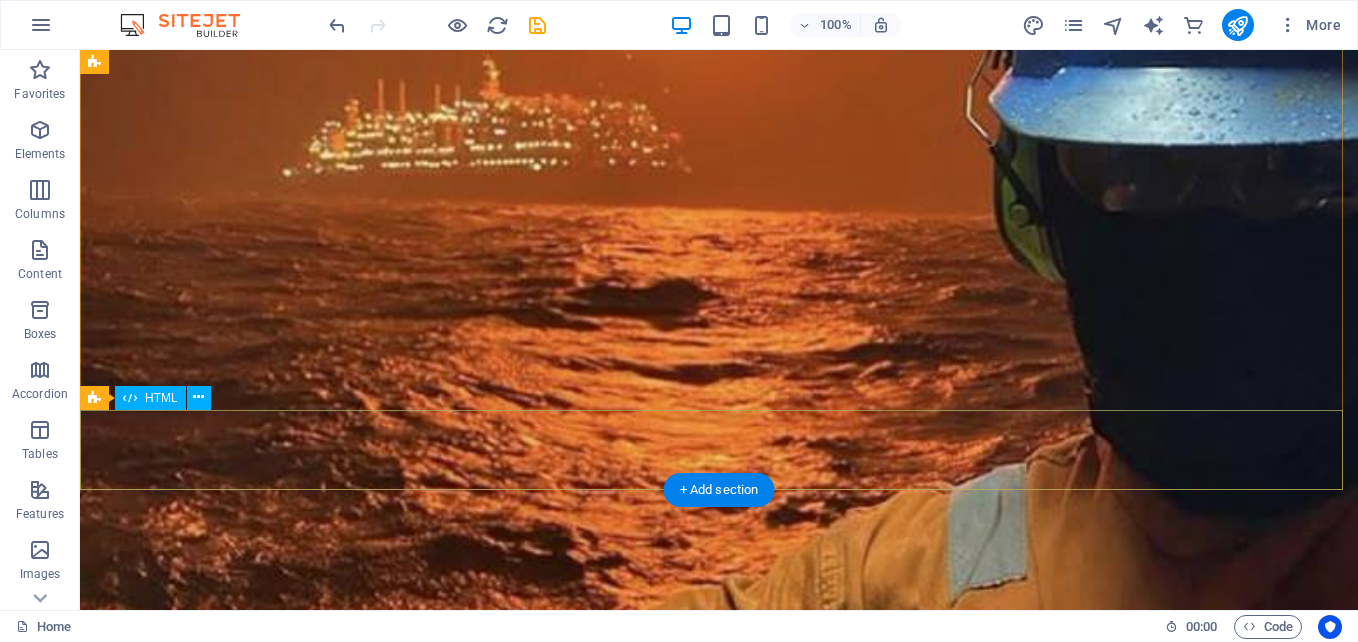 scroll, scrollTop: 0, scrollLeft: 0, axis: both 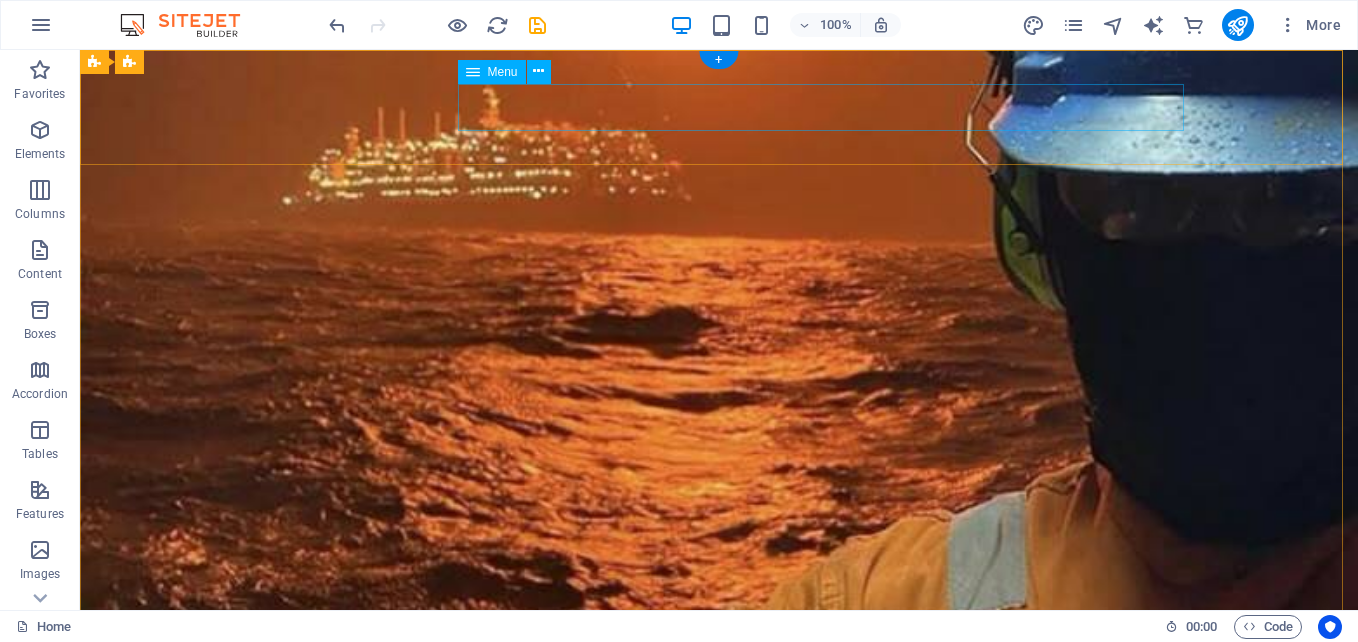 click on "Home About us Services Projects Team Contact" at bounding box center (719, 760) 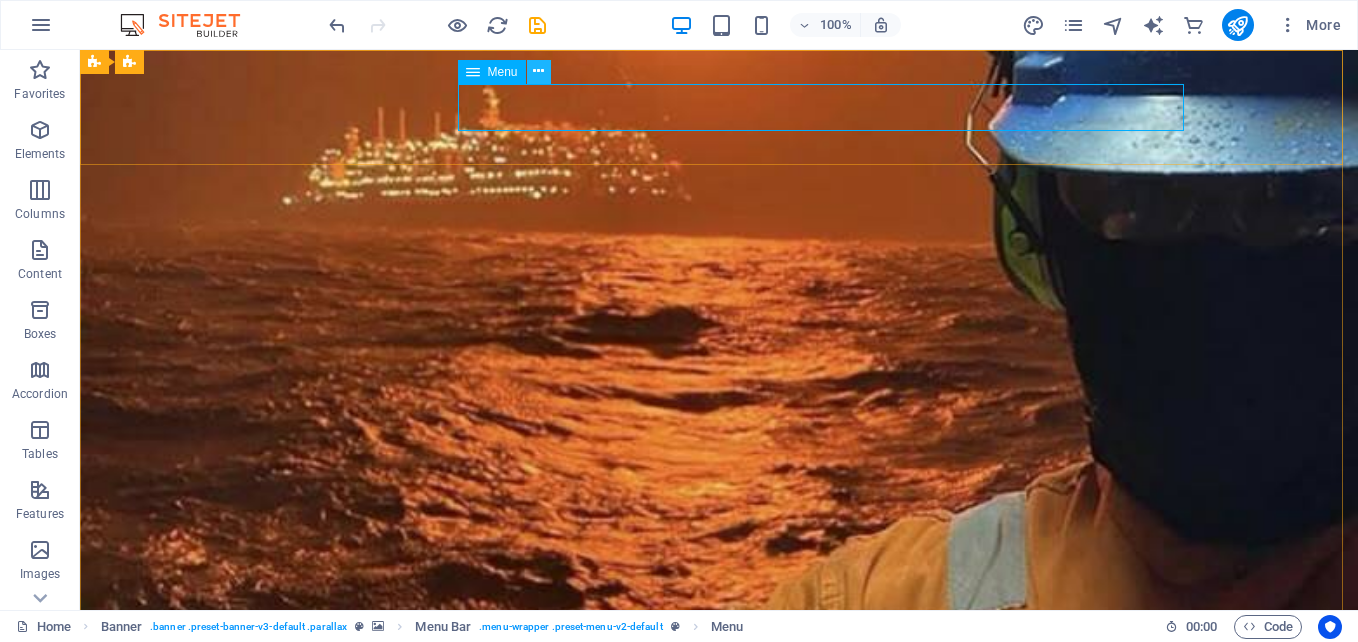 click at bounding box center (538, 71) 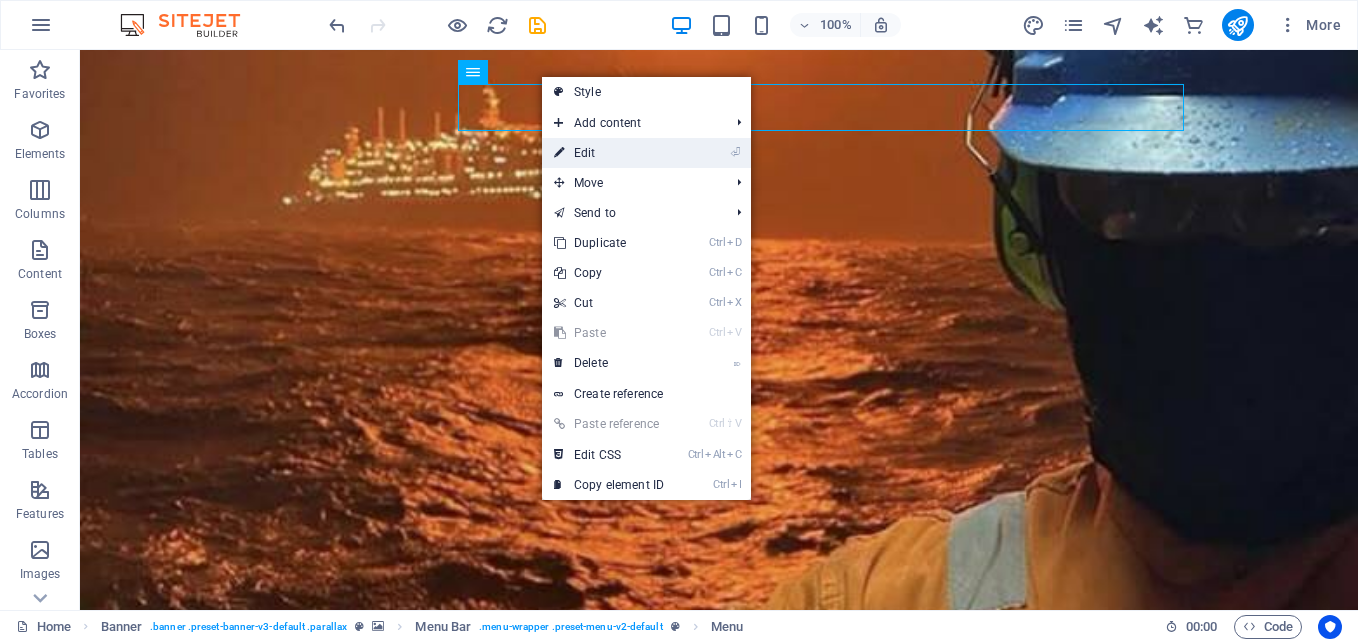 click on "⏎  Edit" at bounding box center [609, 153] 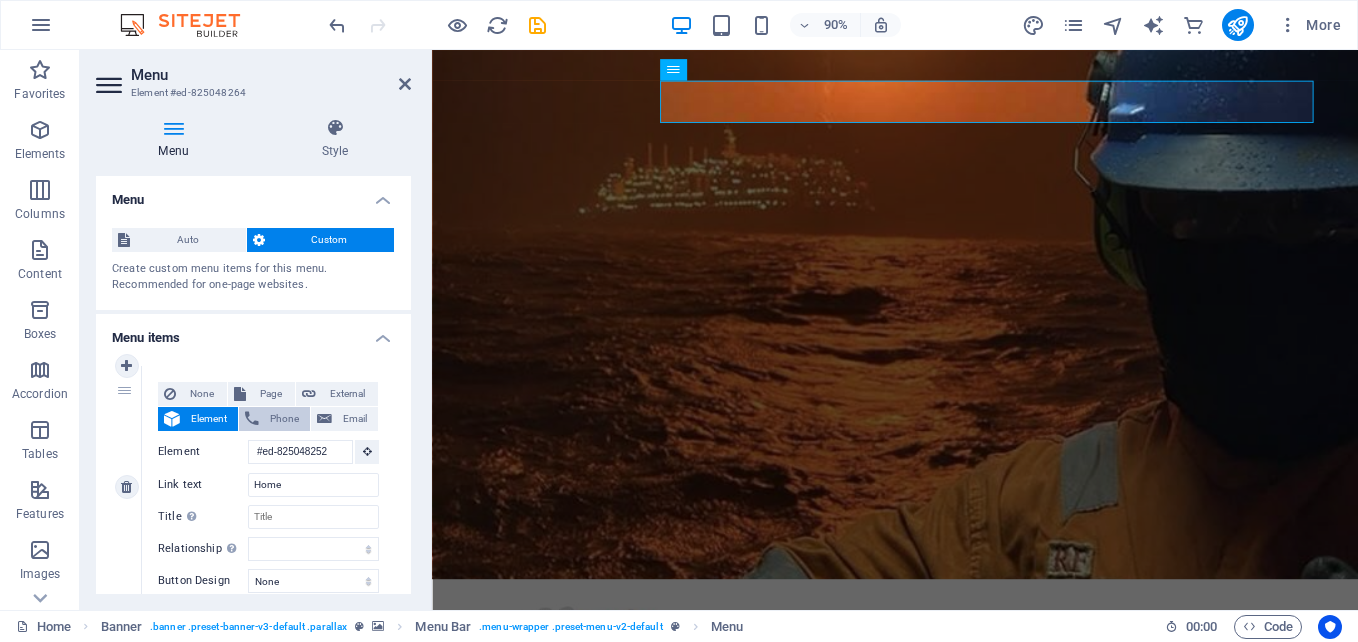 click on "Phone" at bounding box center (284, 419) 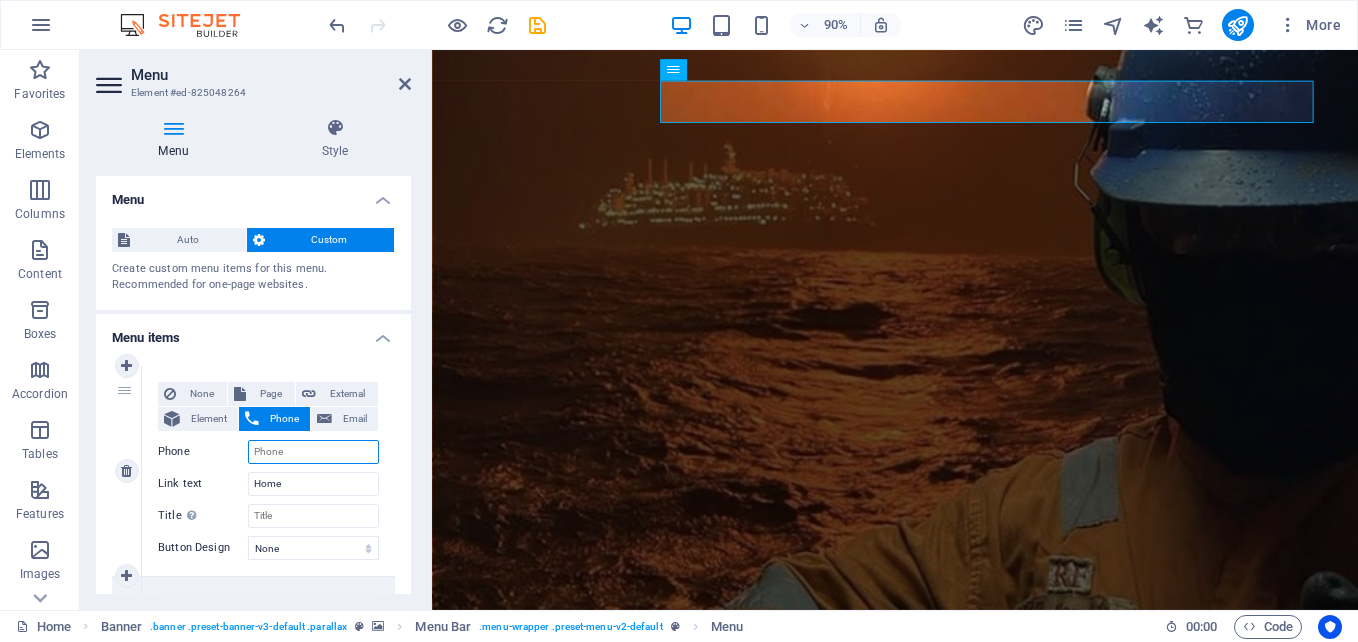 type on "_" 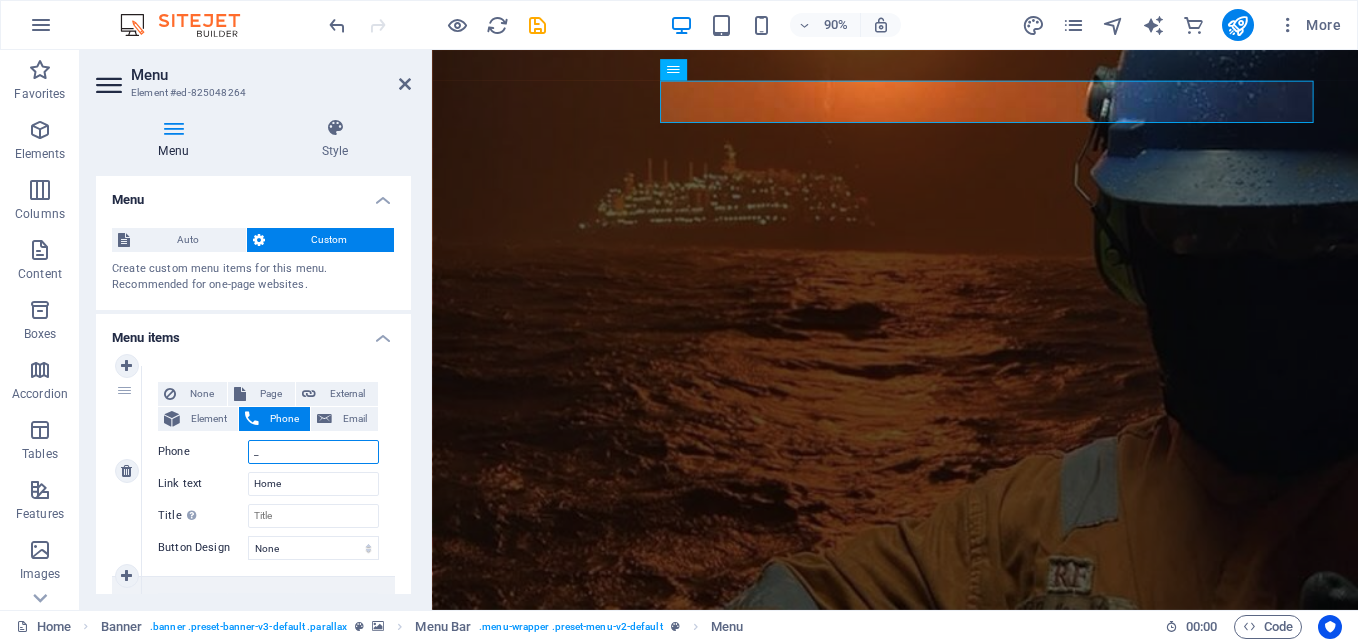 type 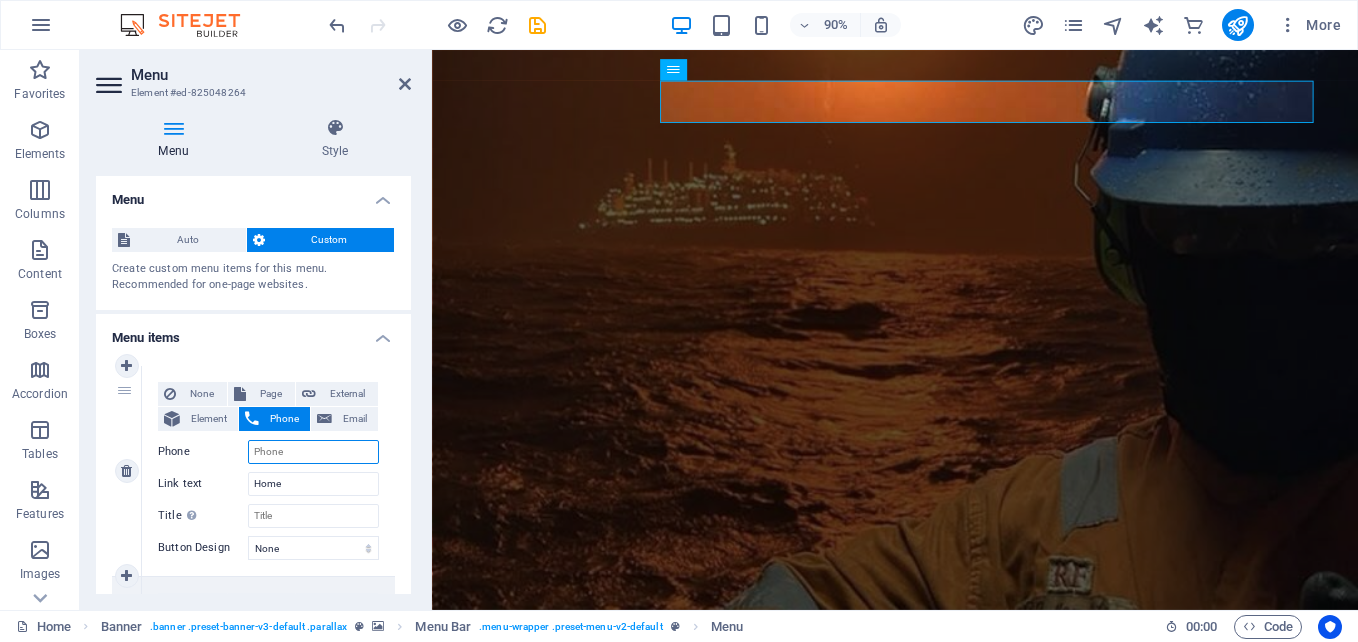 select 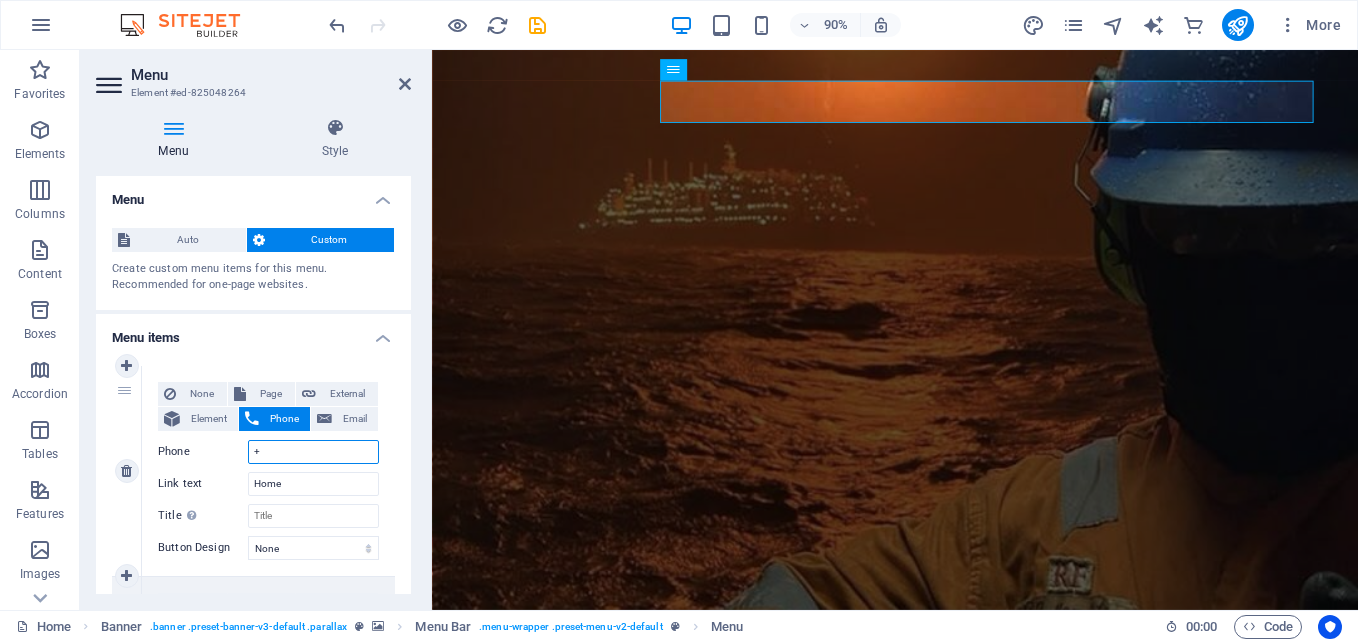 select 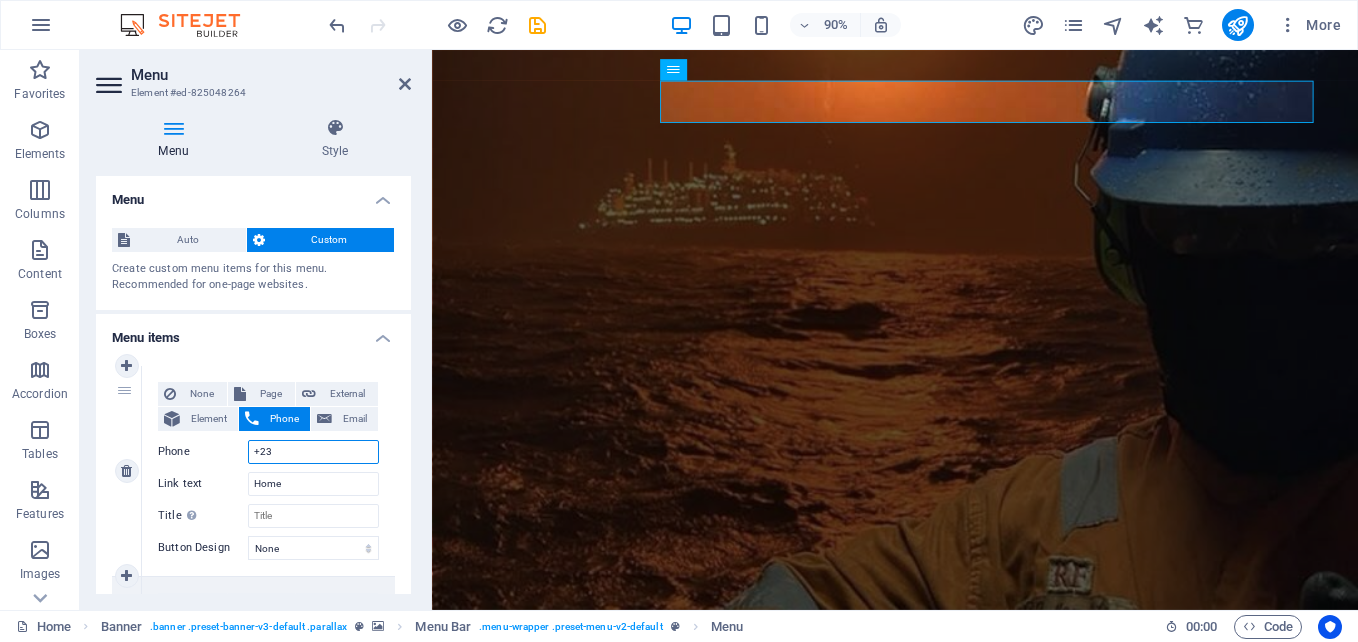 type on "+233" 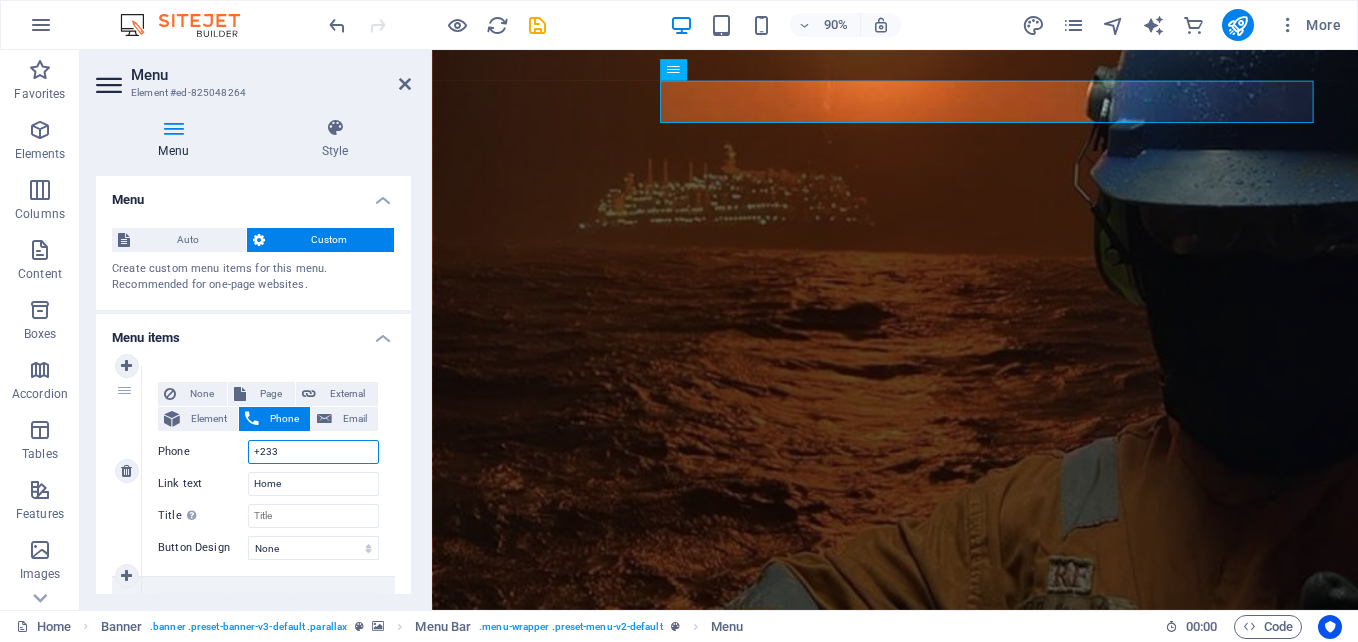 select 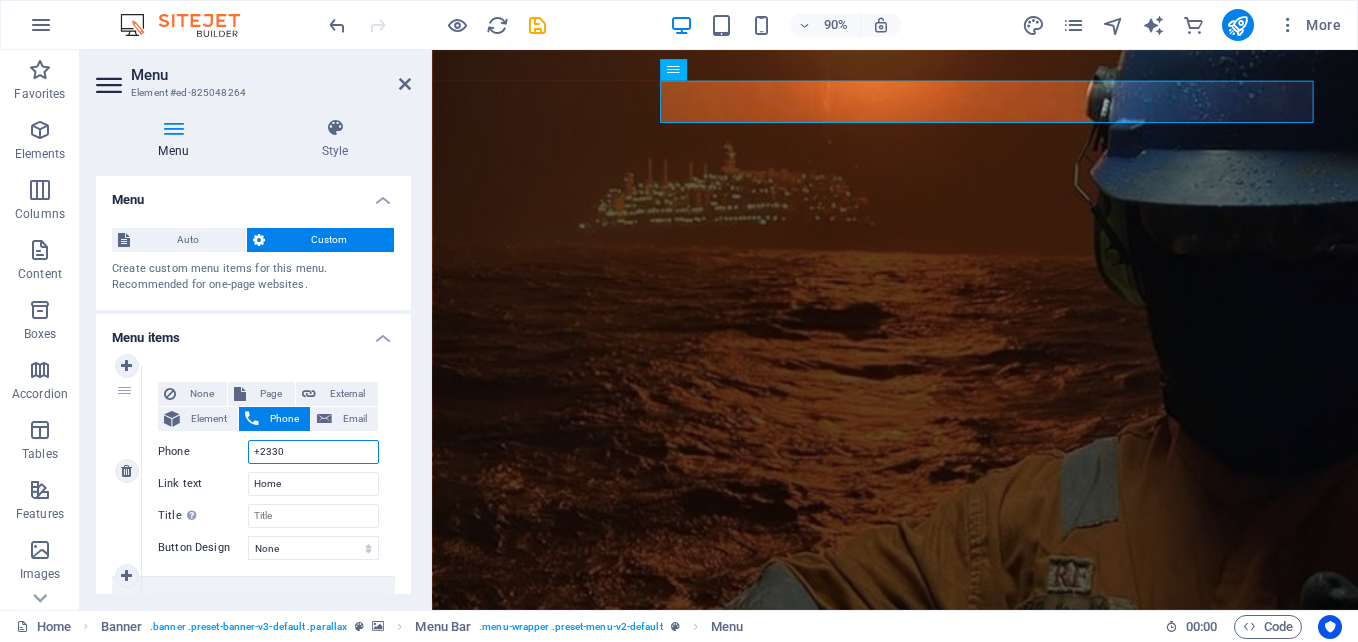 select 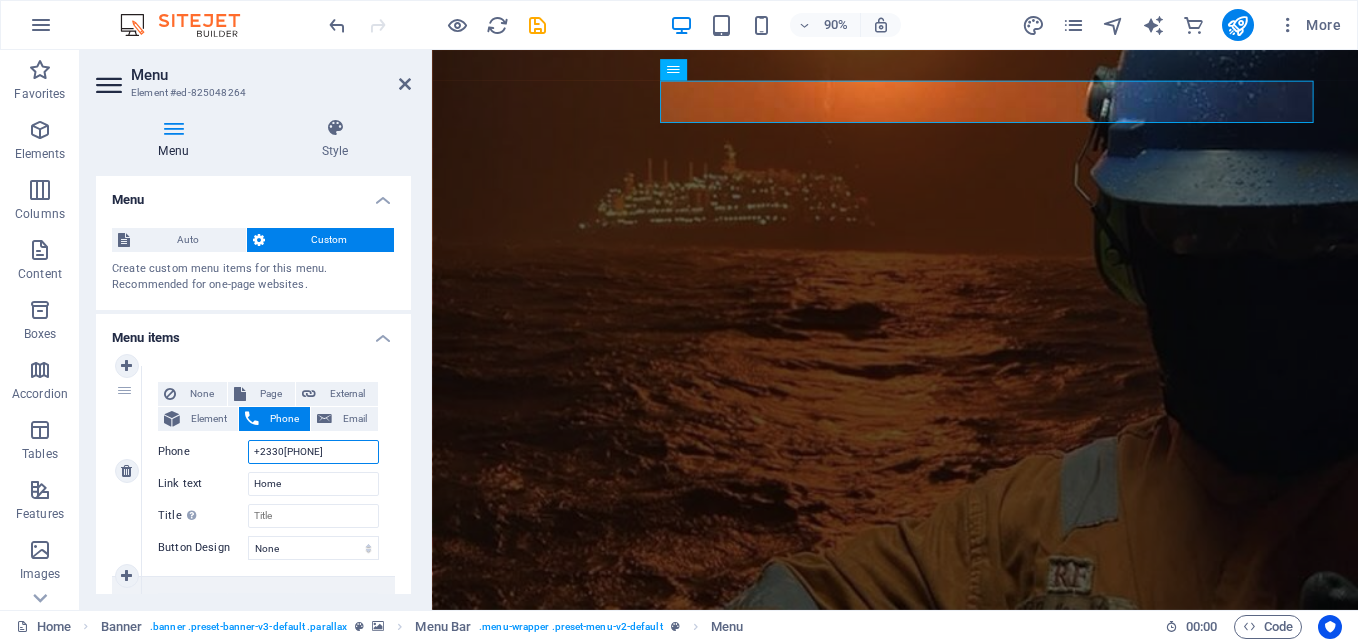 select 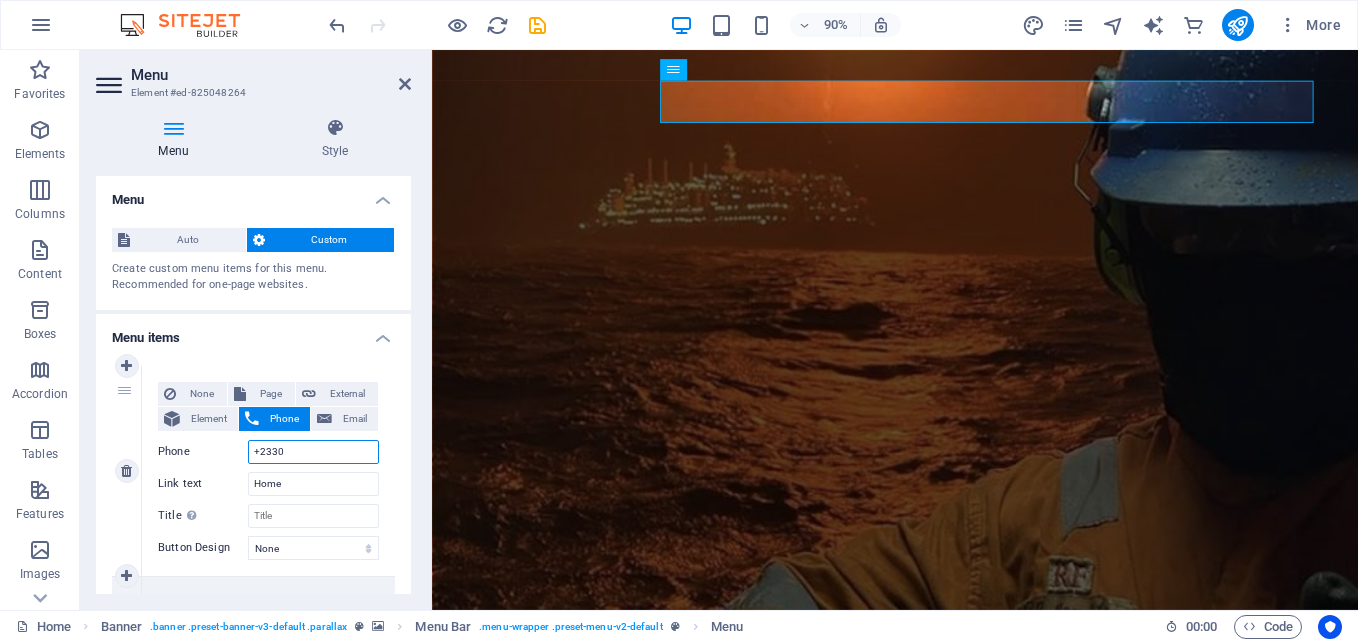 type on "+233" 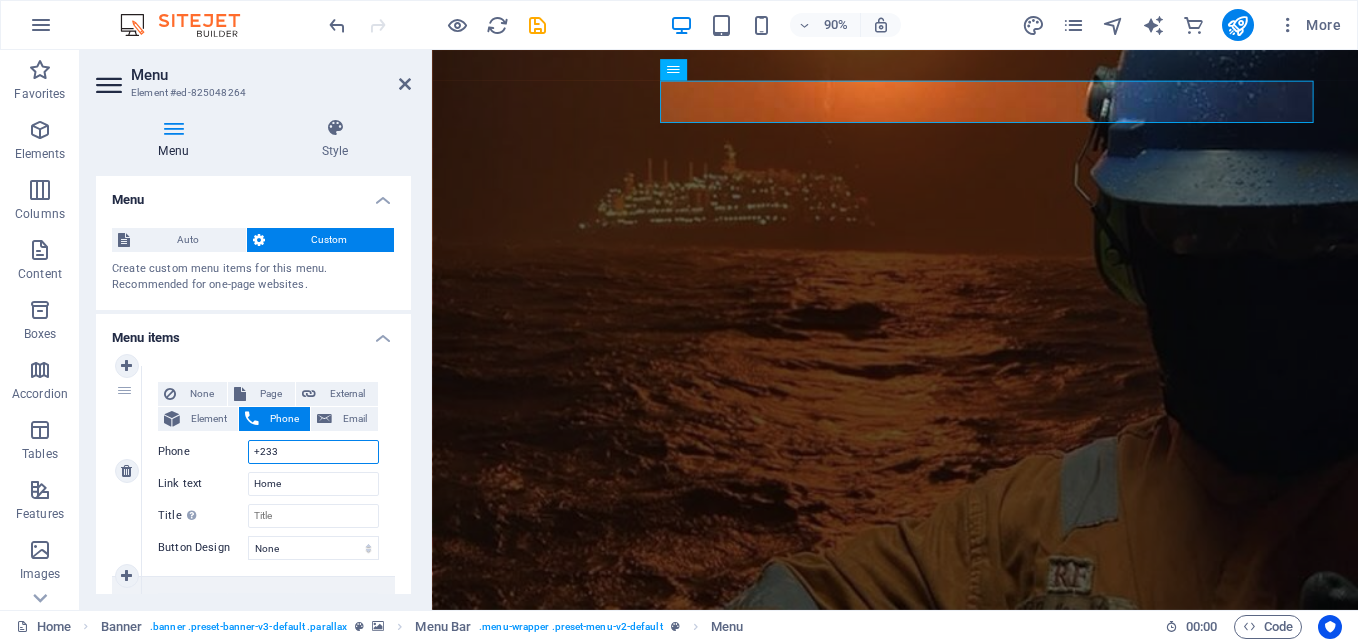 select 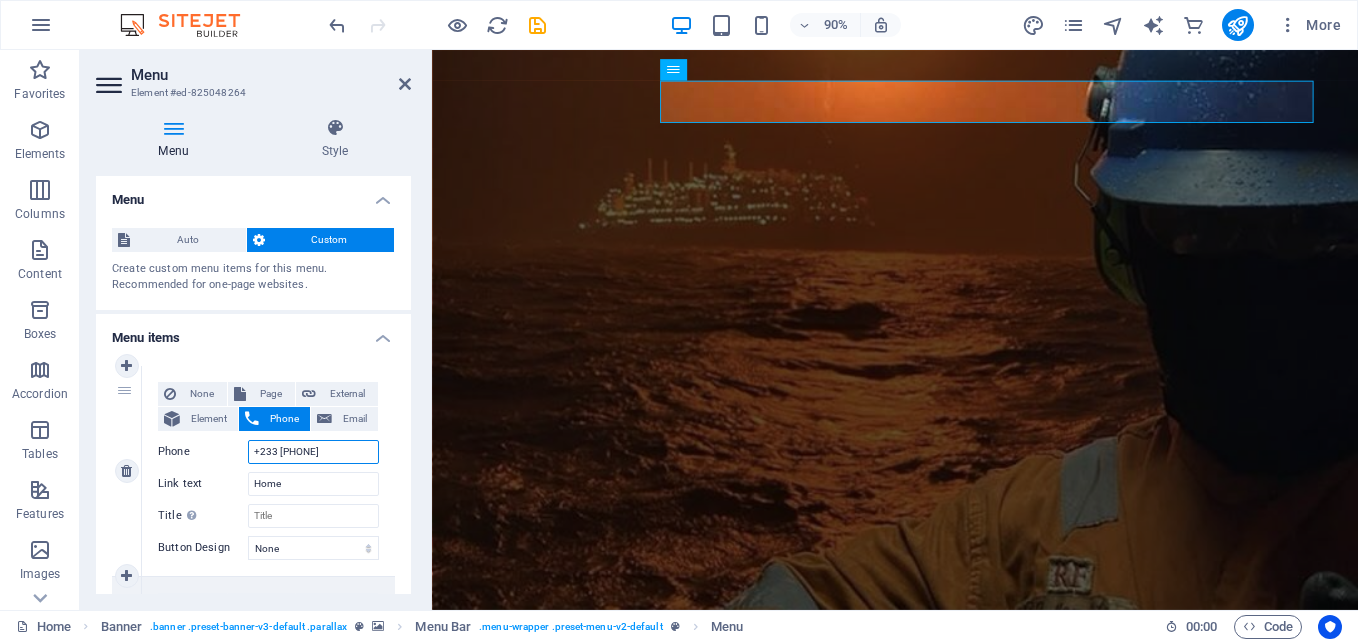 type on "+233 [PHONE]" 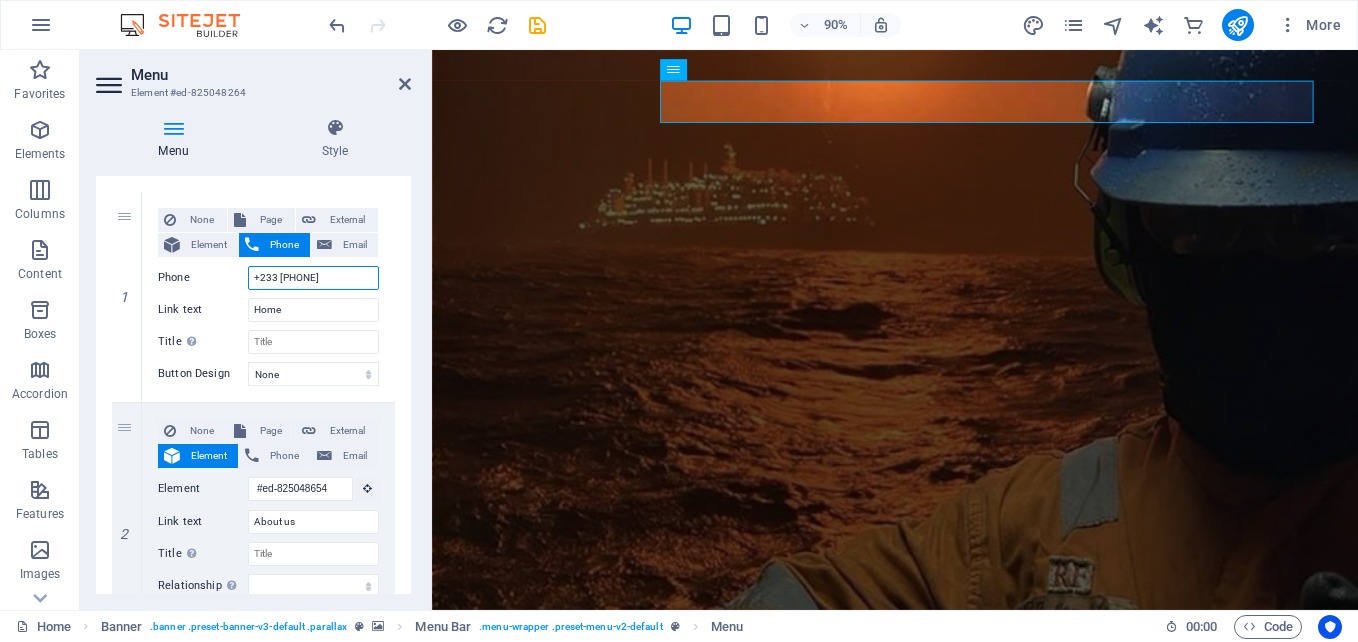 scroll, scrollTop: 176, scrollLeft: 0, axis: vertical 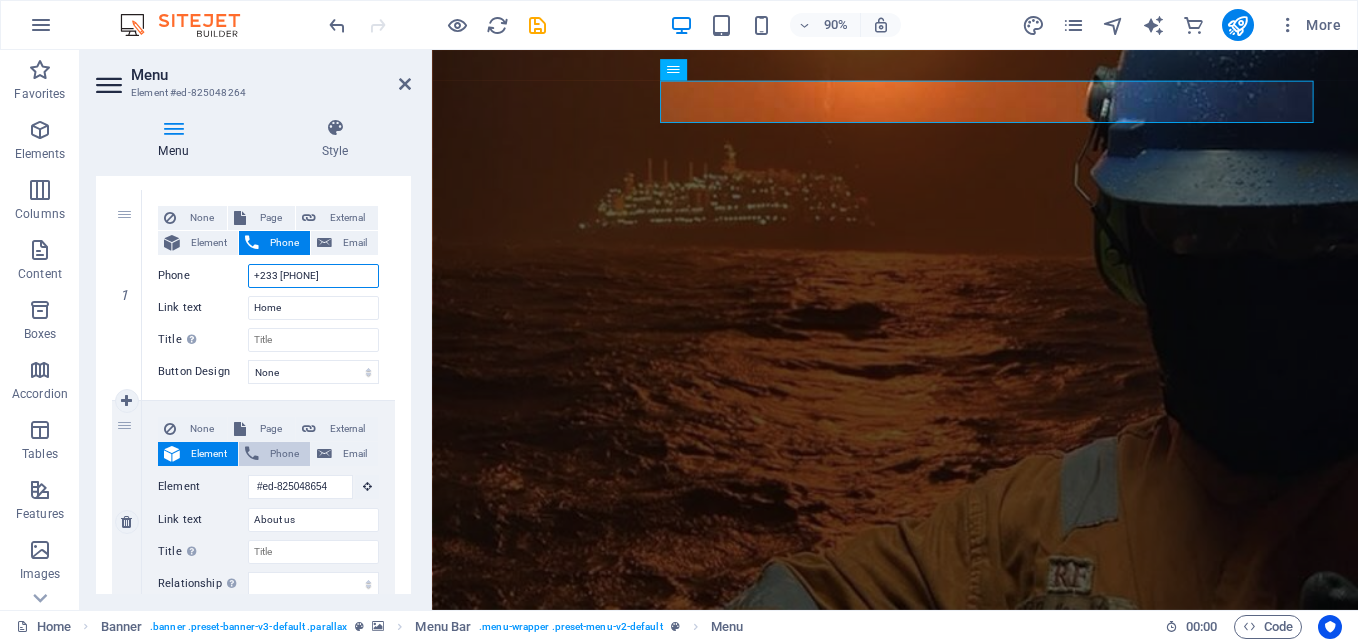 type on "+233 [PHONE]" 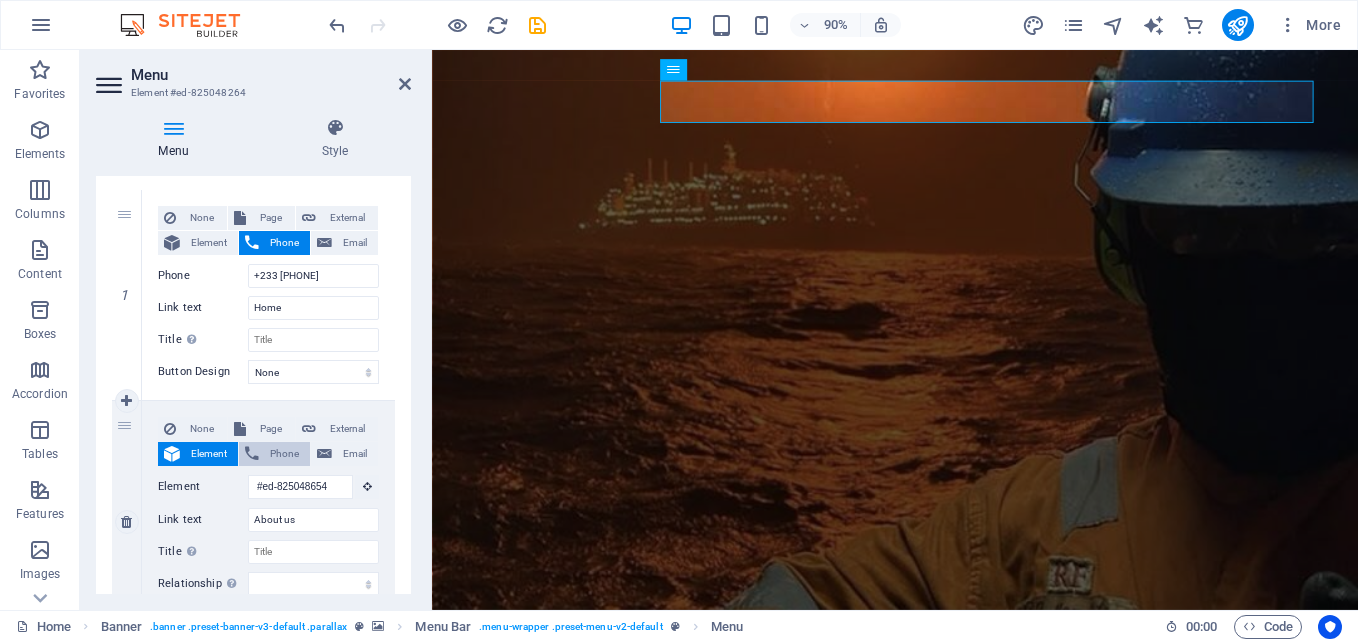 click on "Phone" at bounding box center [284, 454] 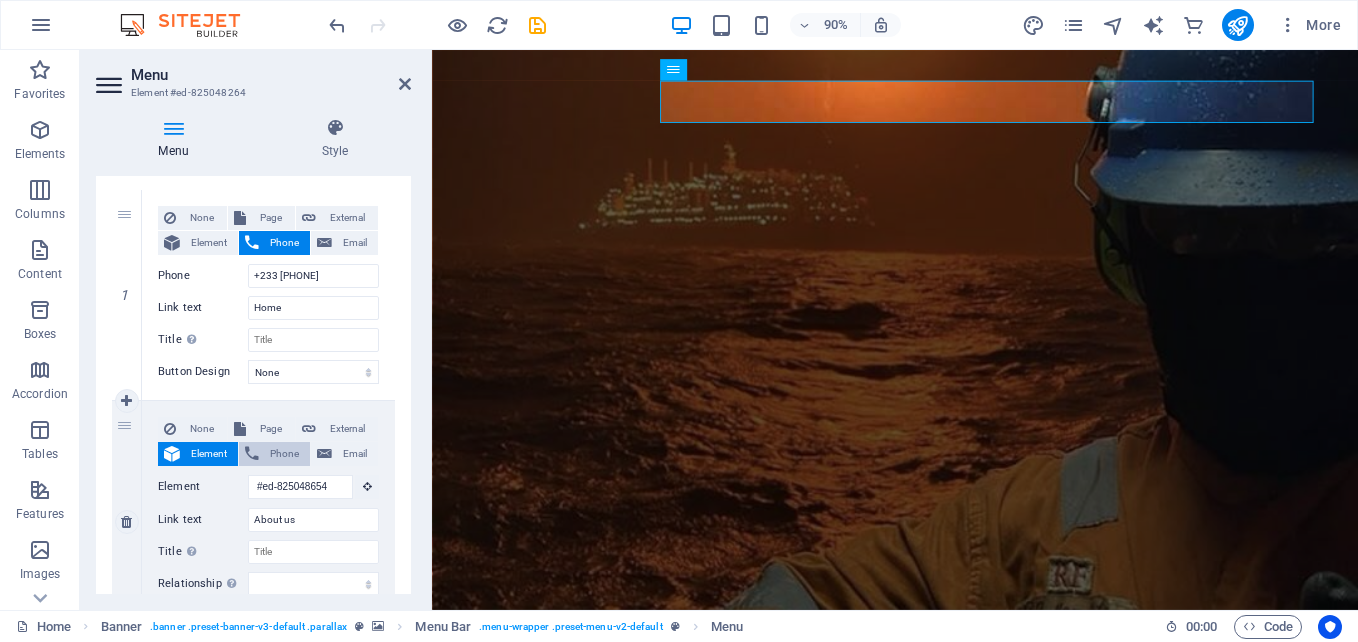 select 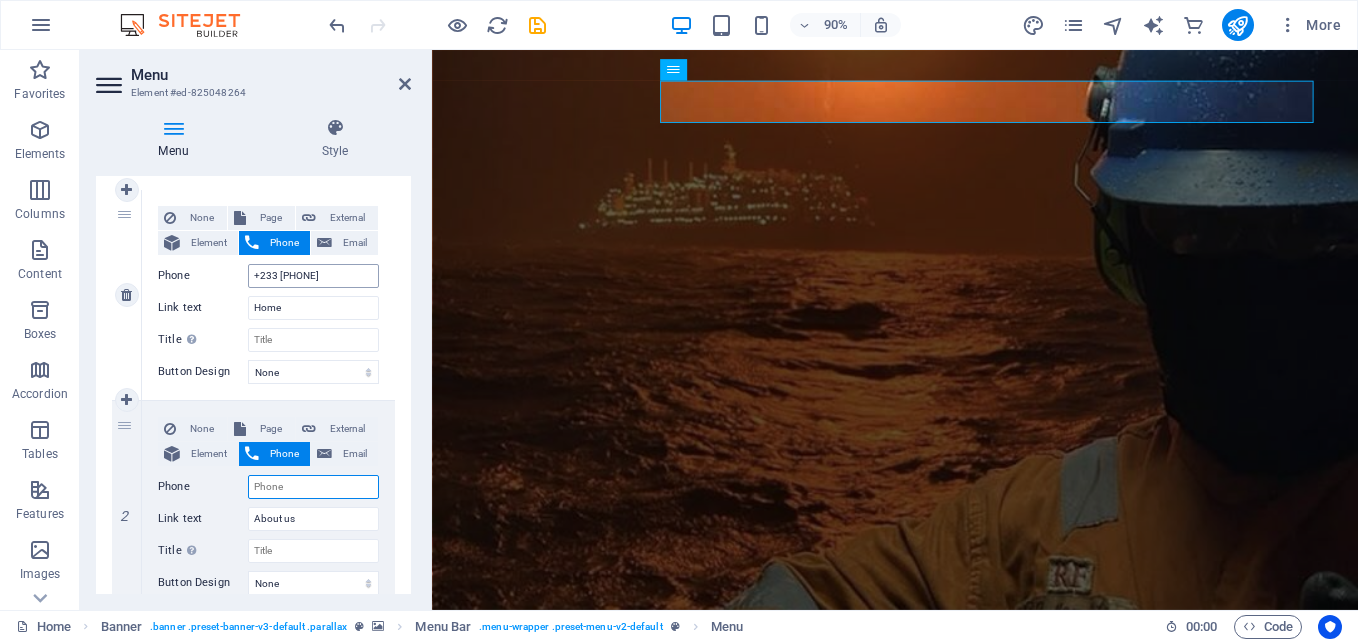scroll, scrollTop: 0, scrollLeft: 0, axis: both 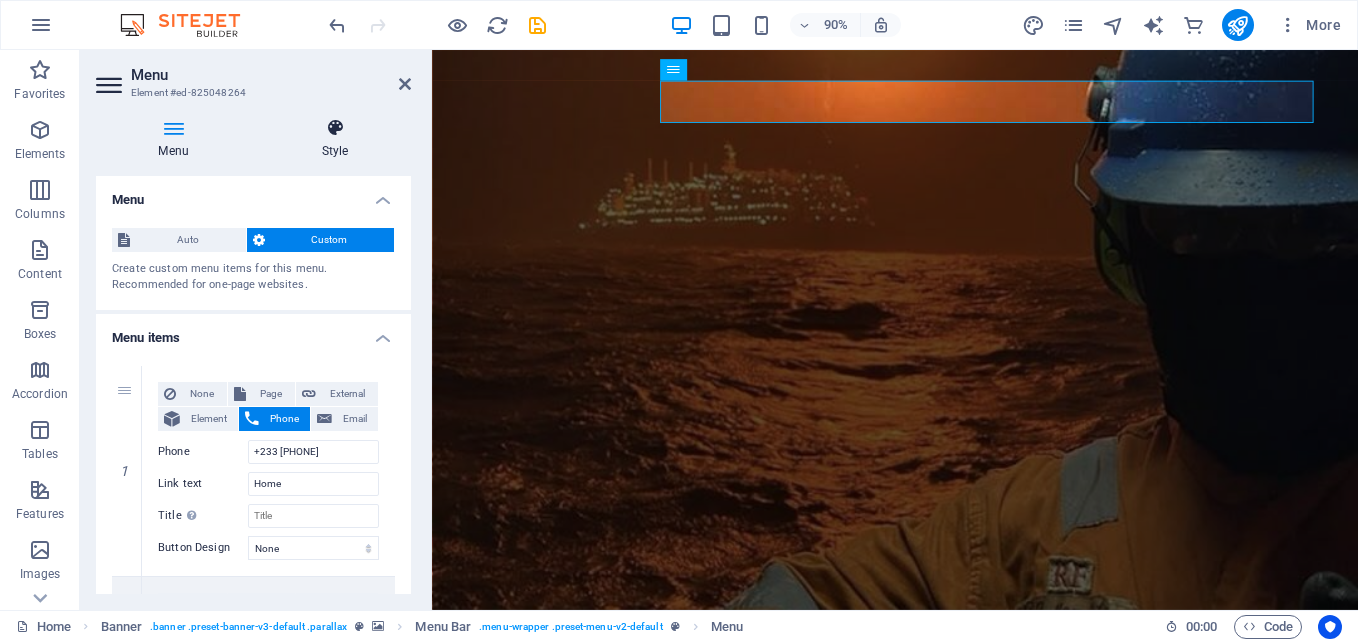 click at bounding box center [335, 128] 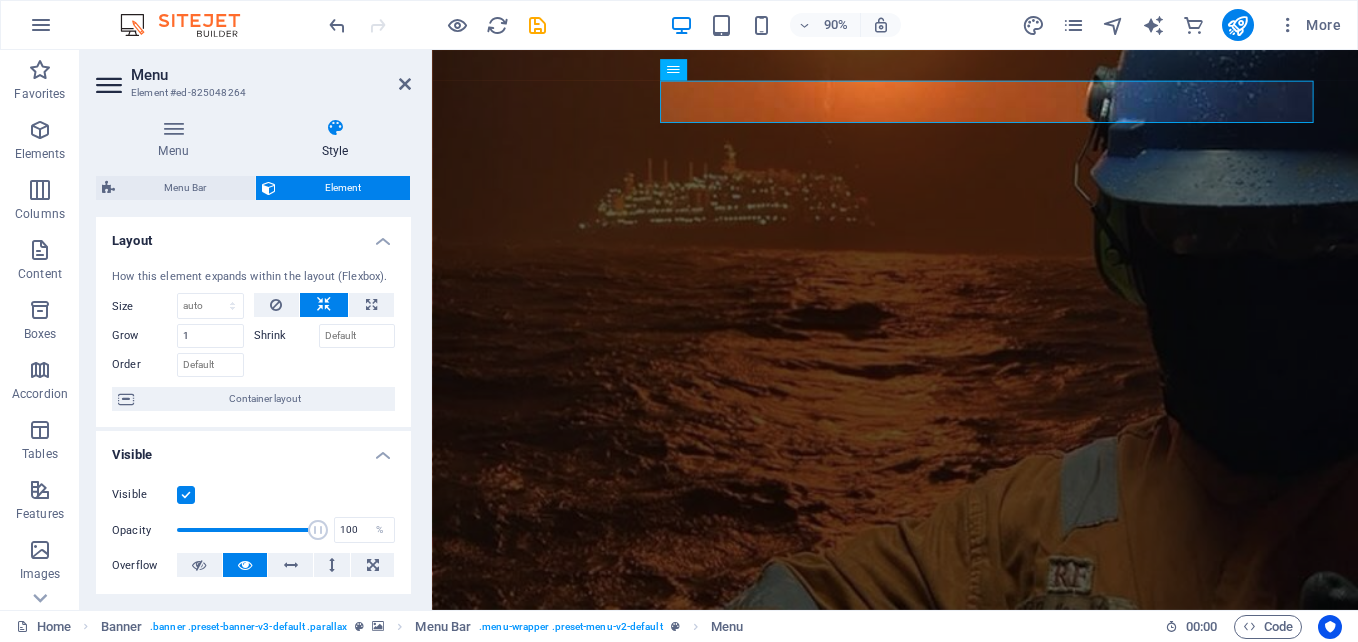 click on "Menu Style Menu Auto Custom Create custom menu items for this menu. Recommended for one-page websites. Manage pages Menu items 1 None Page External Element Phone Email Page Home Subpage Legal Notice Privacy Element #ed-825048252
URL Phone +233 [PHONE] Email Link text Home Link target New tab Same tab Overlay Title Additional link description, should not be the same as the link text. The title is most often shown as a tooltip text when the mouse moves over the element. Leave empty if uncertain. Relationship Sets the  relationship of this link to the link target . For example, the value "nofollow" instructs search engines not to follow the link. Can be left empty. alternate author bookmark external help license next nofollow noreferrer noopener prev search tag Button Design None Default Primary Secondary 2 None Page External Element Phone Email Page Home Subpage Legal Notice Privacy Element #ed-825048654
URL Phone Email Link text About us Link target New tab tag" at bounding box center [253, 356] 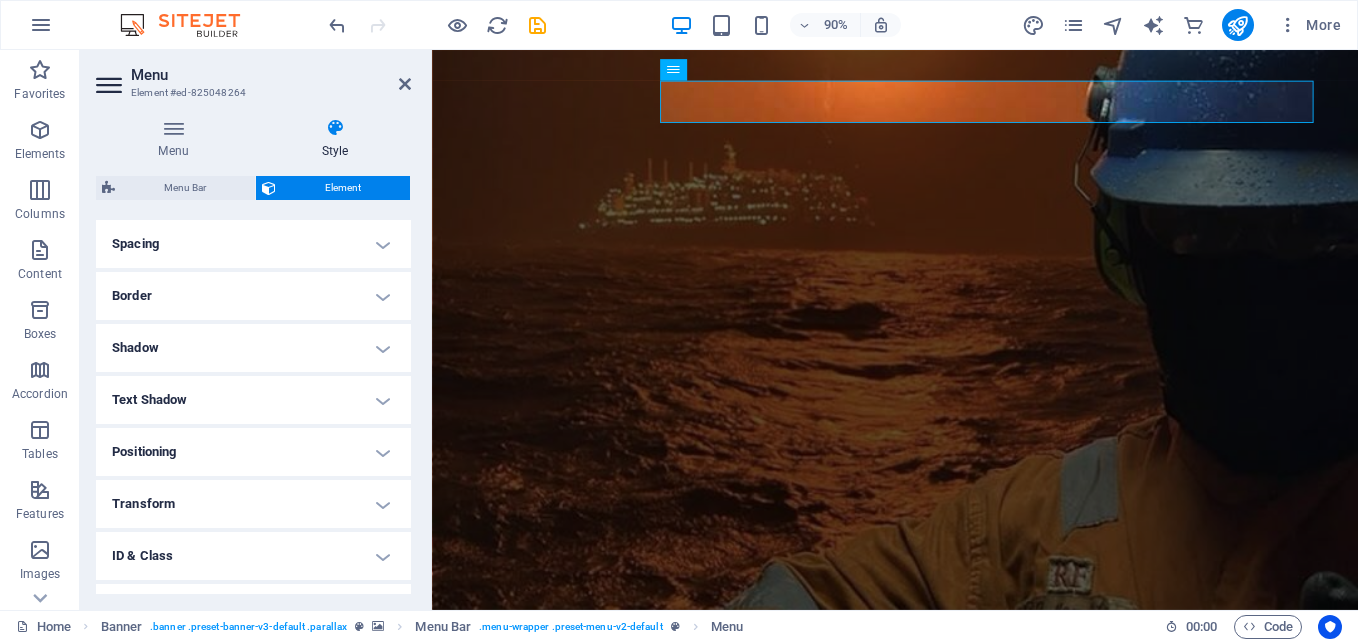 scroll, scrollTop: 468, scrollLeft: 0, axis: vertical 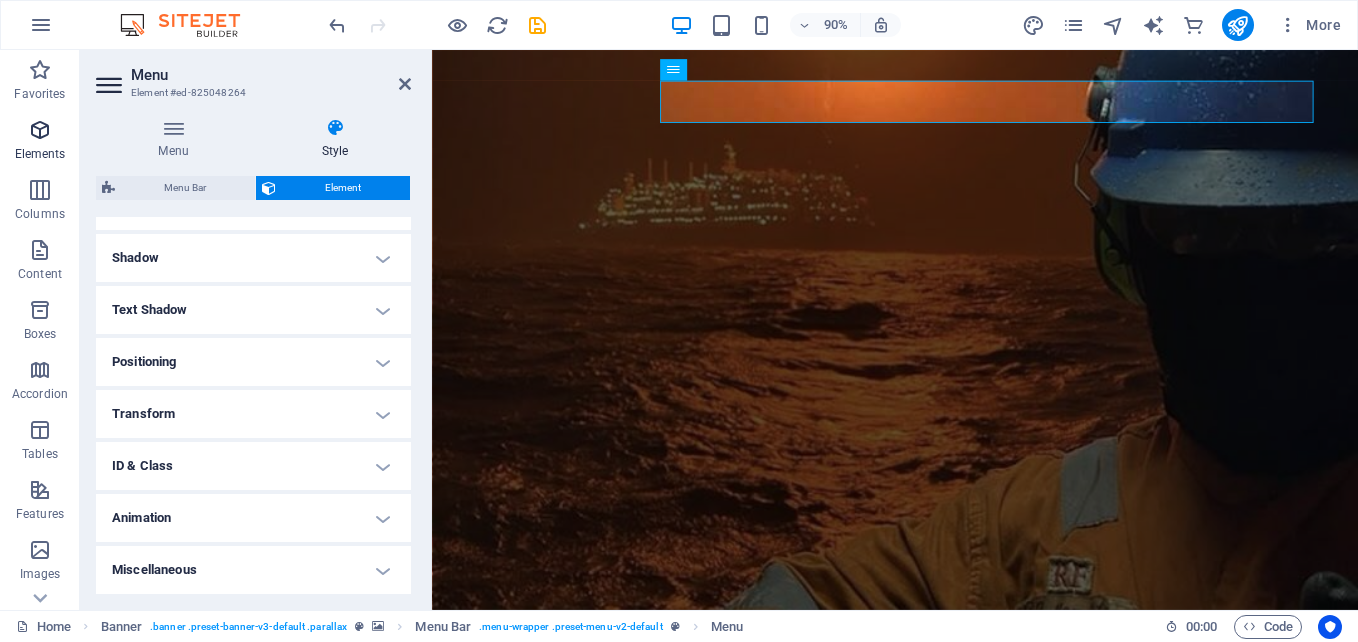 click at bounding box center (40, 130) 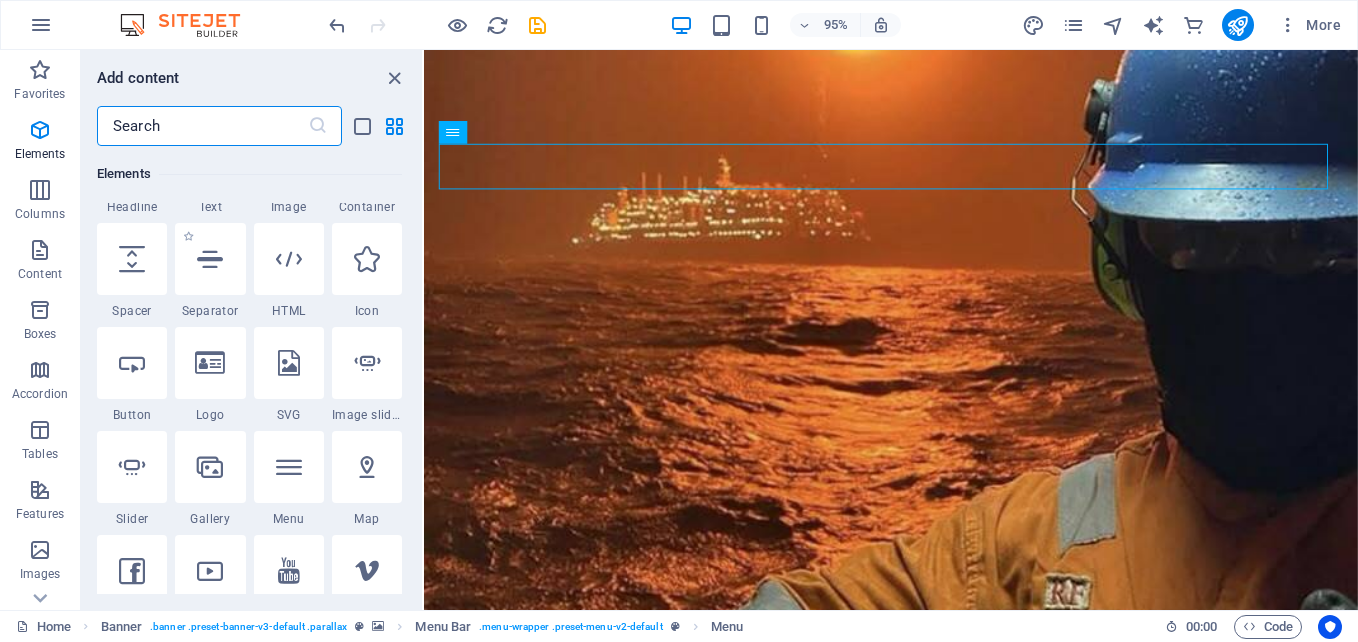 scroll, scrollTop: 0, scrollLeft: 0, axis: both 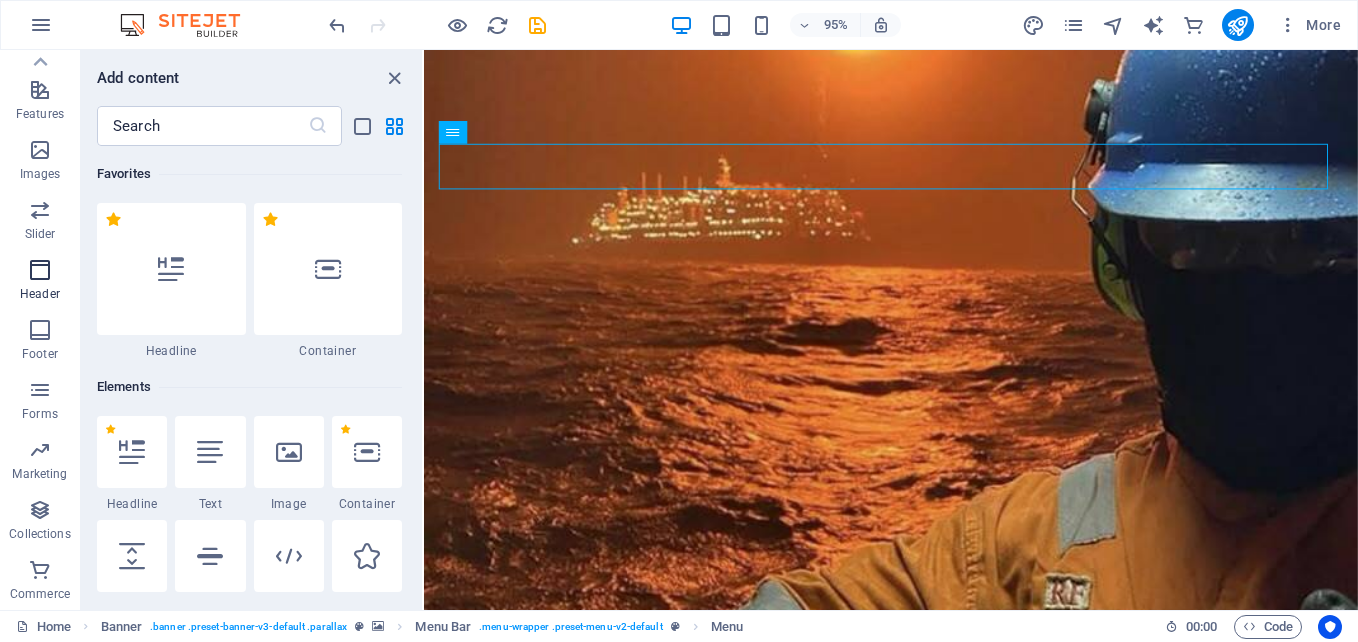 click at bounding box center (40, 270) 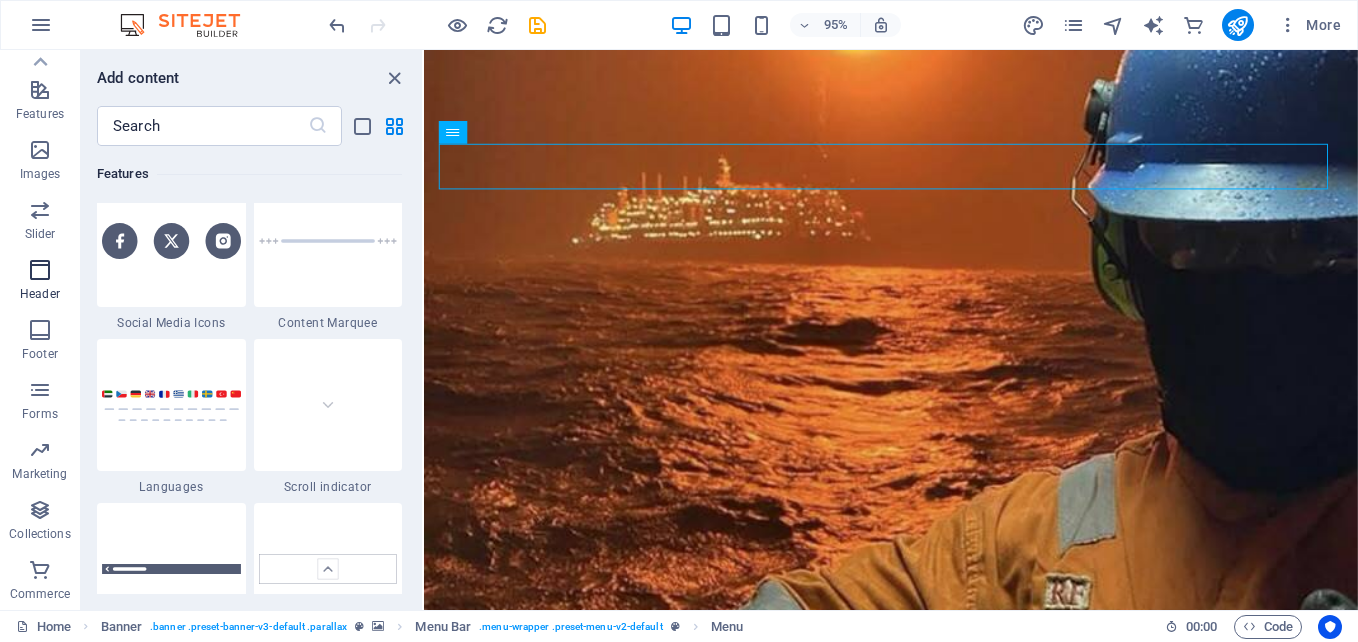 scroll, scrollTop: 12042, scrollLeft: 0, axis: vertical 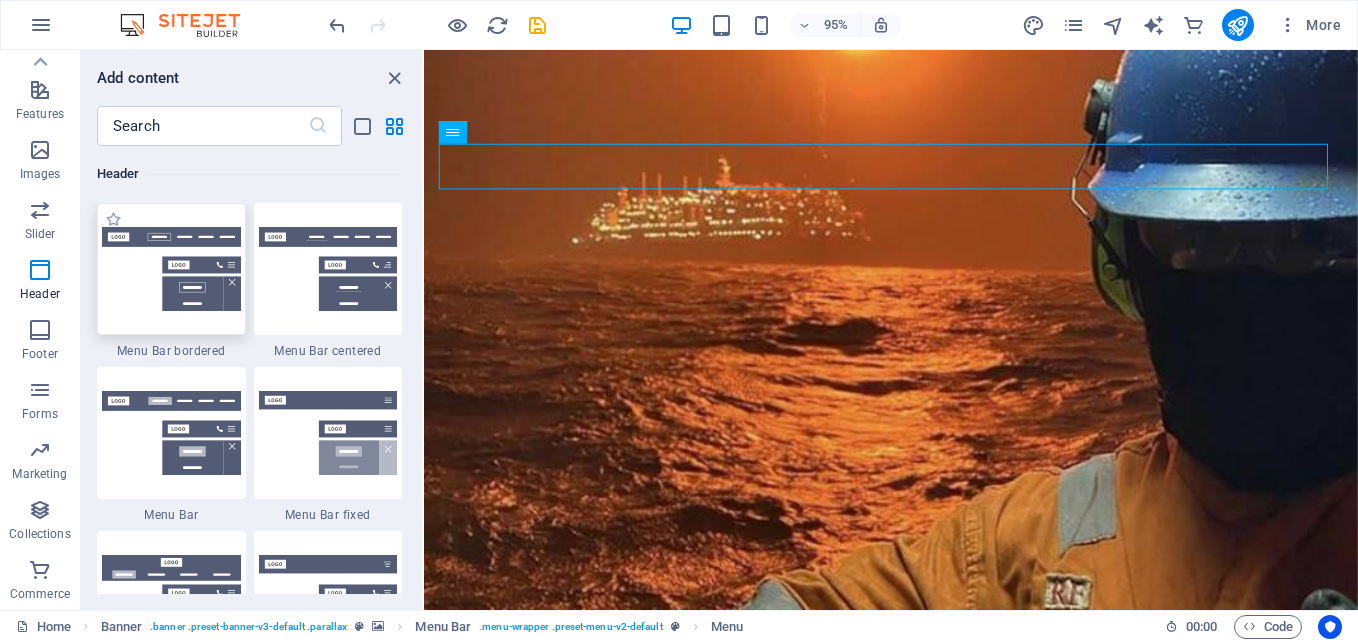 click at bounding box center (171, 269) 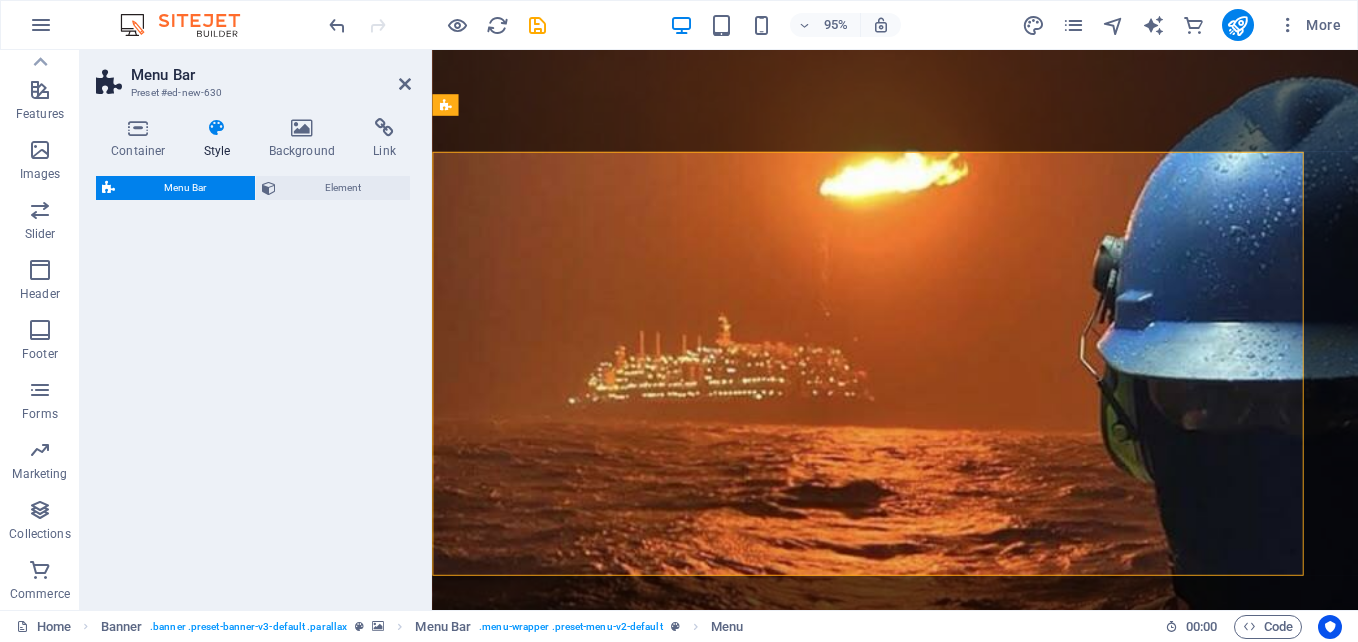 select on "rem" 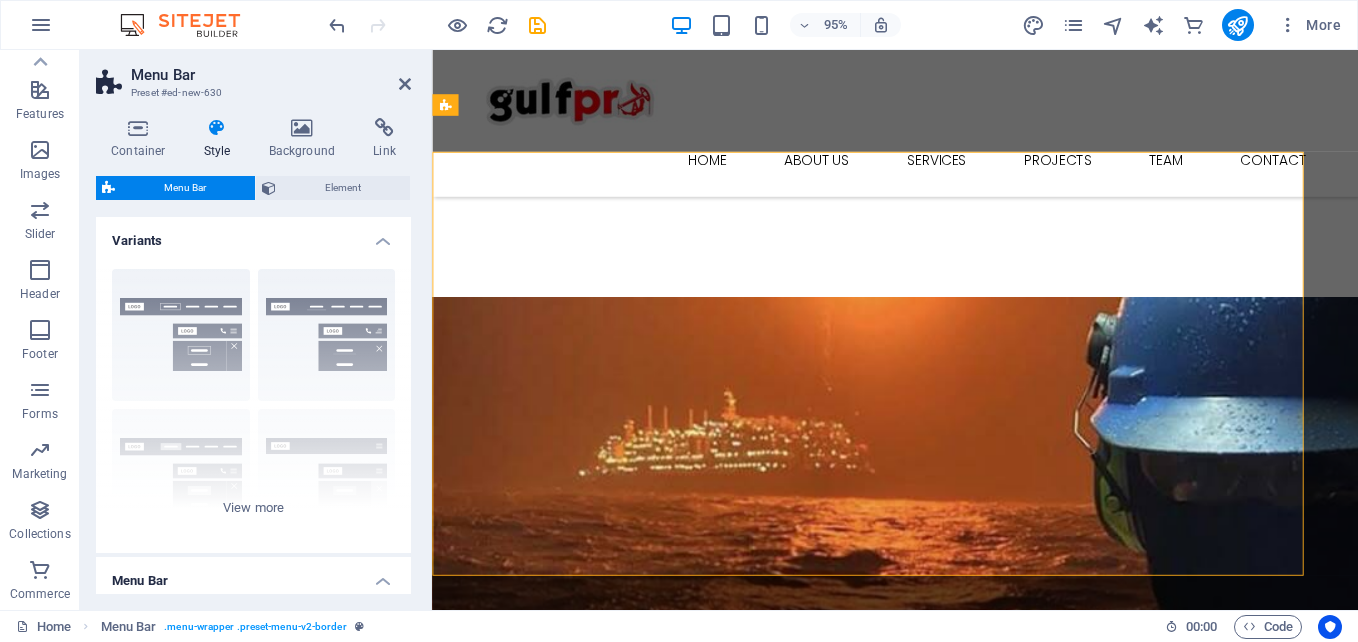 scroll, scrollTop: 549, scrollLeft: 0, axis: vertical 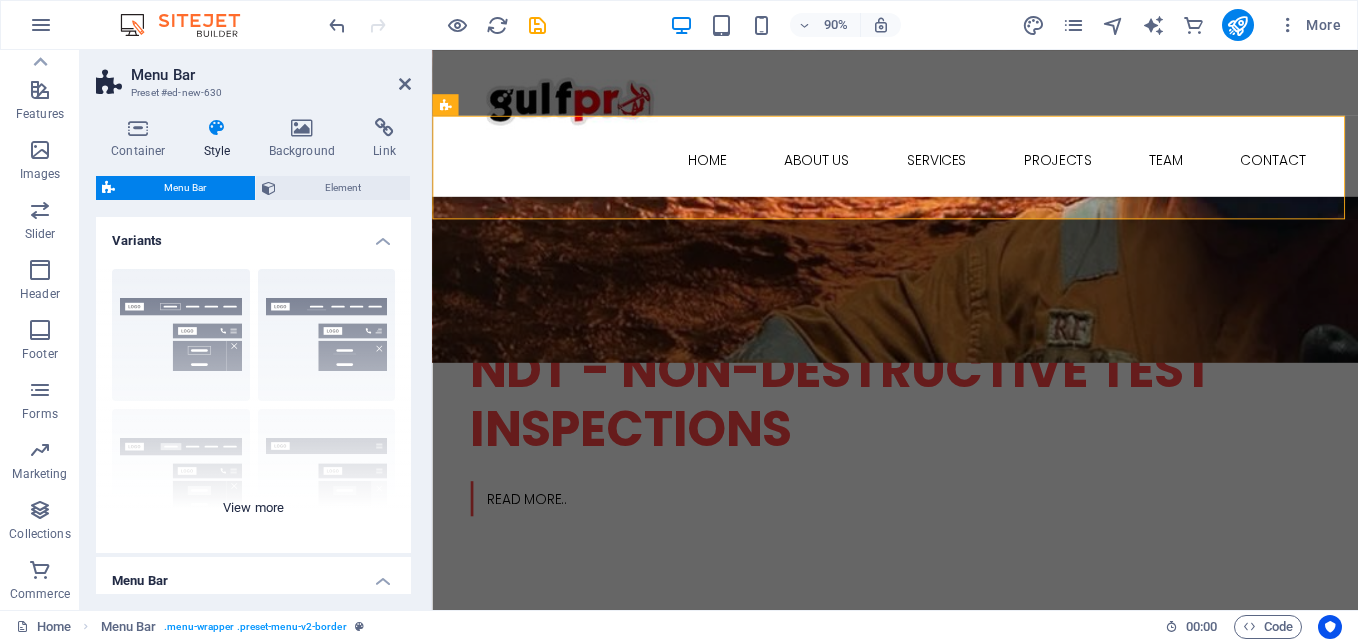 click on "Border Centered Default Fixed Loki Trigger Wide XXL" at bounding box center [253, 403] 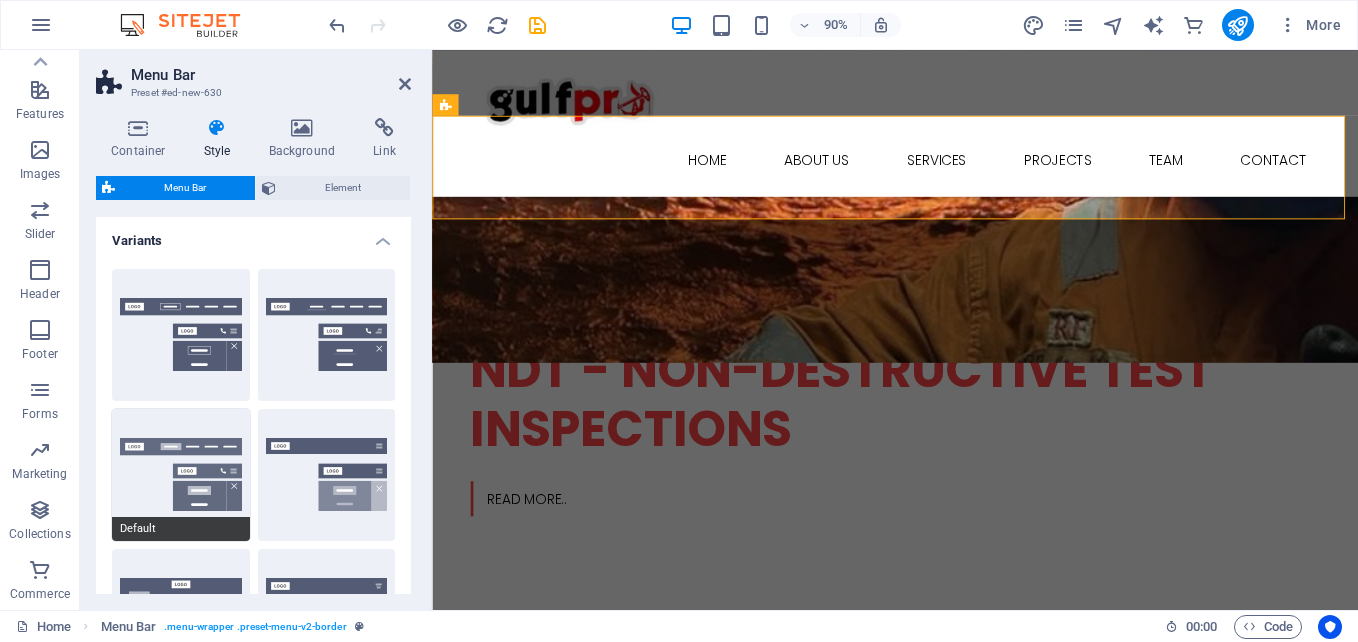 click on "Default" at bounding box center [181, 475] 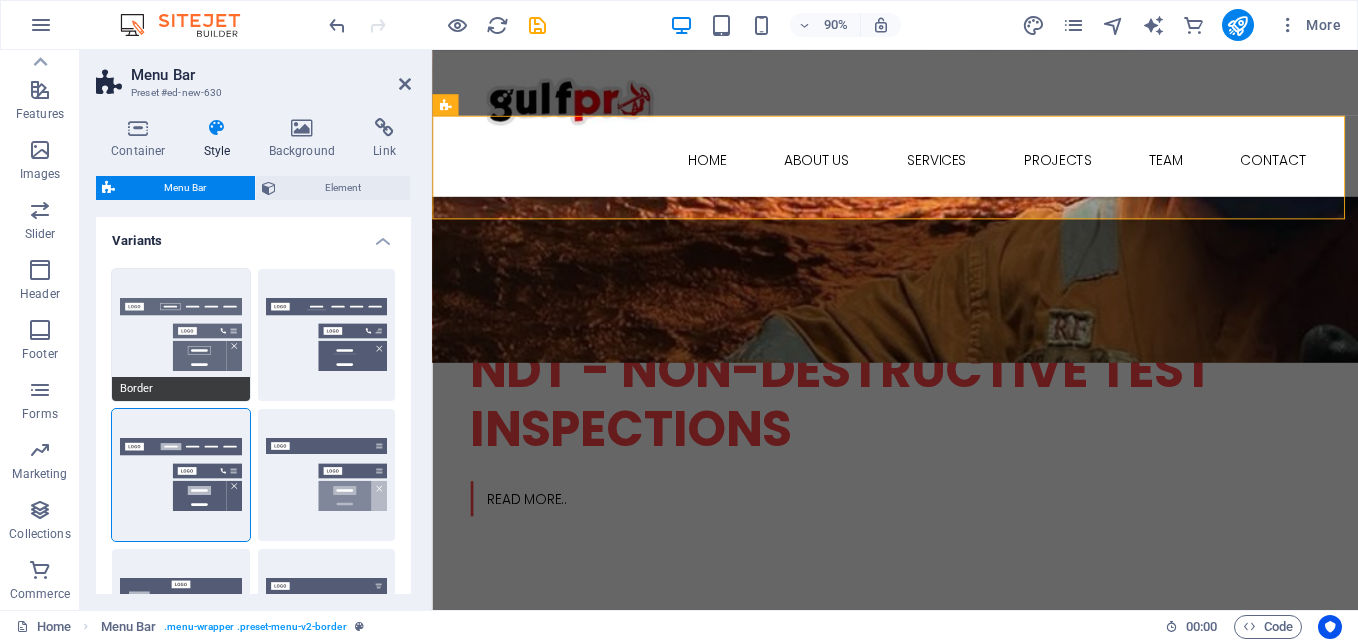 click on "Border" at bounding box center (181, 335) 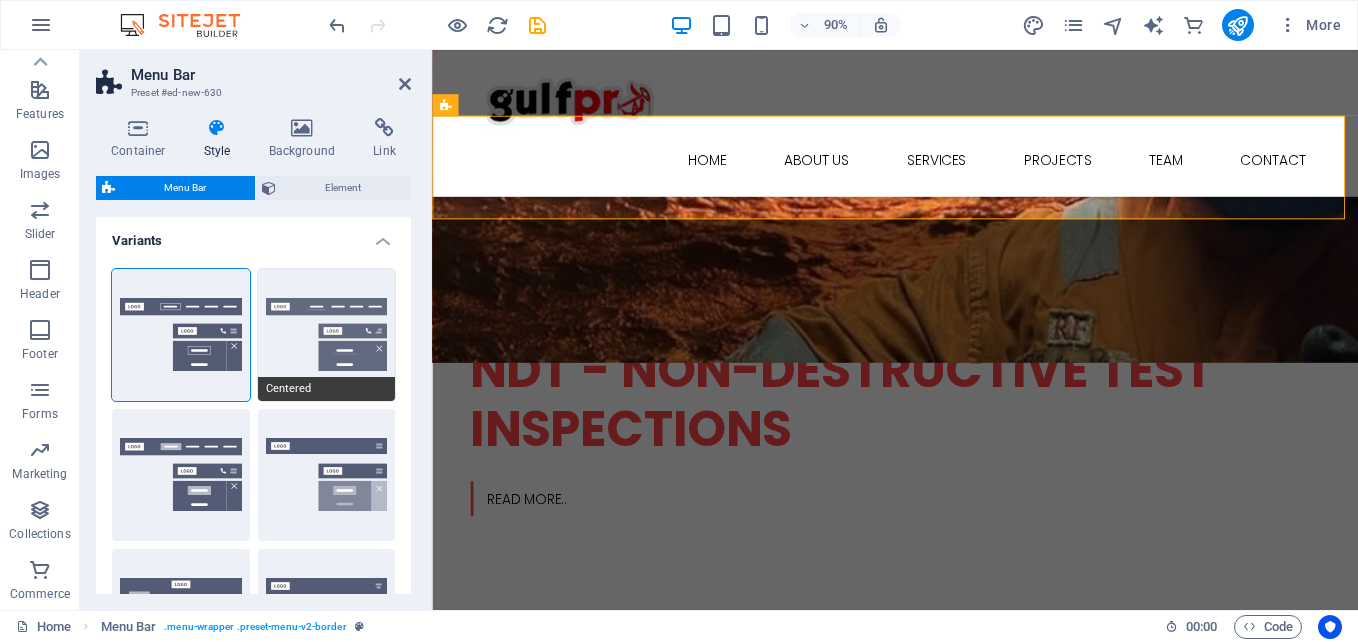 click on "Centered" at bounding box center [327, 335] 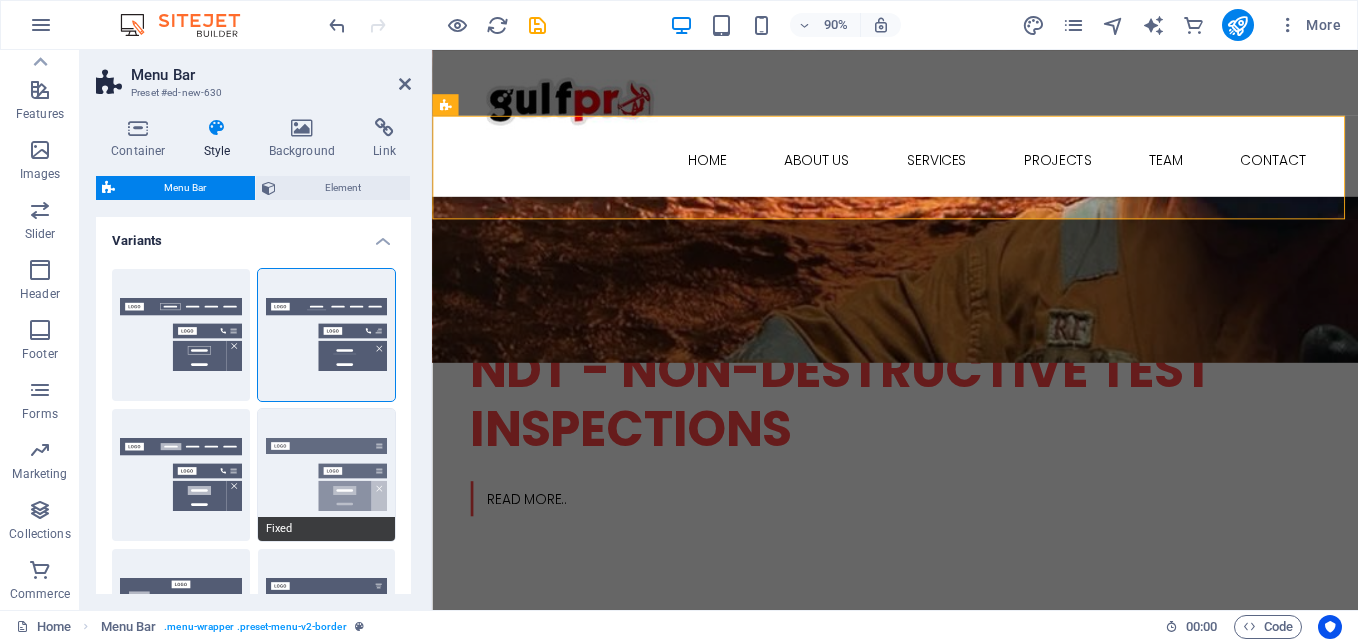 click on "Fixed" at bounding box center [327, 475] 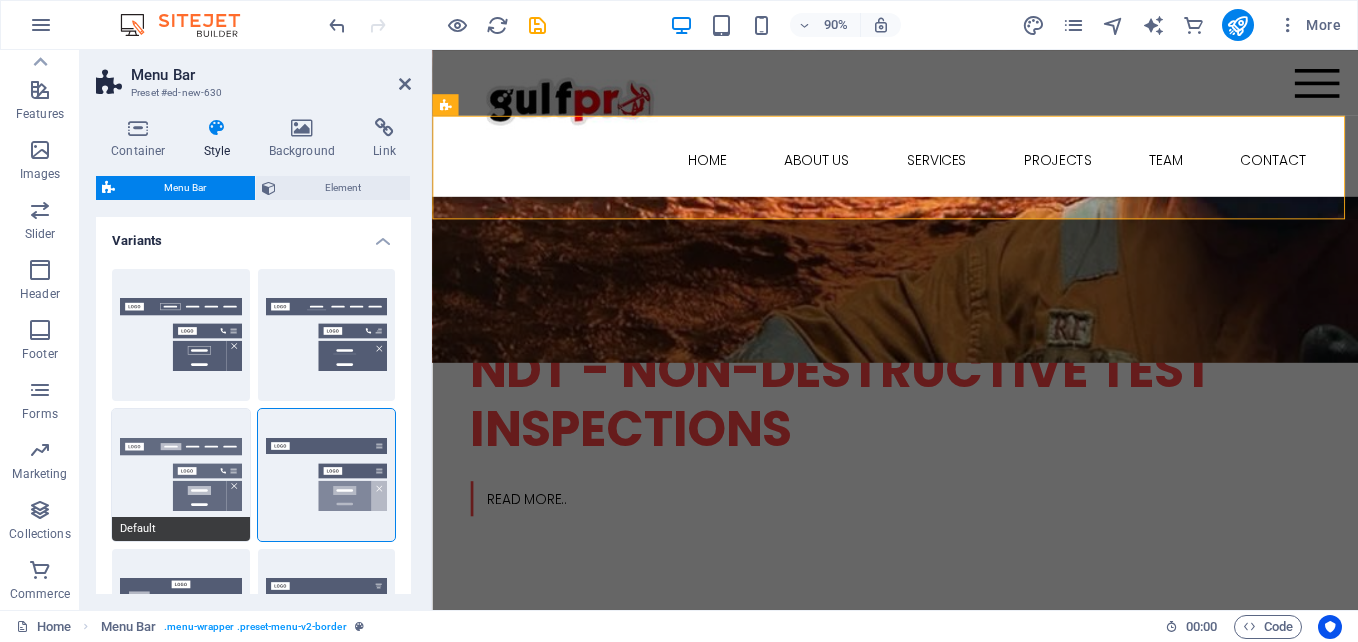 click on "Default" at bounding box center (181, 475) 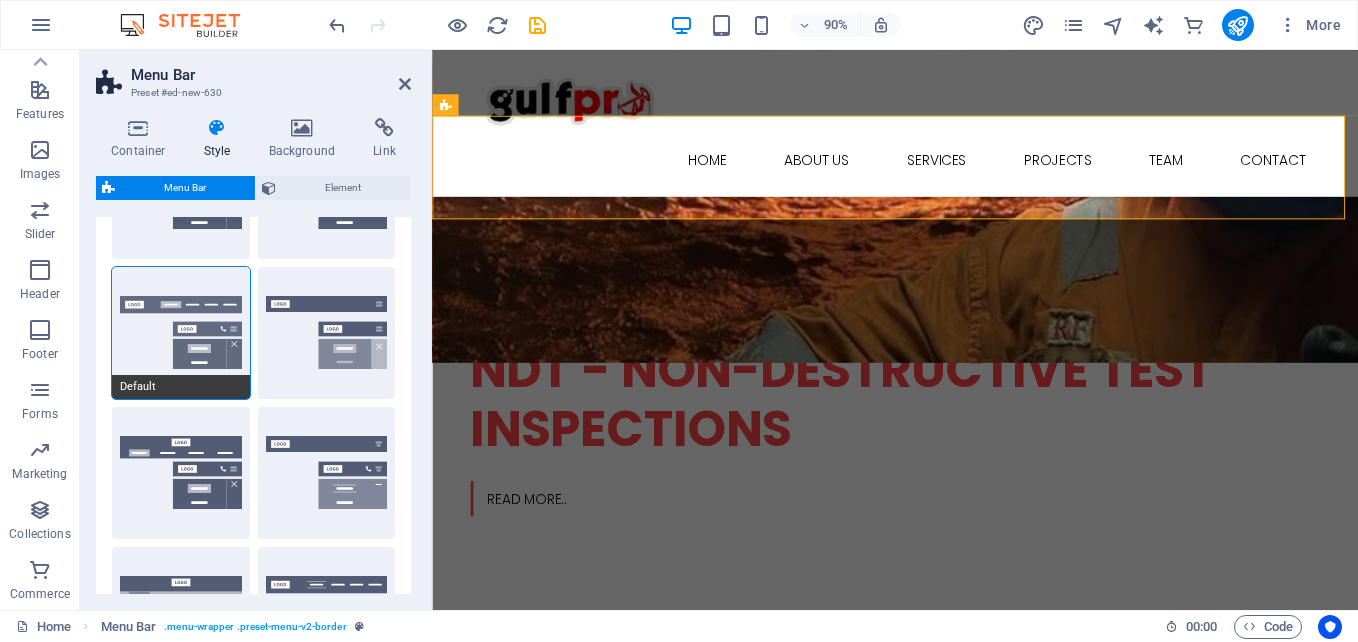 scroll, scrollTop: 144, scrollLeft: 0, axis: vertical 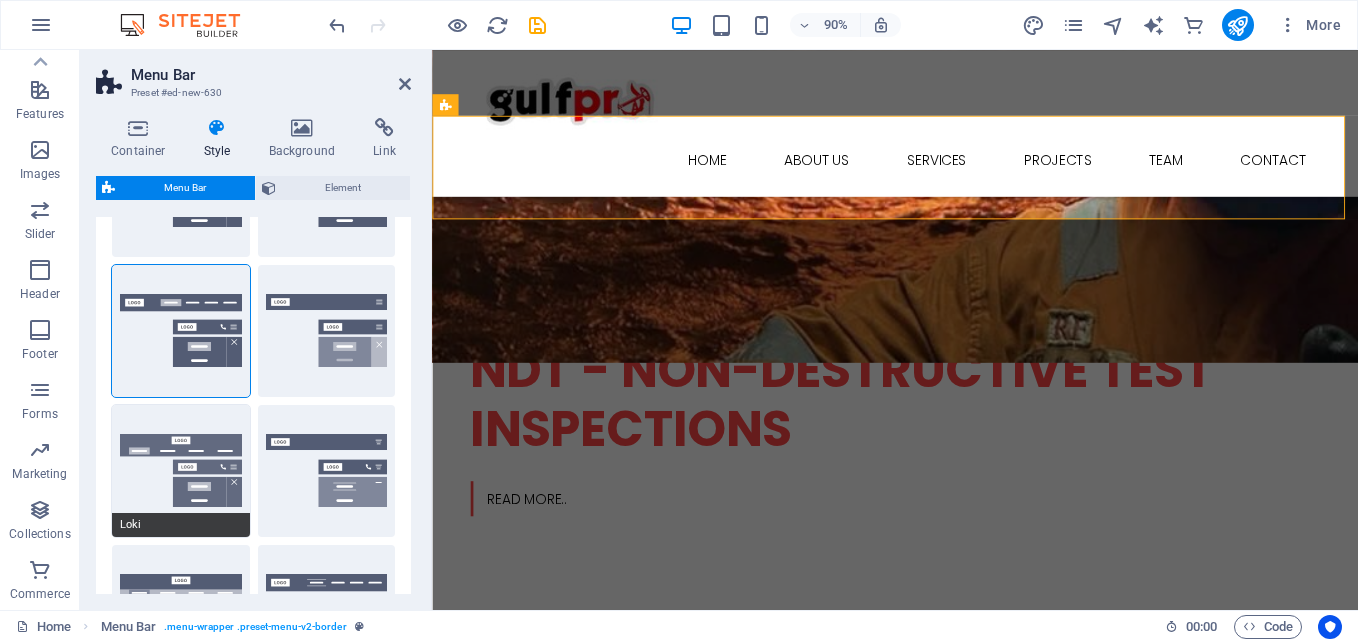 click on "Loki" at bounding box center [181, 471] 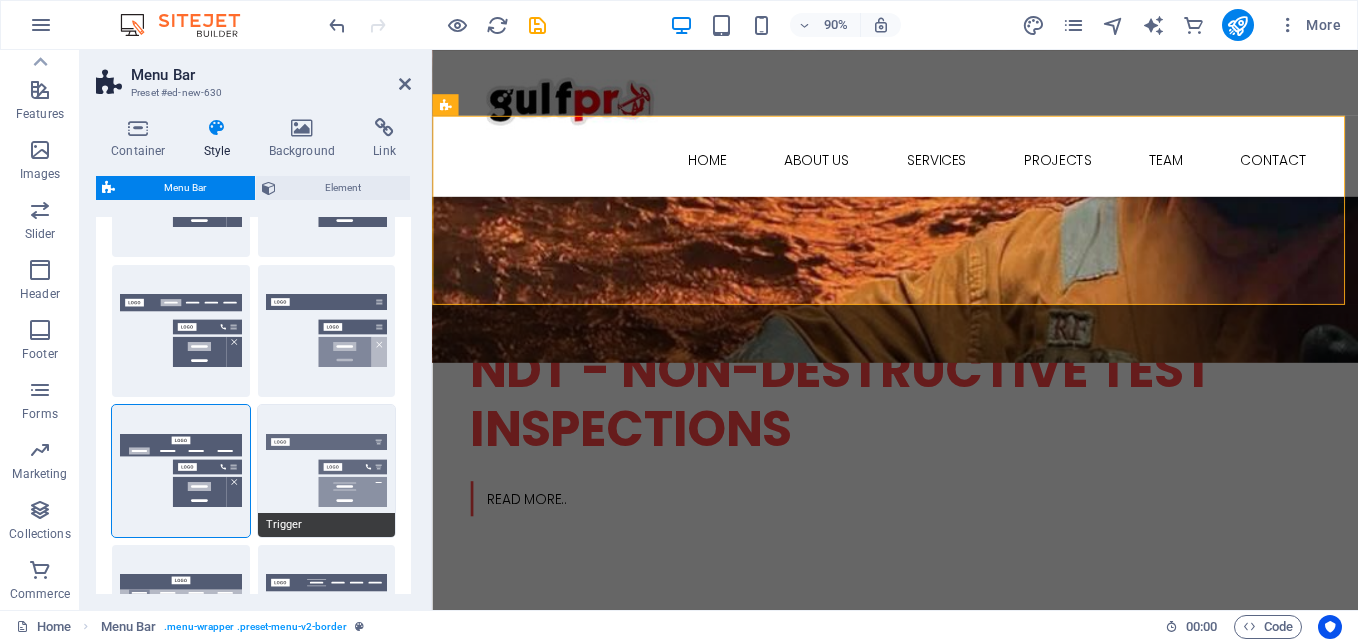 click on "Trigger" at bounding box center [327, 471] 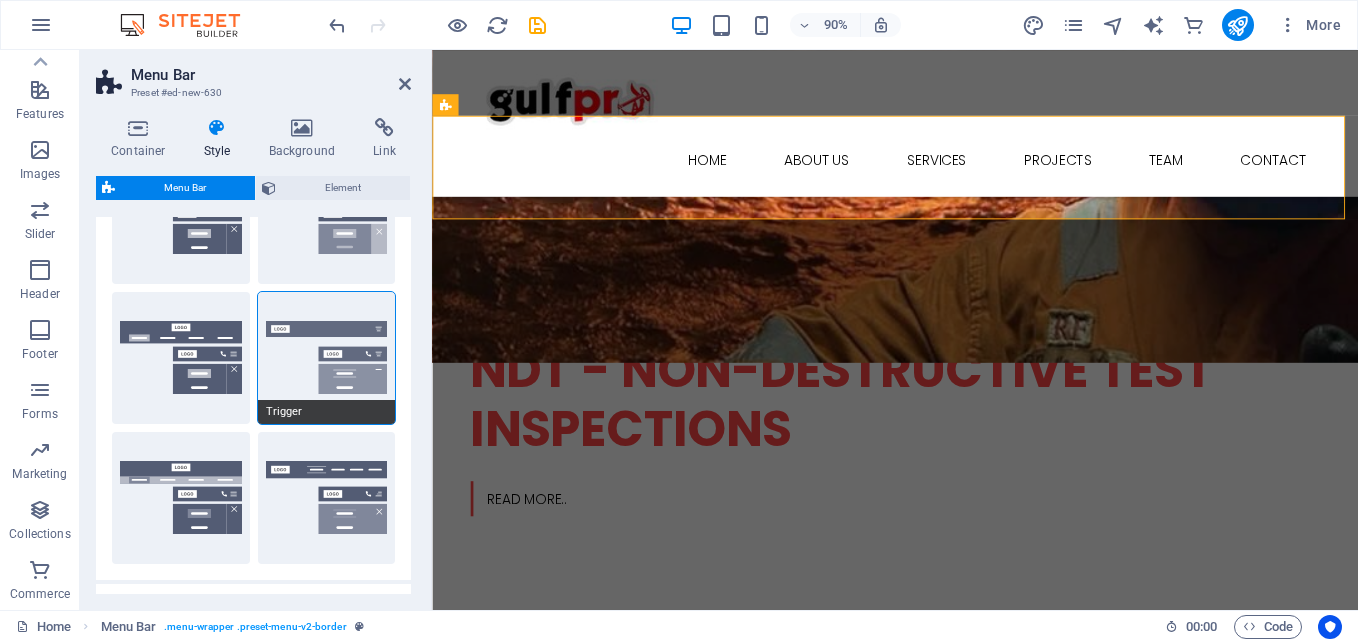 scroll, scrollTop: 261, scrollLeft: 0, axis: vertical 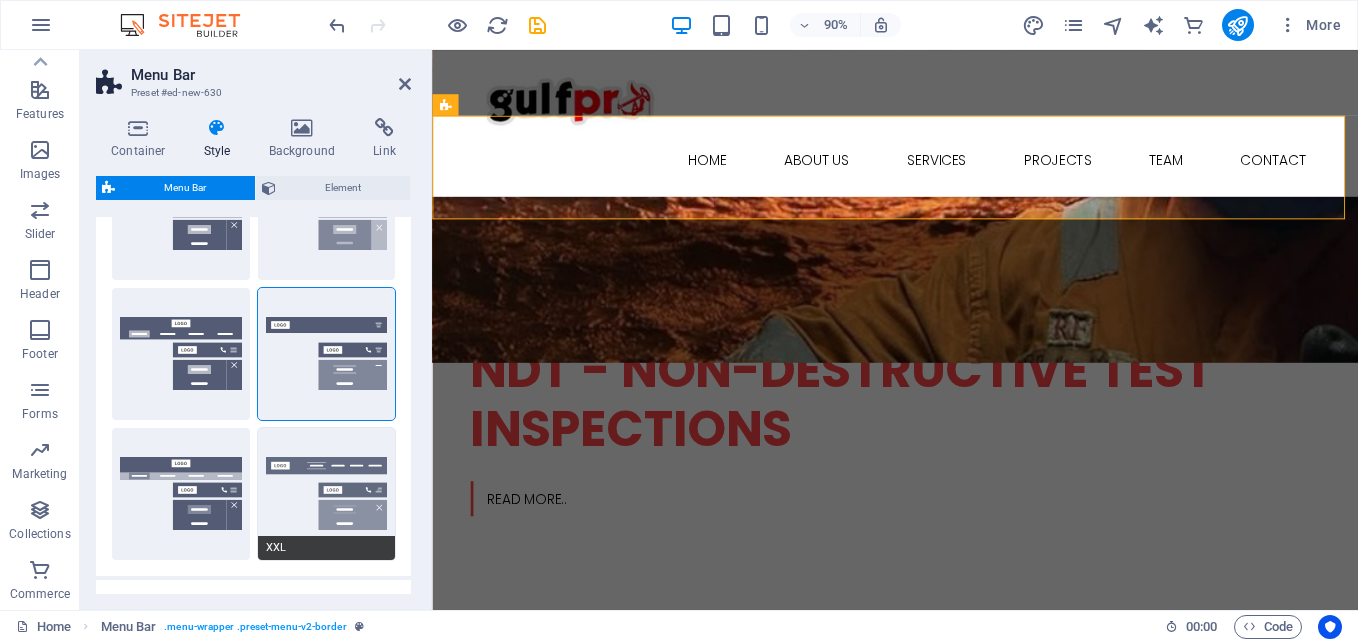click on "XXL" at bounding box center [327, 494] 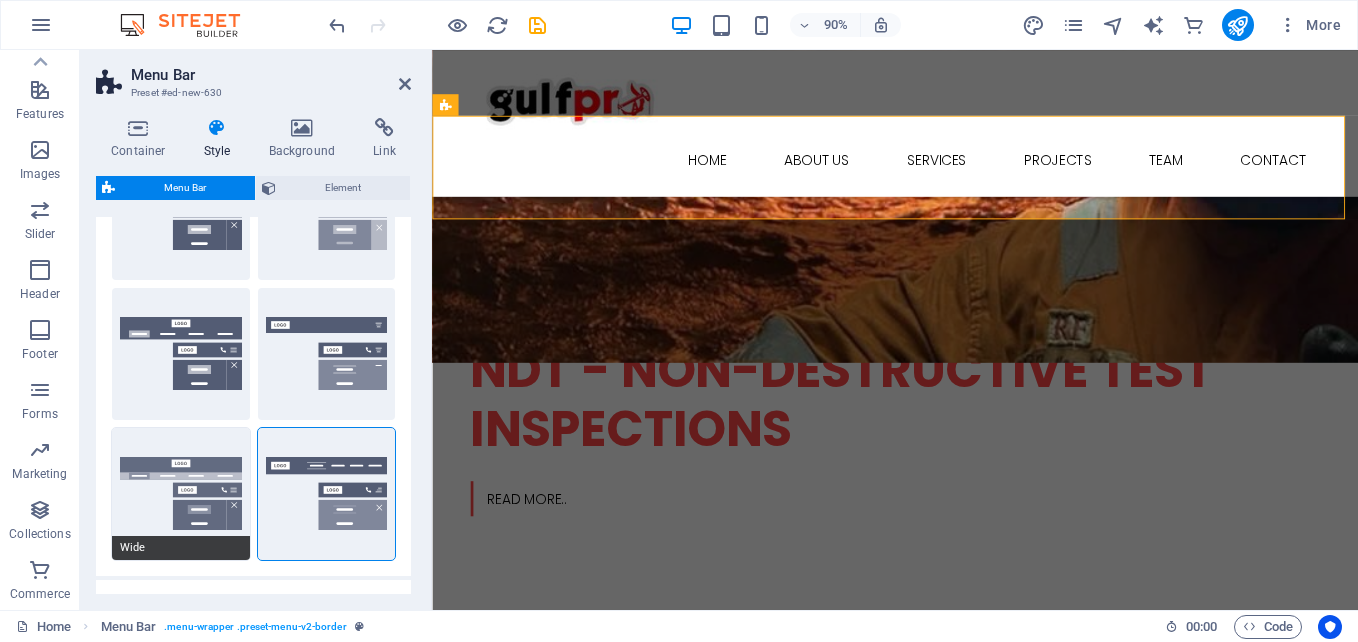 click on "Wide" at bounding box center (181, 494) 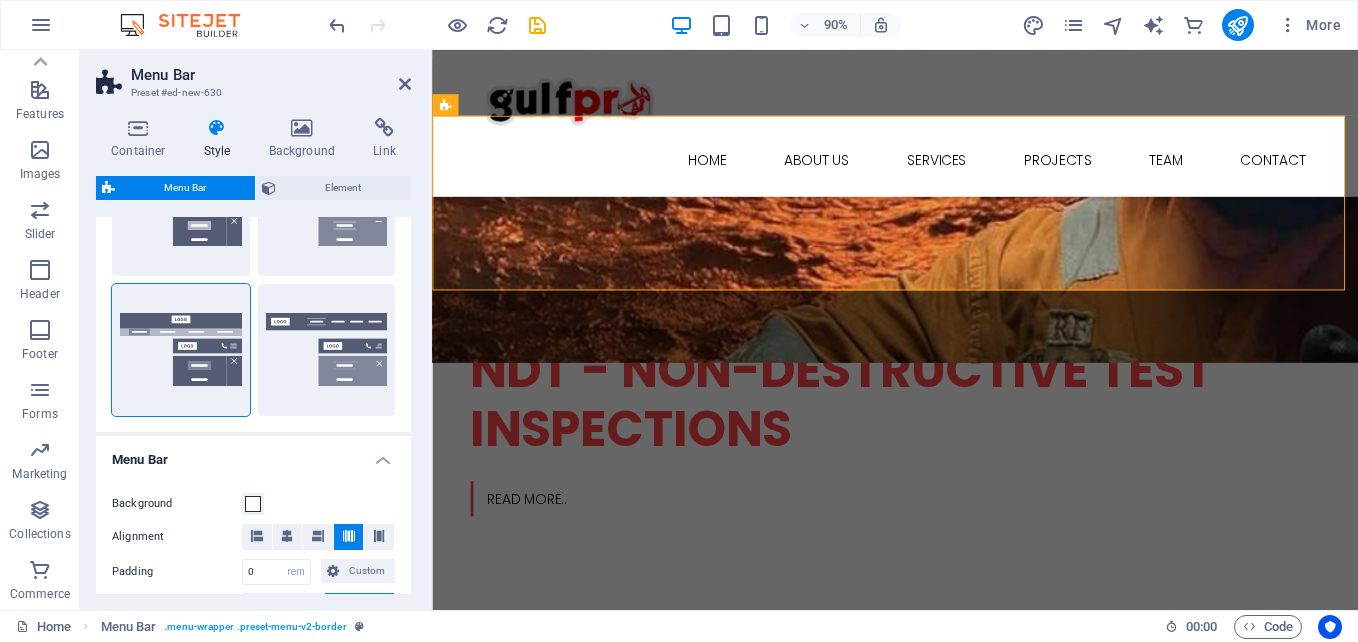 scroll, scrollTop: 0, scrollLeft: 0, axis: both 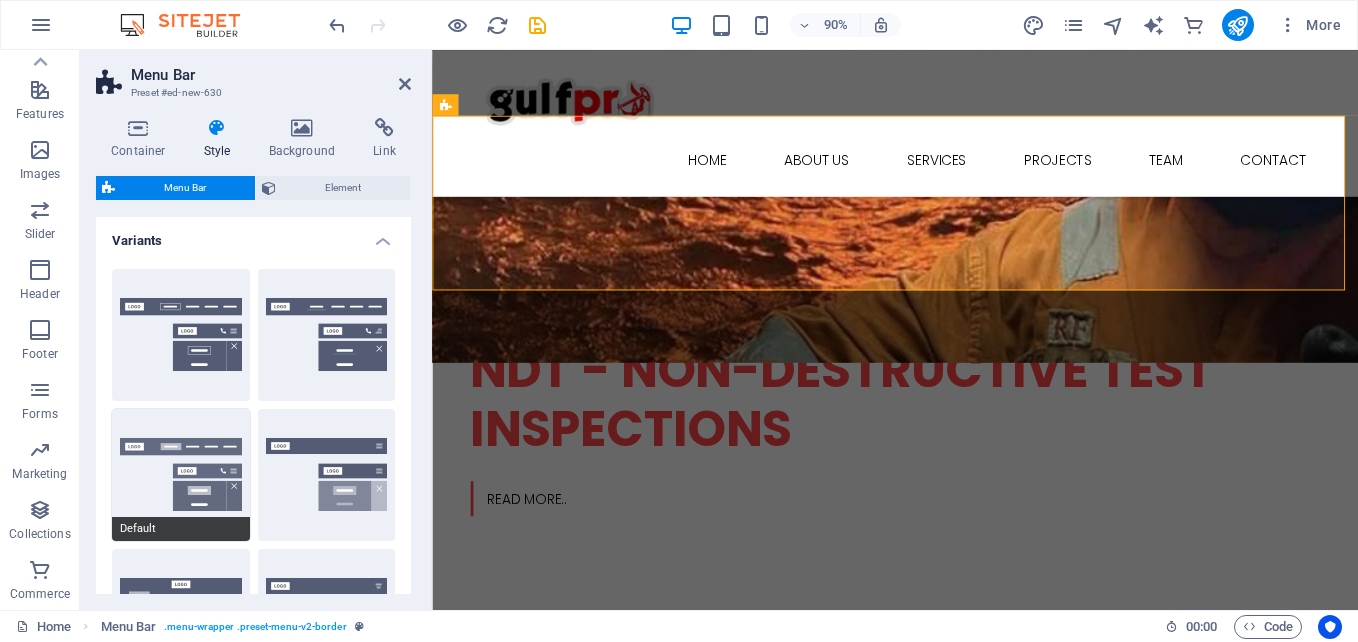 click on "Default" at bounding box center [181, 475] 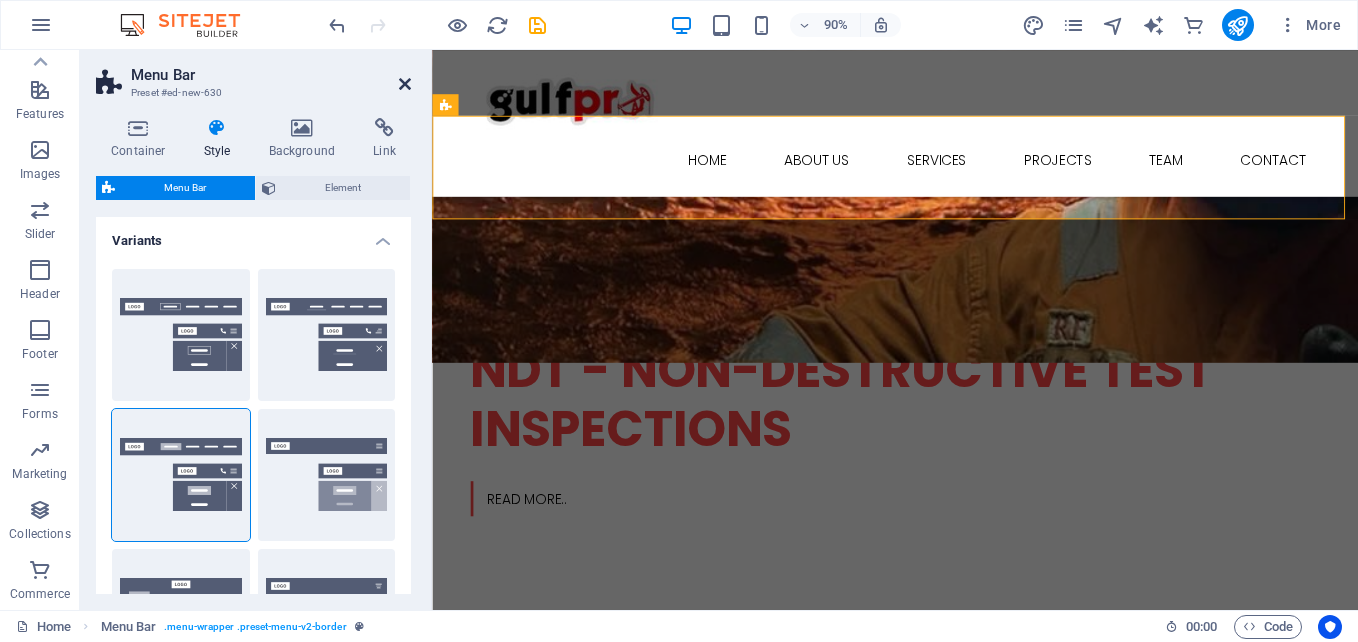 click at bounding box center (405, 84) 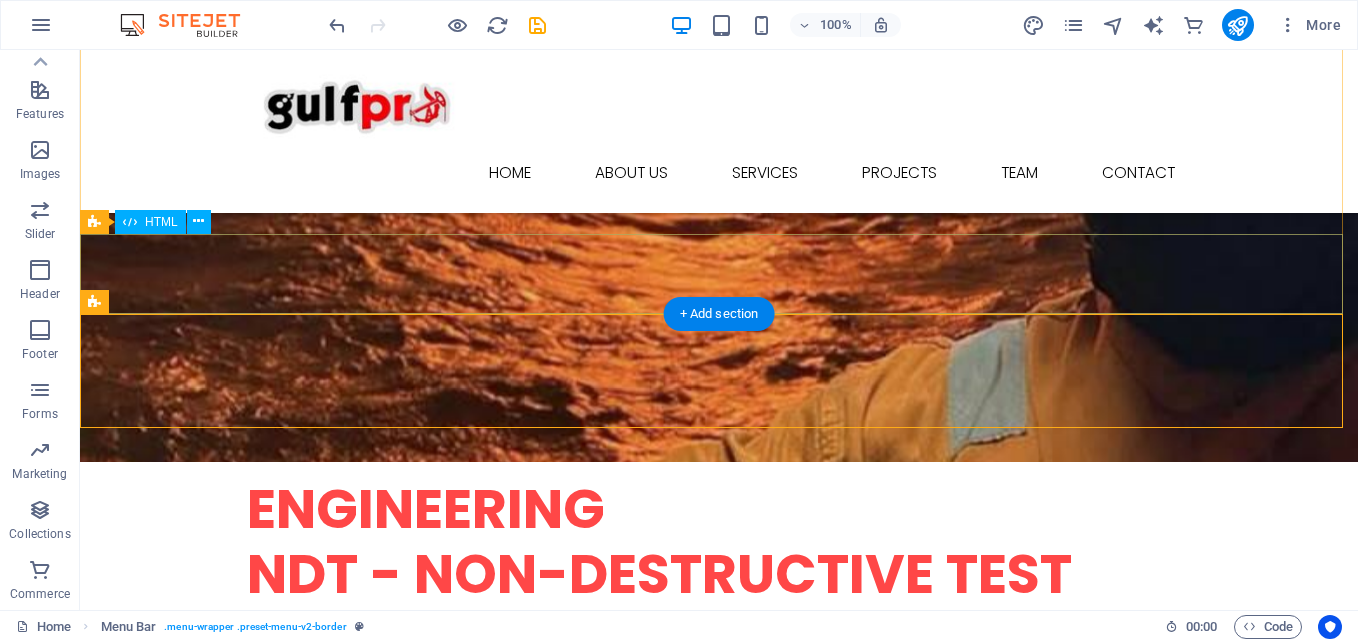 scroll, scrollTop: 0, scrollLeft: 0, axis: both 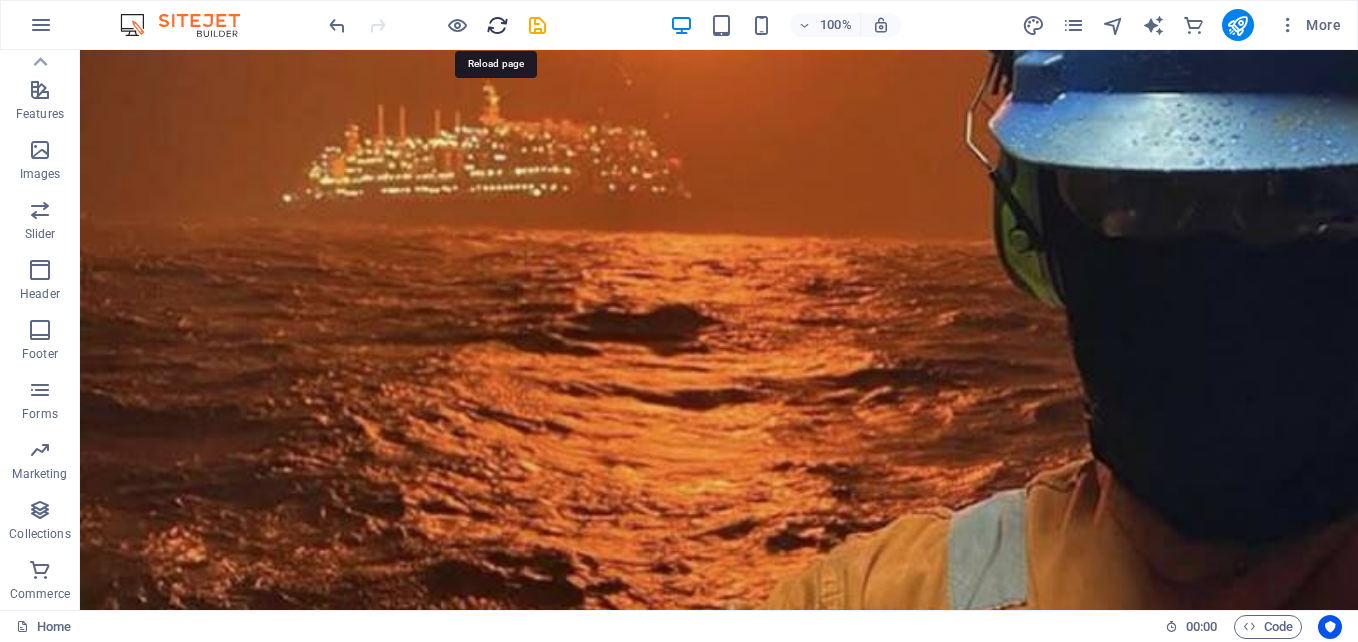 drag, startPoint x: 500, startPoint y: 31, endPoint x: 708, endPoint y: 30, distance: 208.00241 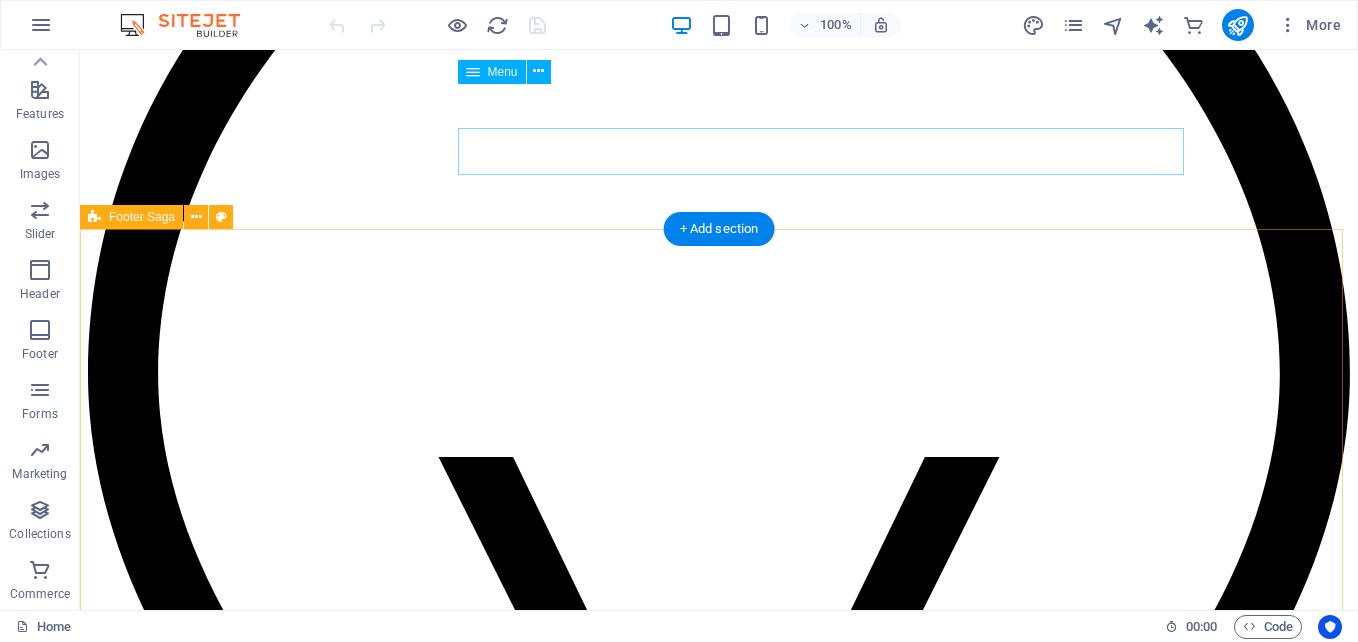 scroll, scrollTop: 9034, scrollLeft: 0, axis: vertical 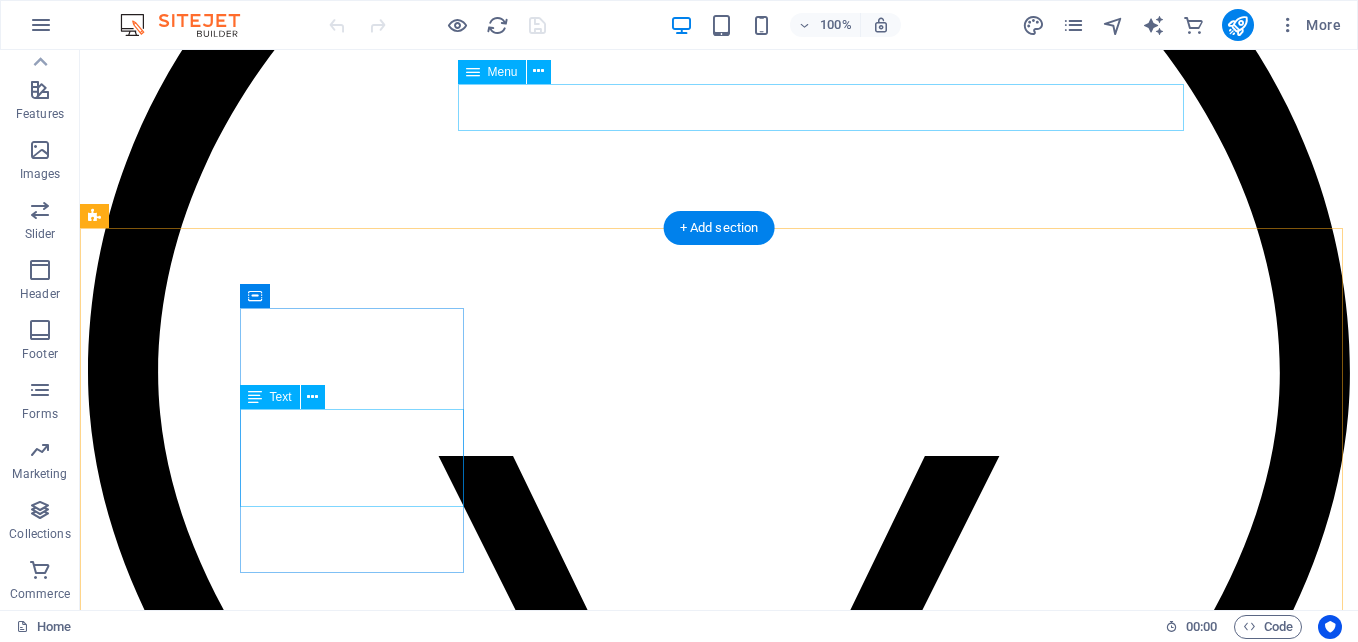 click on "[NUMBER] [STREET]. [CITY] [STATE]. [CITY] [POSTAL_CODE]" at bounding box center (719, 13029) 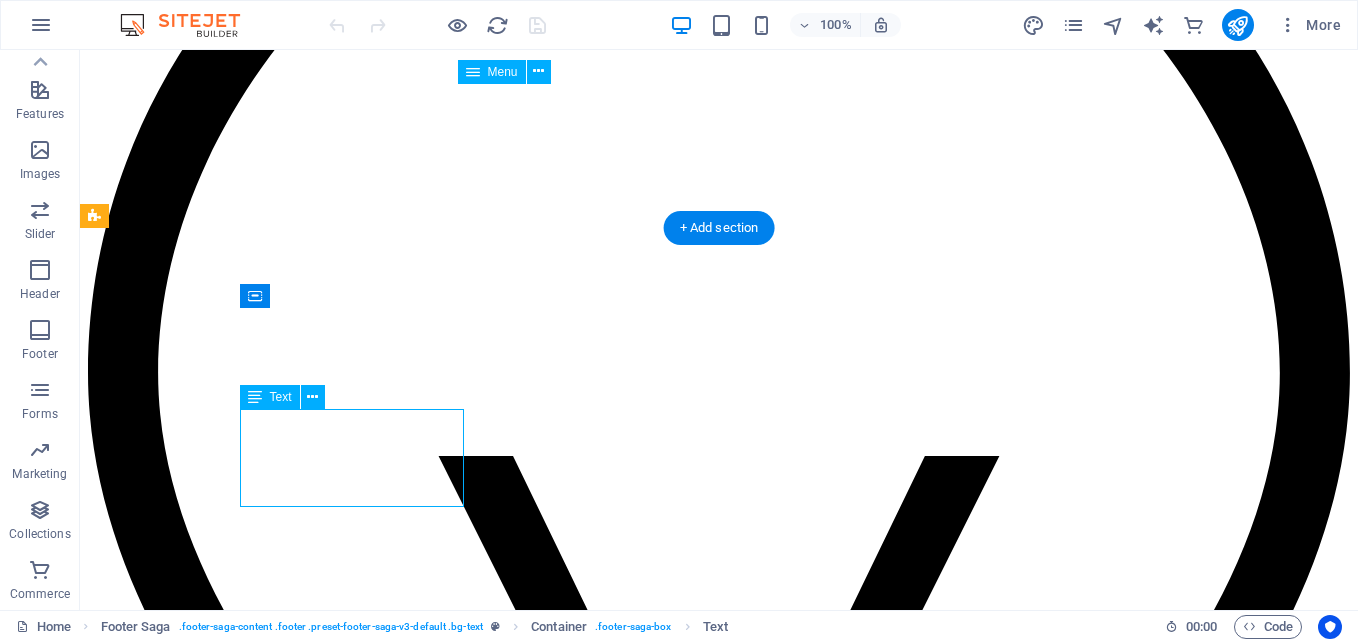 click on "[NUMBER] [STREET]. [CITY] [STATE]. [CITY] [POSTAL_CODE]" at bounding box center [719, 13029] 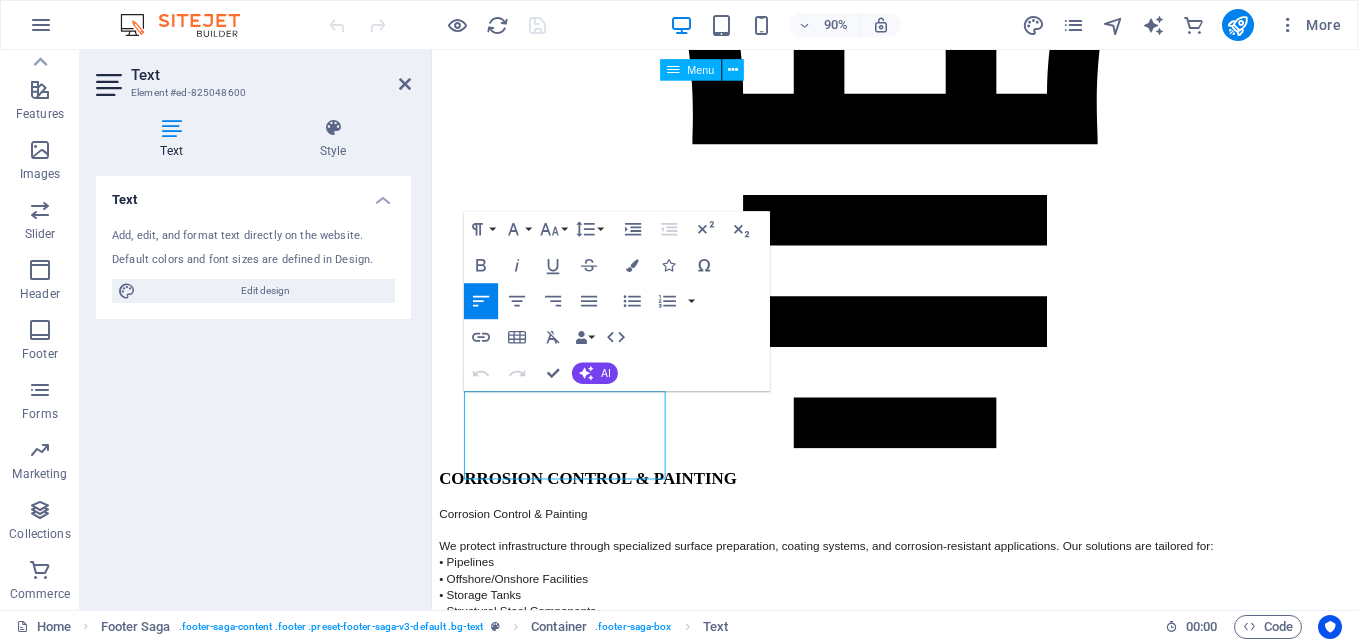 scroll, scrollTop: 9021, scrollLeft: 0, axis: vertical 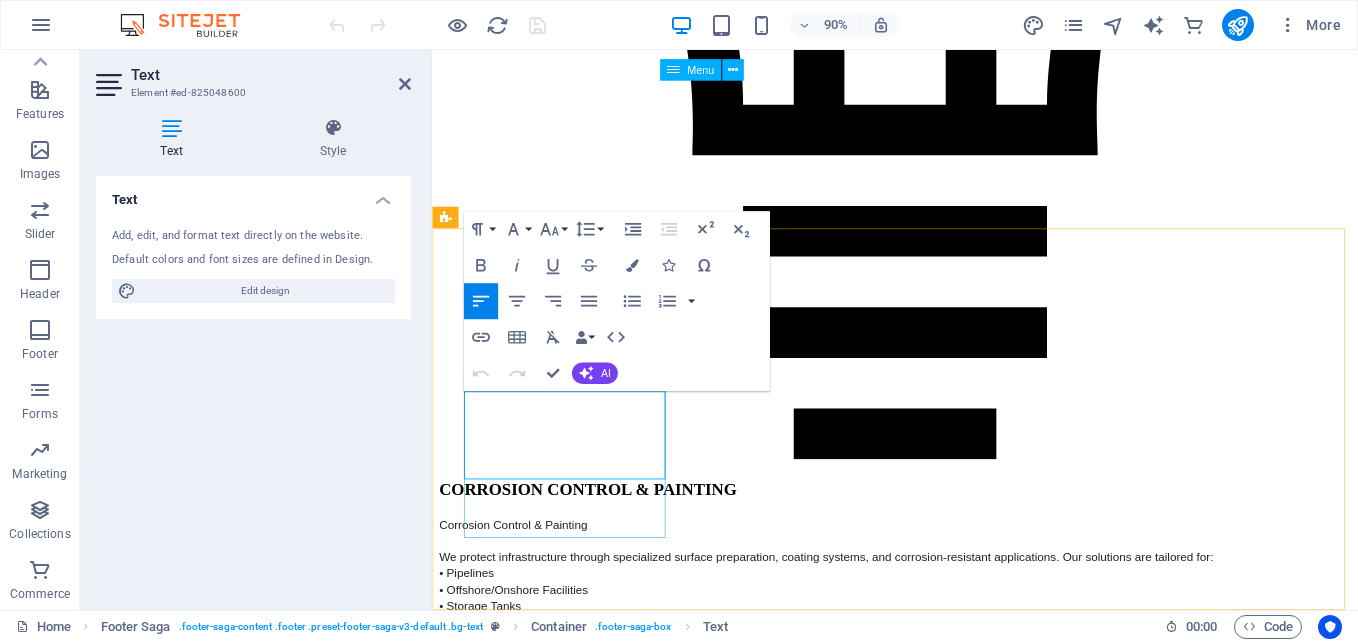click on "[POSTAL_CODE]" at bounding box center [946, 10761] 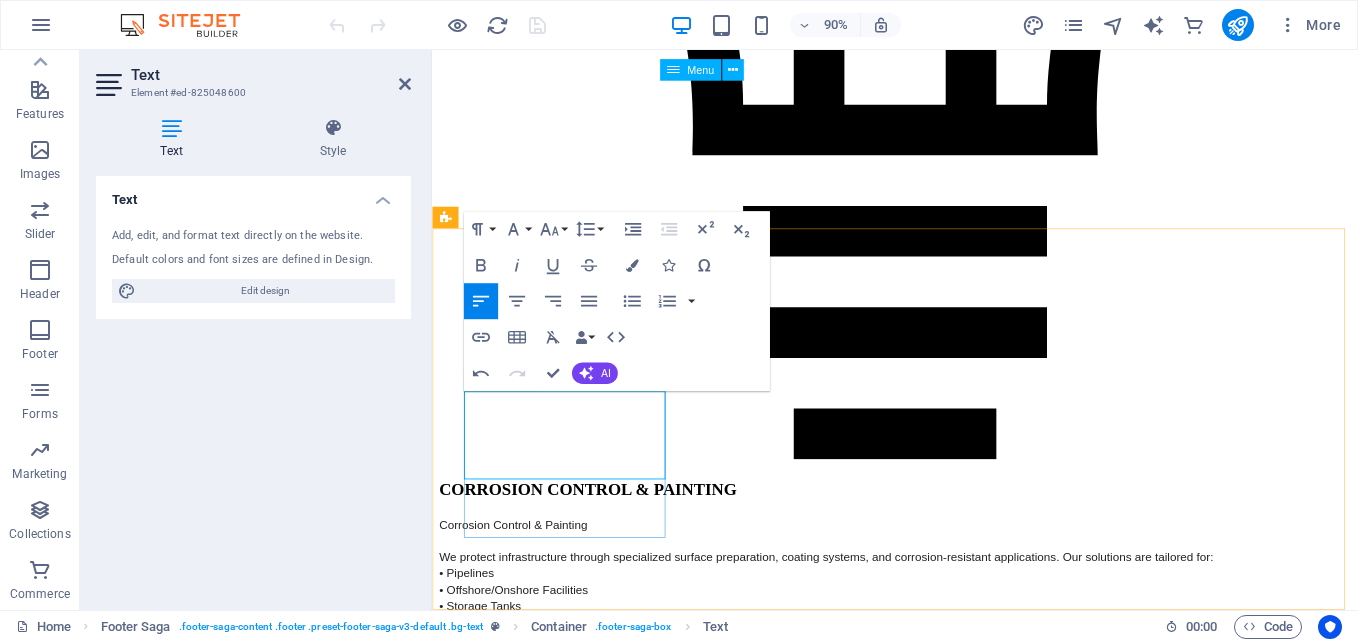 type 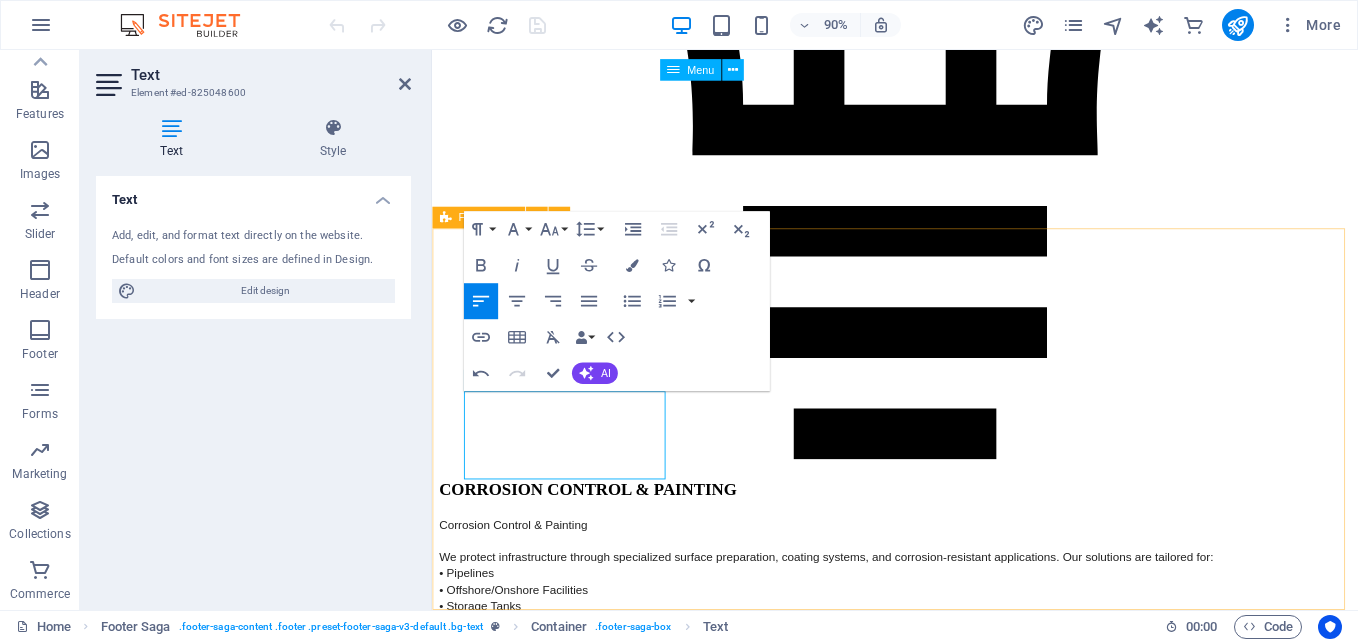 click on "[NUMBER] [STREET]. [CITY] [STATE]. [CITY] +233 [PHONE] Legal Notice Privacy Policy Navigation Home About us Services Projects Team Contact Social Media Facebook Twitter Instagram" at bounding box center [946, 12343] 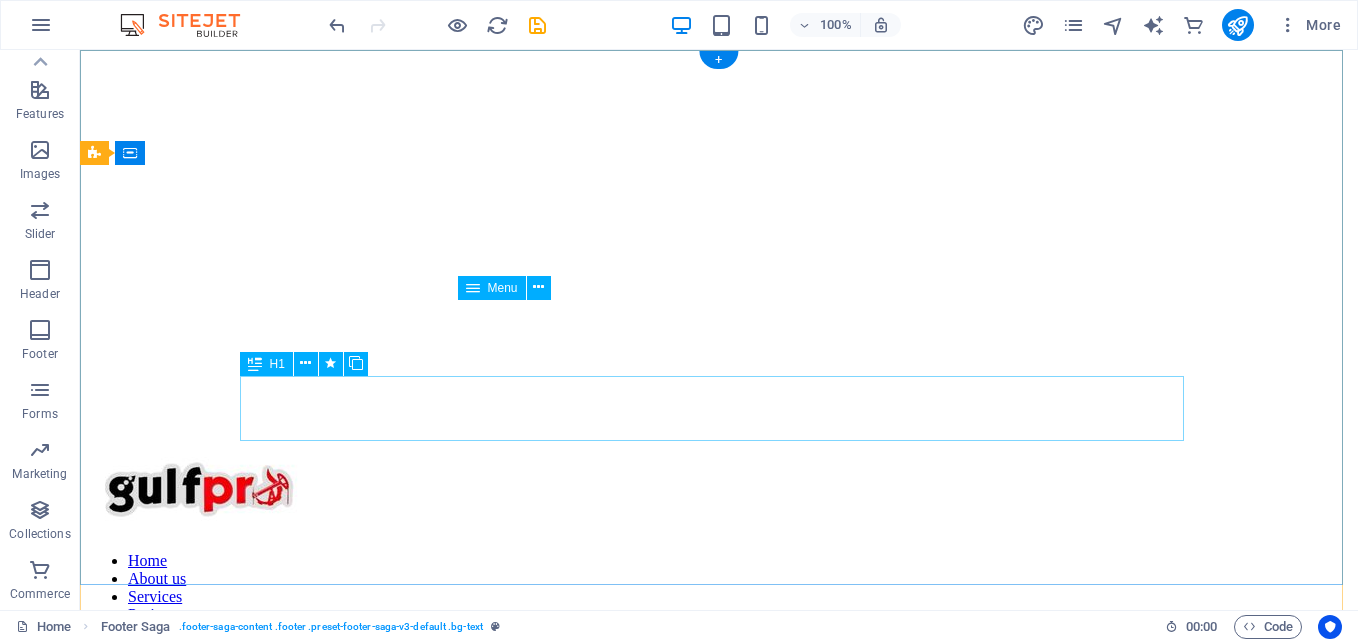 scroll, scrollTop: 0, scrollLeft: 0, axis: both 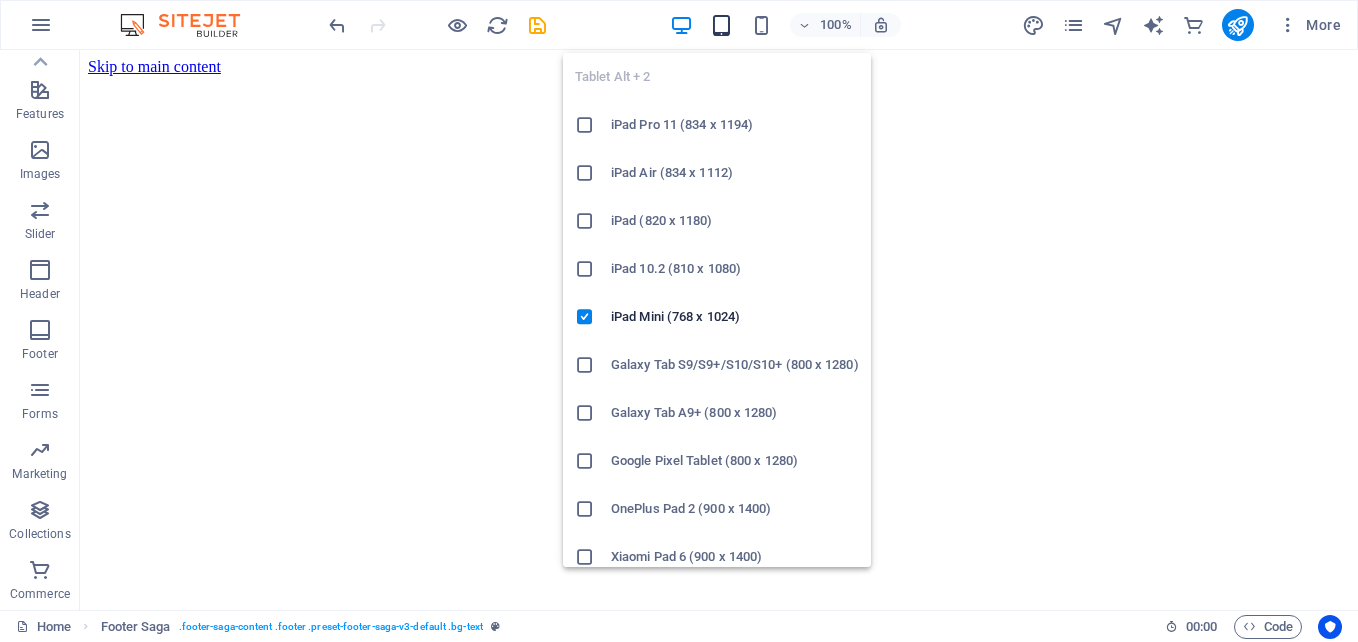 click at bounding box center [721, 25] 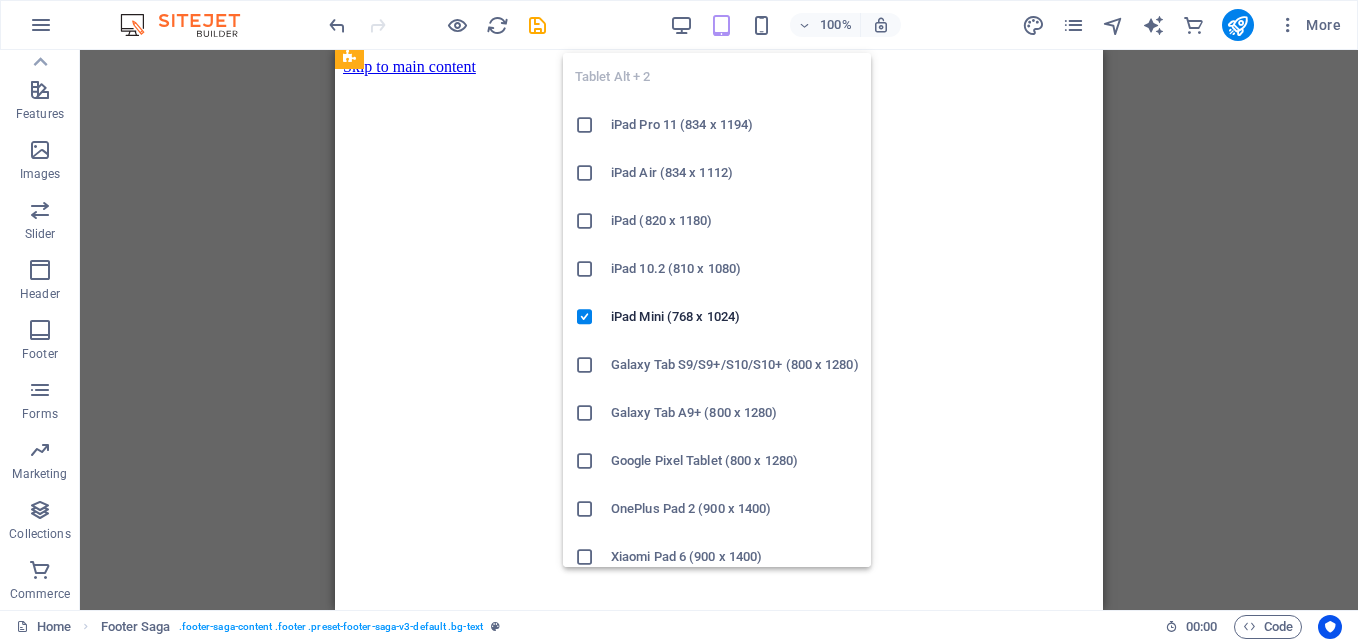 scroll, scrollTop: 10078, scrollLeft: 0, axis: vertical 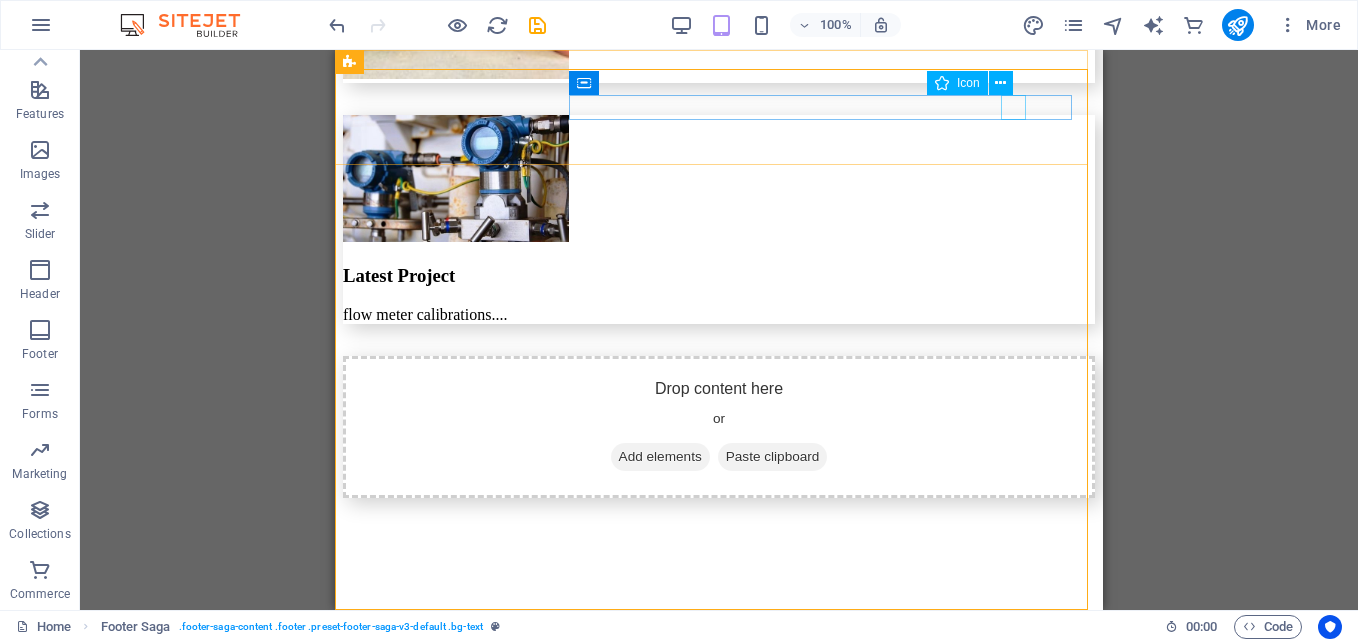 click at bounding box center [711, -8724] 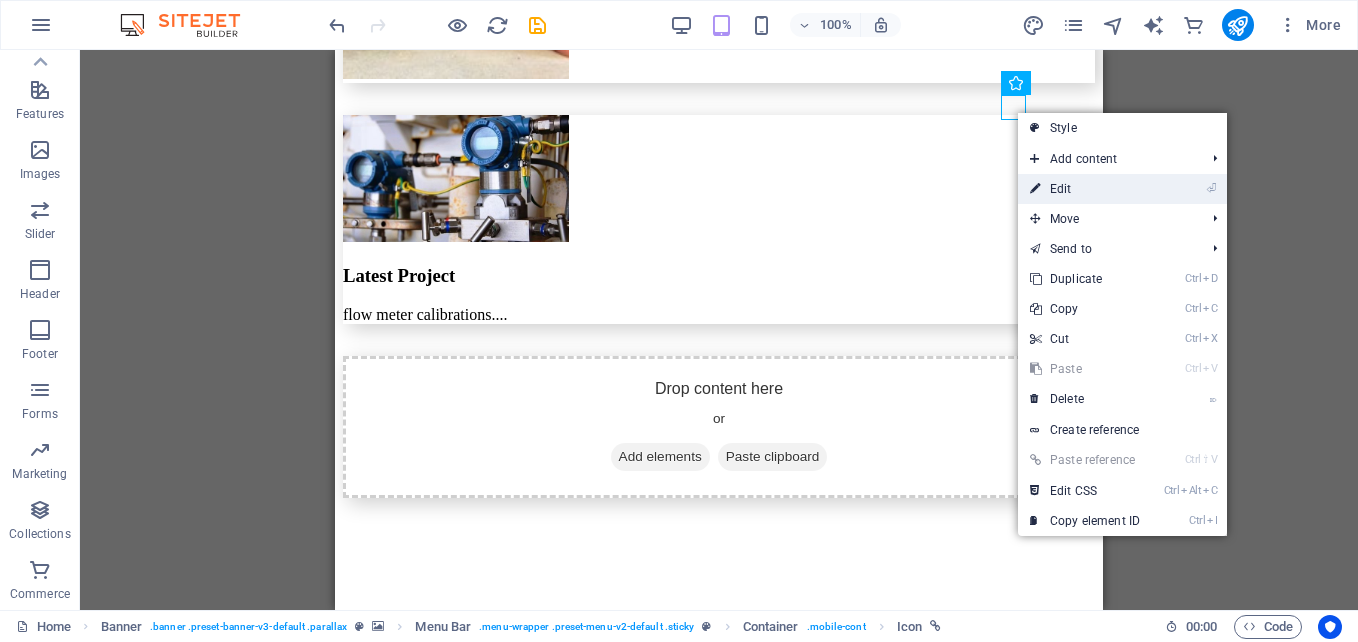 click on "⏎  Edit" at bounding box center [1085, 189] 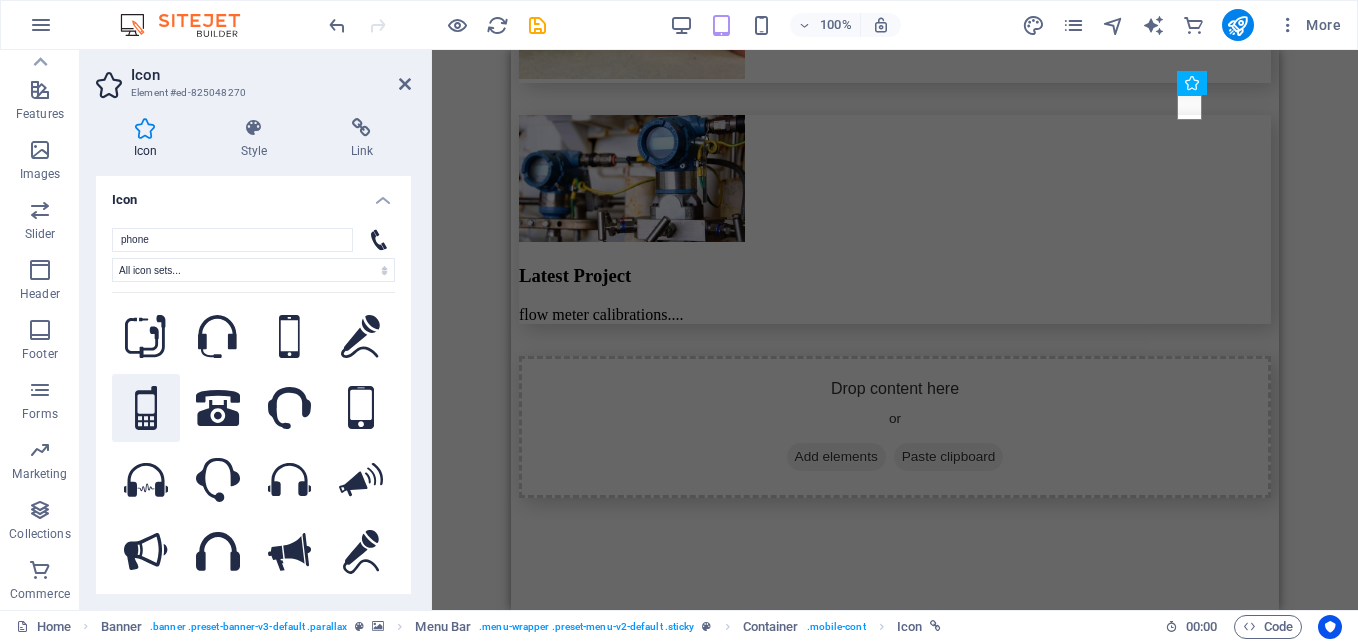 click 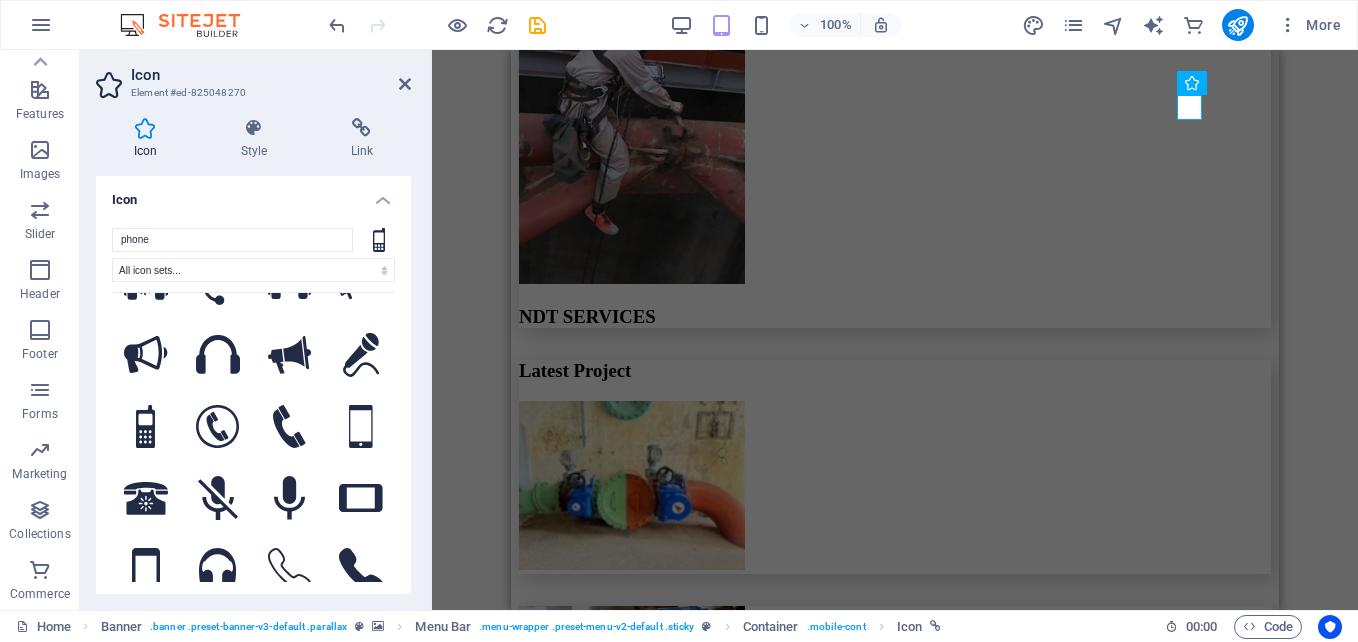 scroll, scrollTop: 201, scrollLeft: 0, axis: vertical 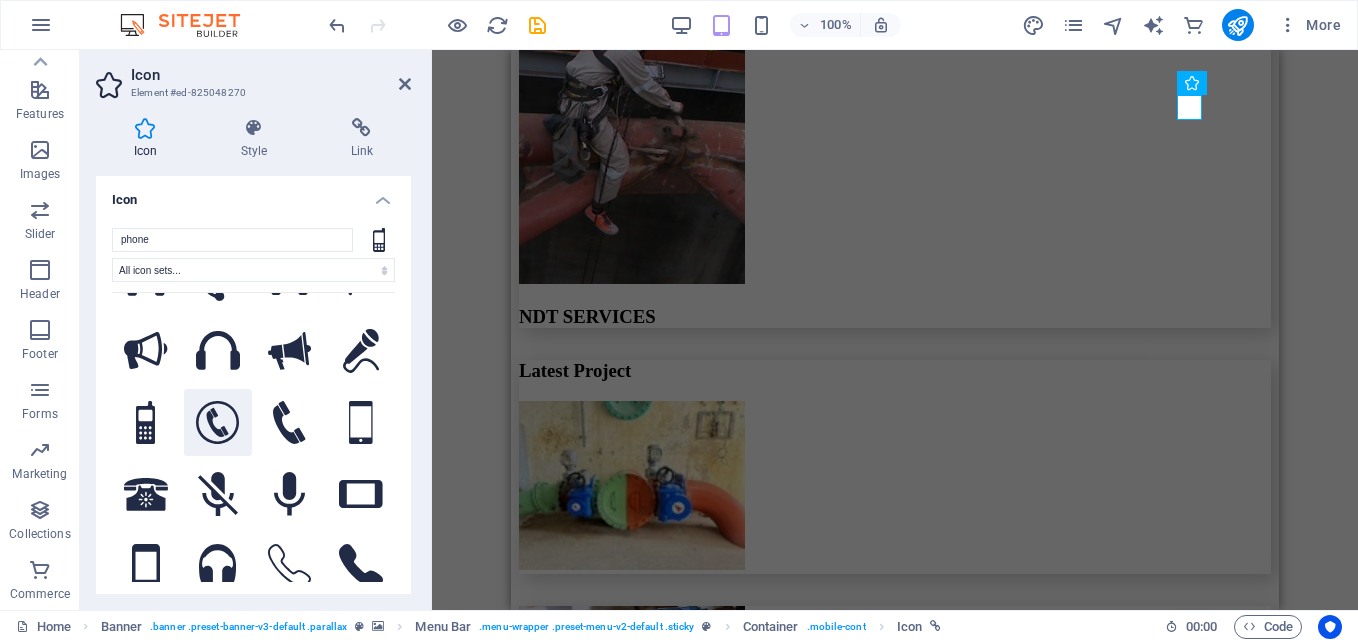 click 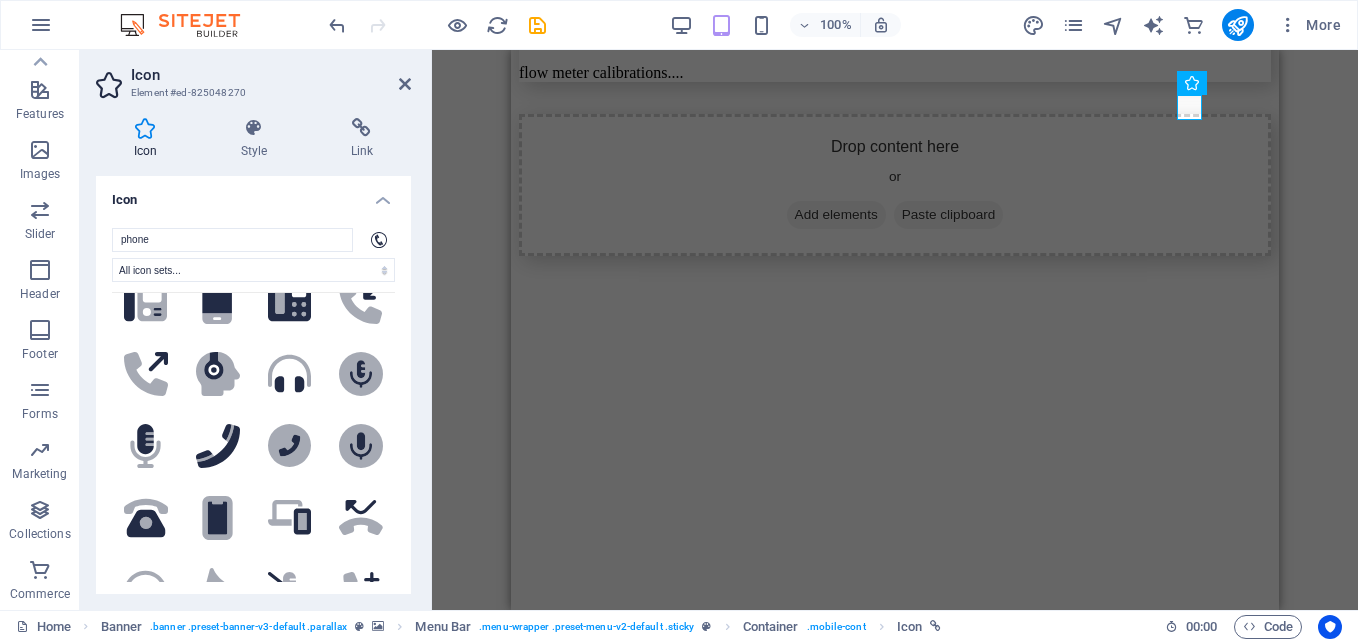 scroll, scrollTop: 901, scrollLeft: 0, axis: vertical 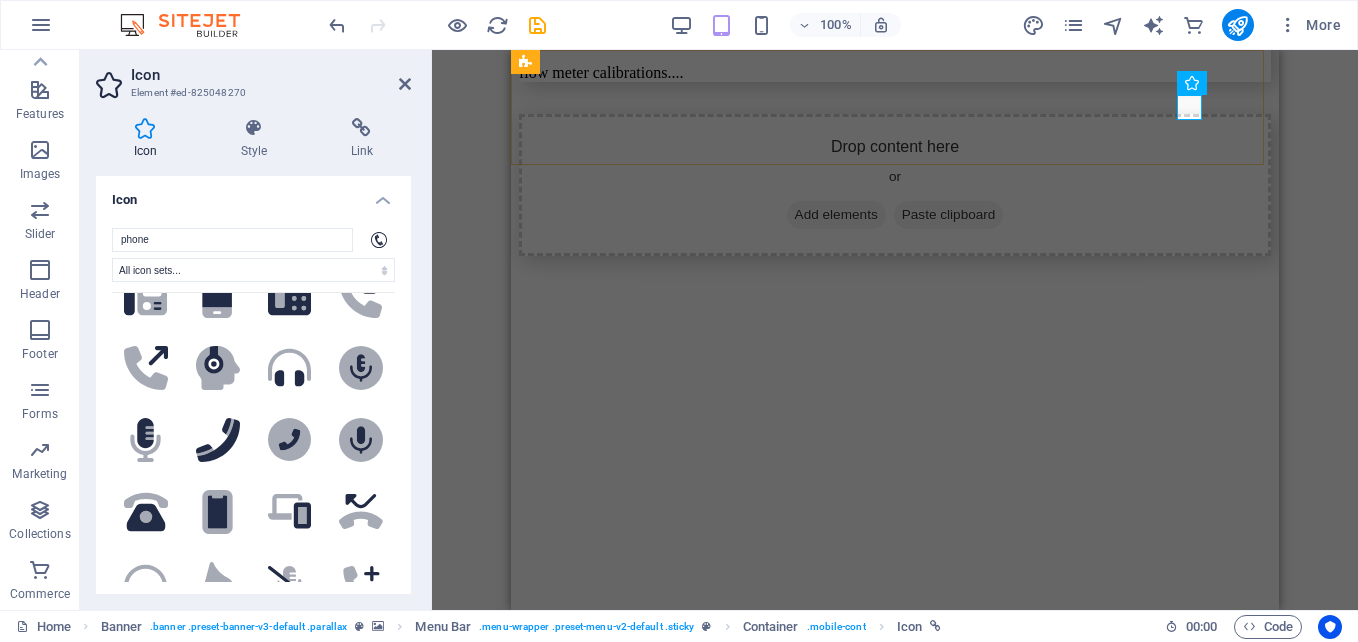 click on "Home About us Services Projects Team Contact" at bounding box center (895, -8949) 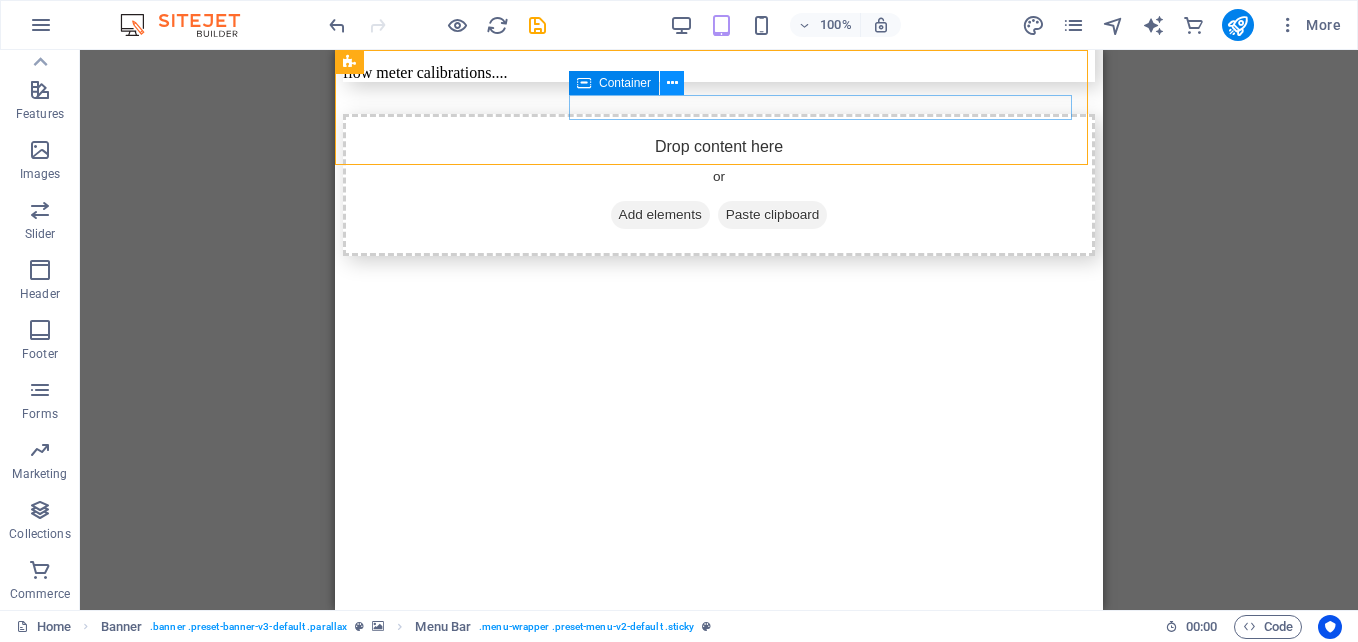 click at bounding box center (672, 83) 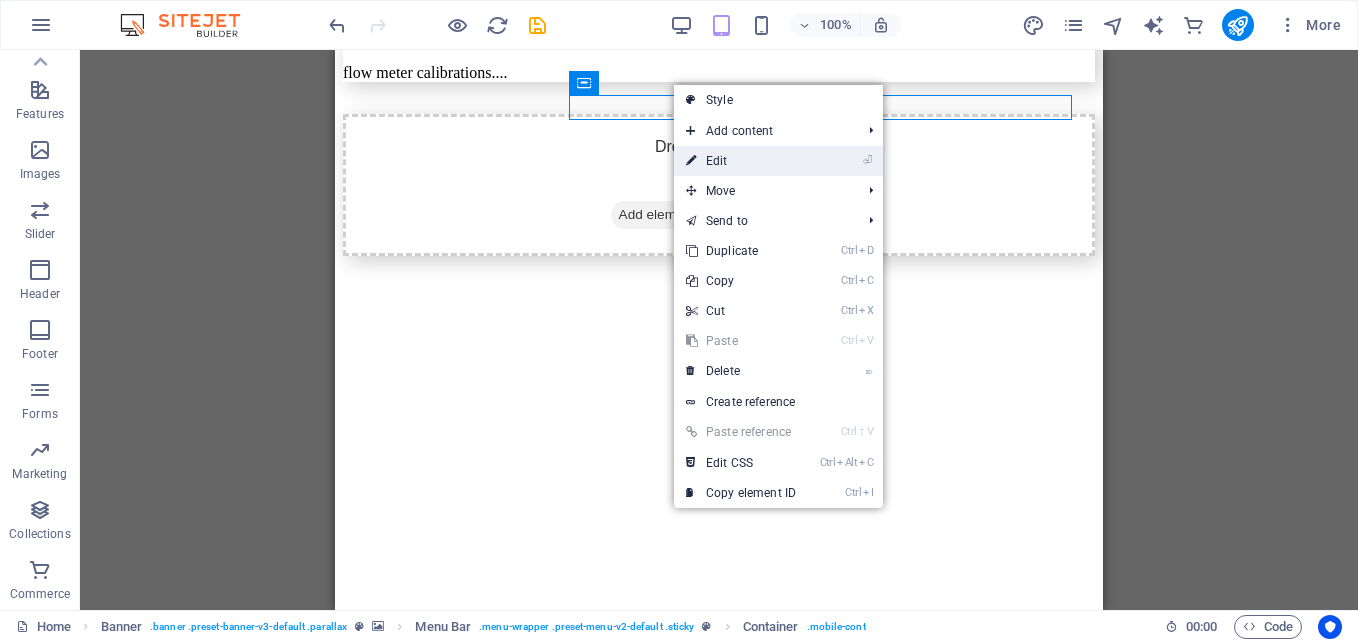 click on "⏎  Edit" at bounding box center [741, 161] 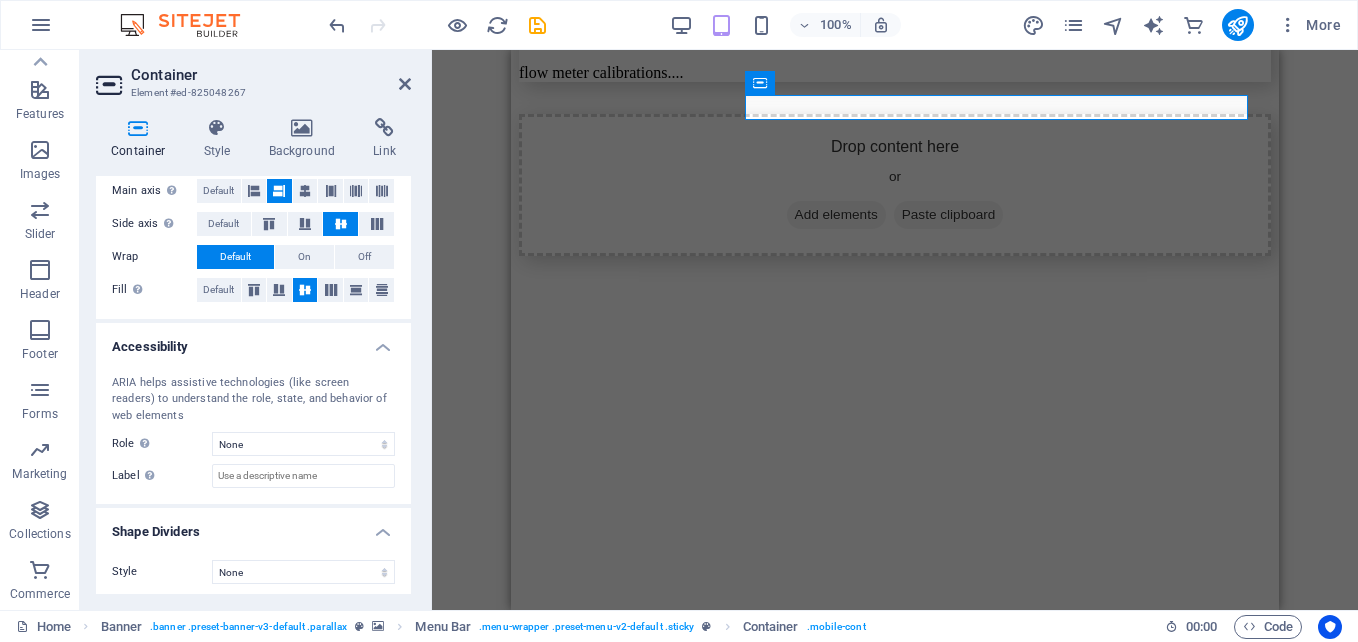 scroll, scrollTop: 391, scrollLeft: 0, axis: vertical 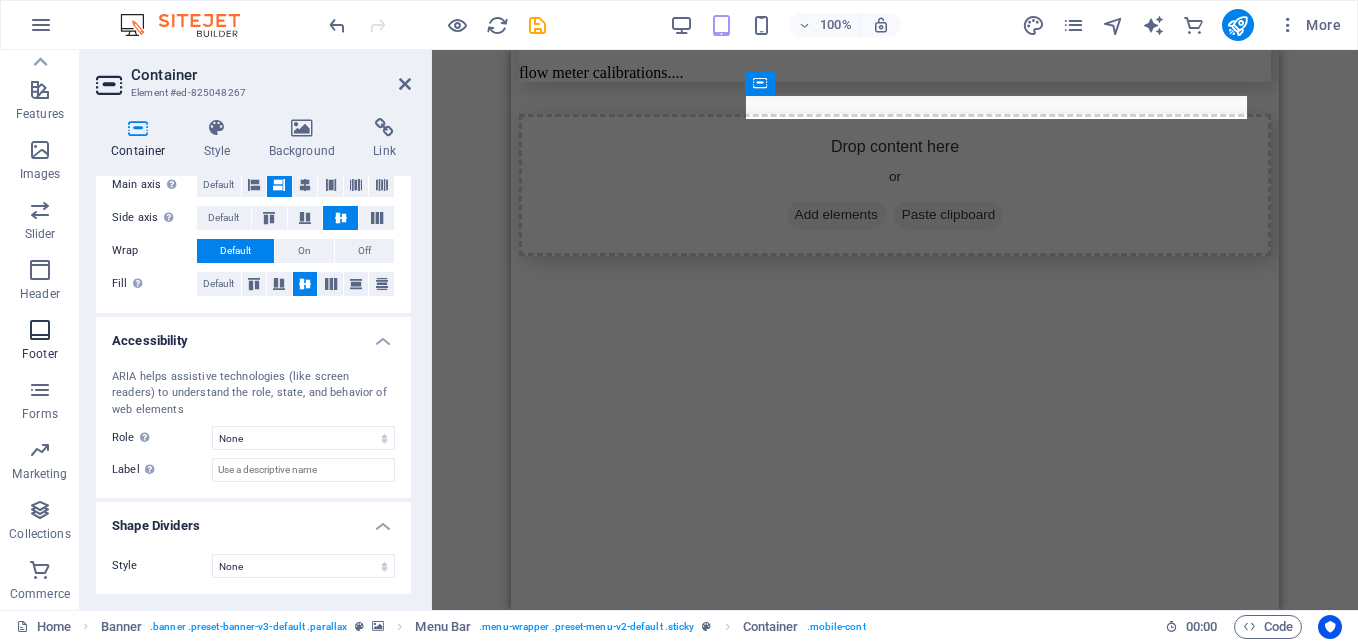 click at bounding box center (40, 330) 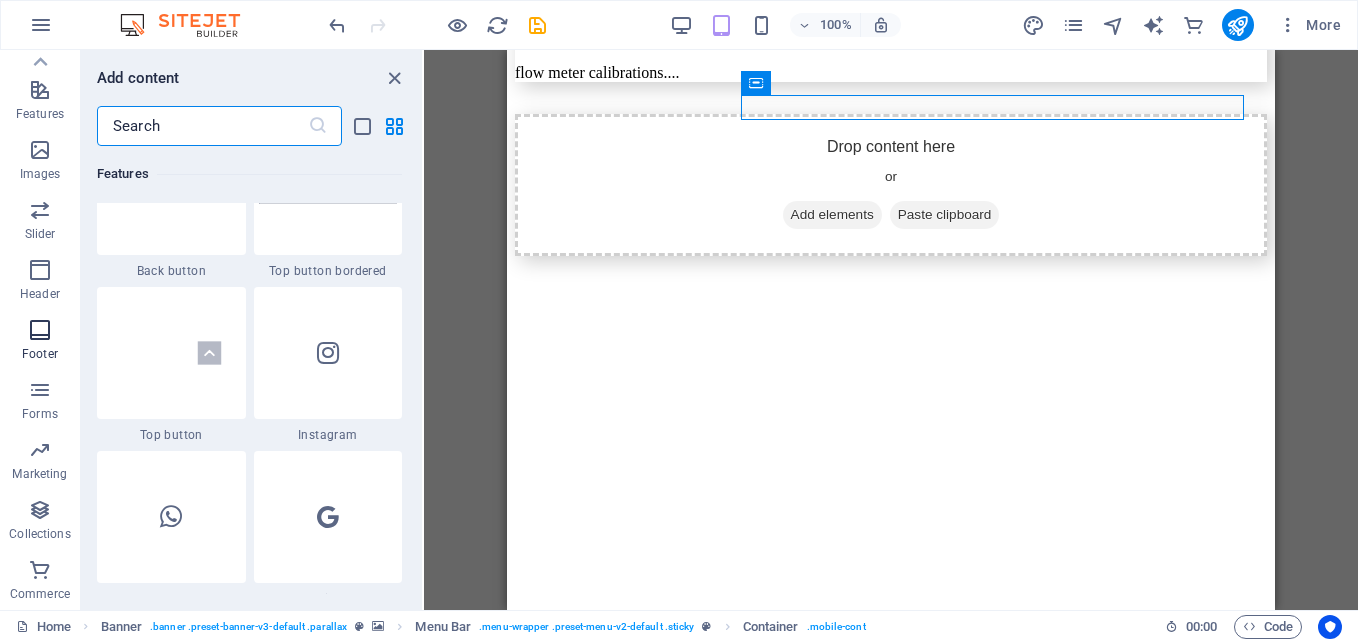 scroll, scrollTop: 13239, scrollLeft: 0, axis: vertical 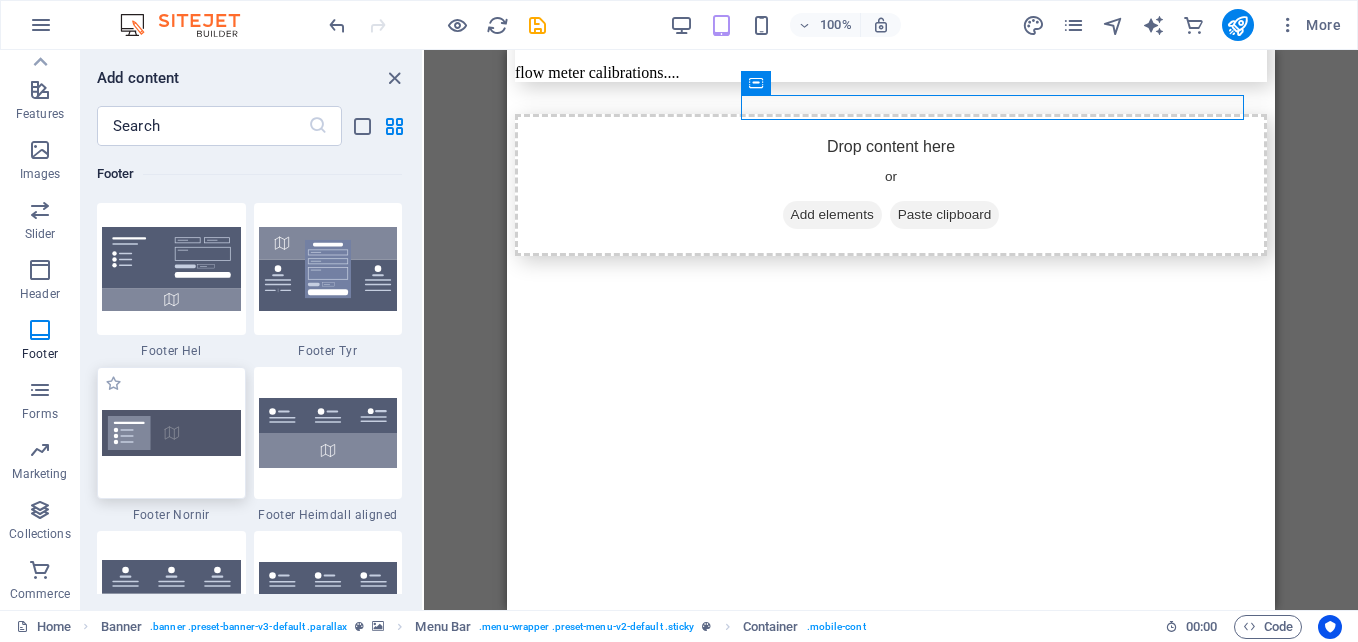 click at bounding box center (171, 432) 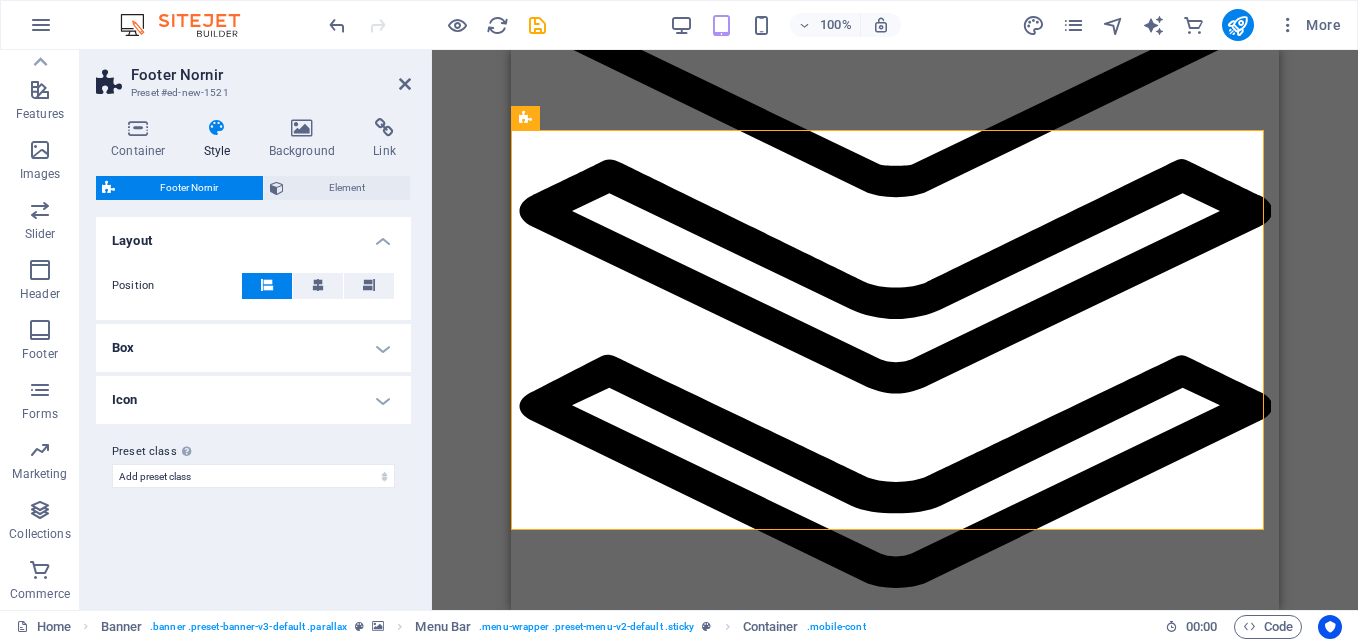 scroll, scrollTop: 480, scrollLeft: 0, axis: vertical 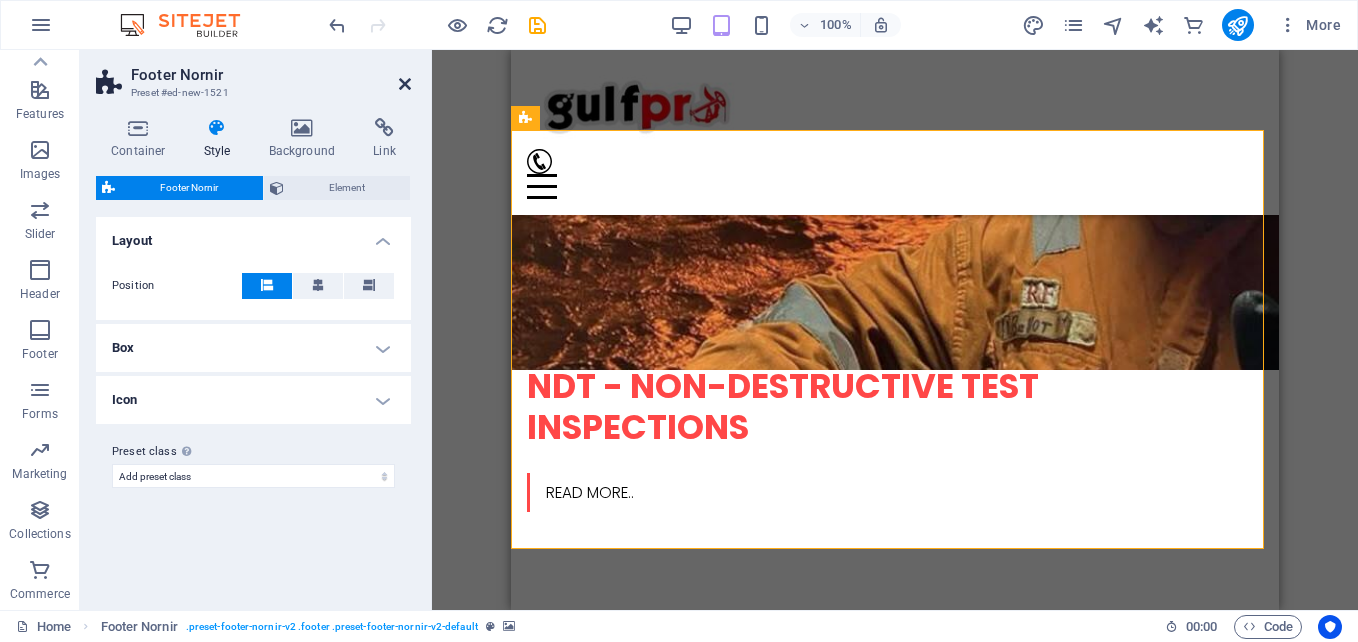 click at bounding box center (405, 84) 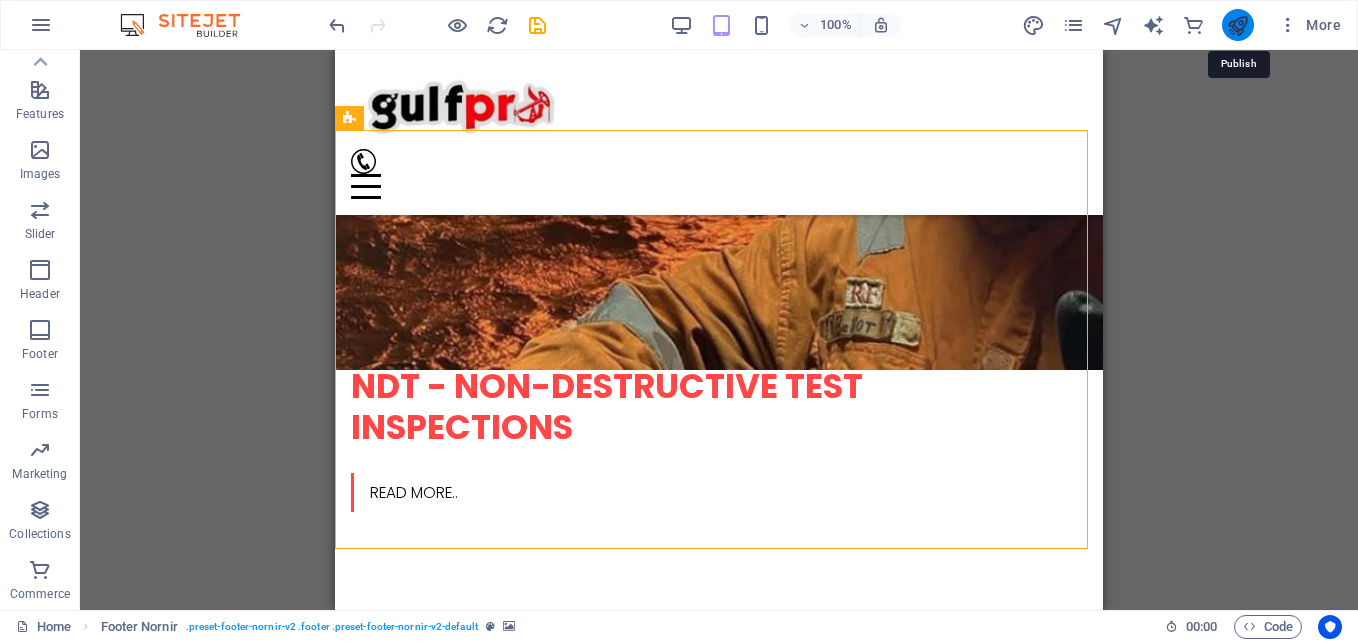 click at bounding box center (1237, 25) 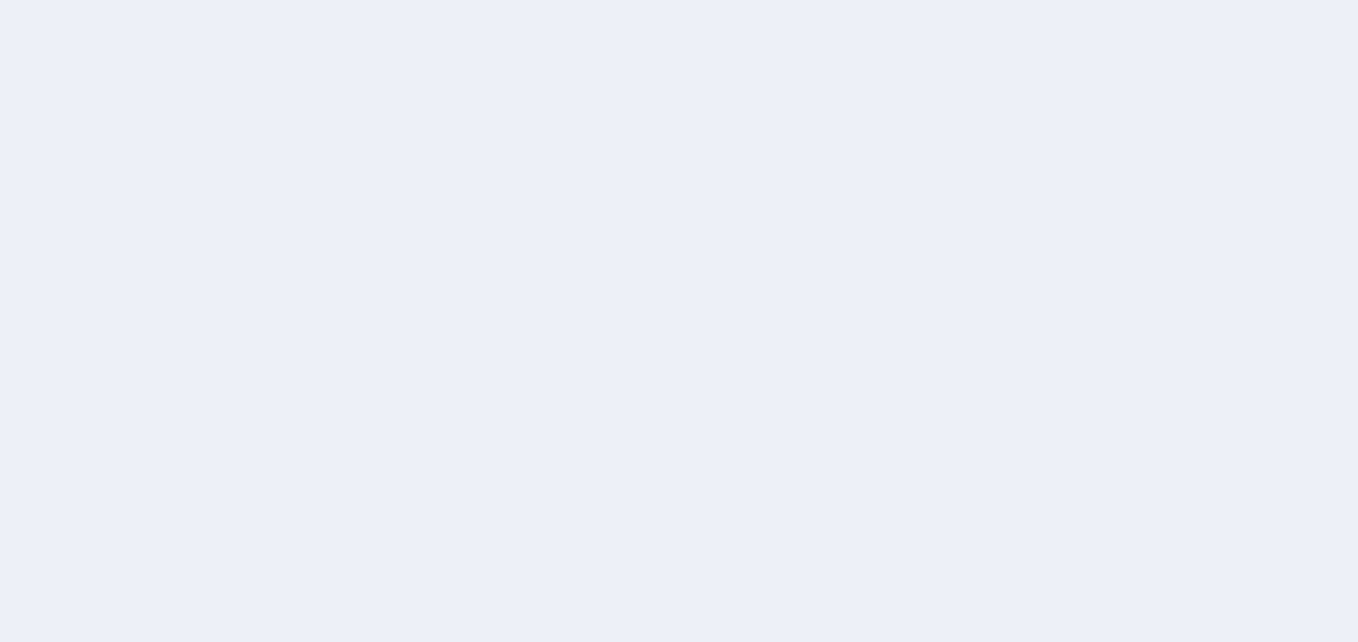scroll, scrollTop: 0, scrollLeft: 0, axis: both 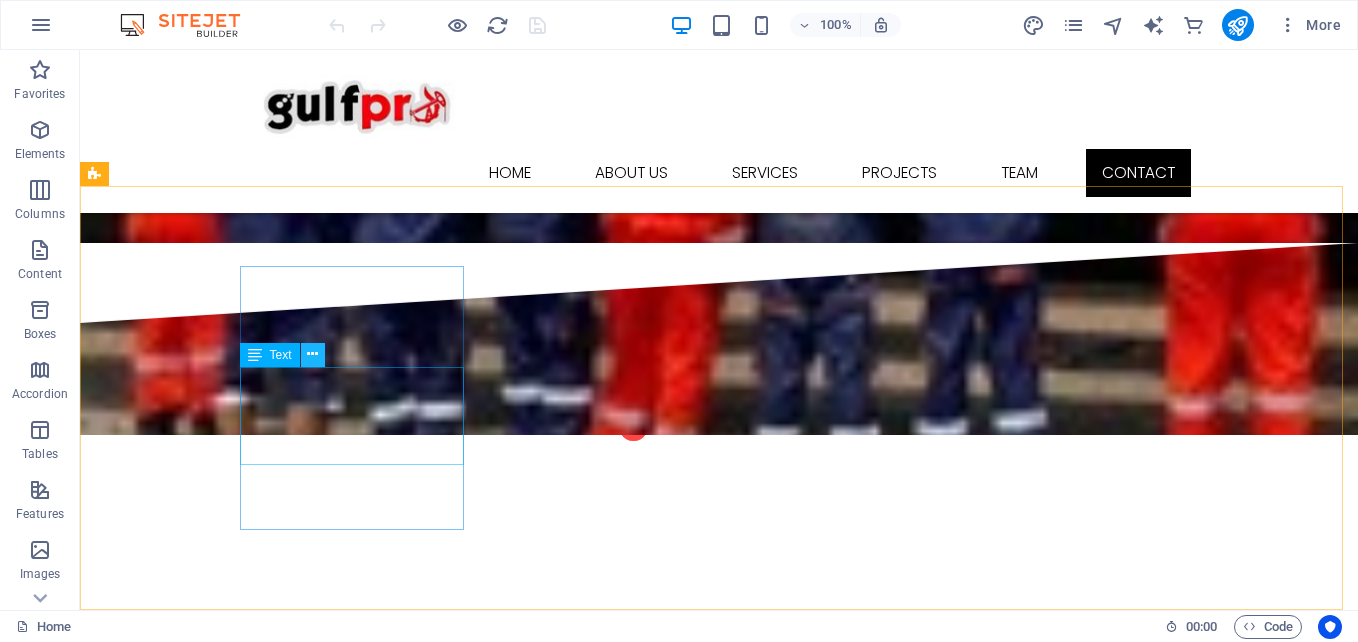 click at bounding box center [312, 354] 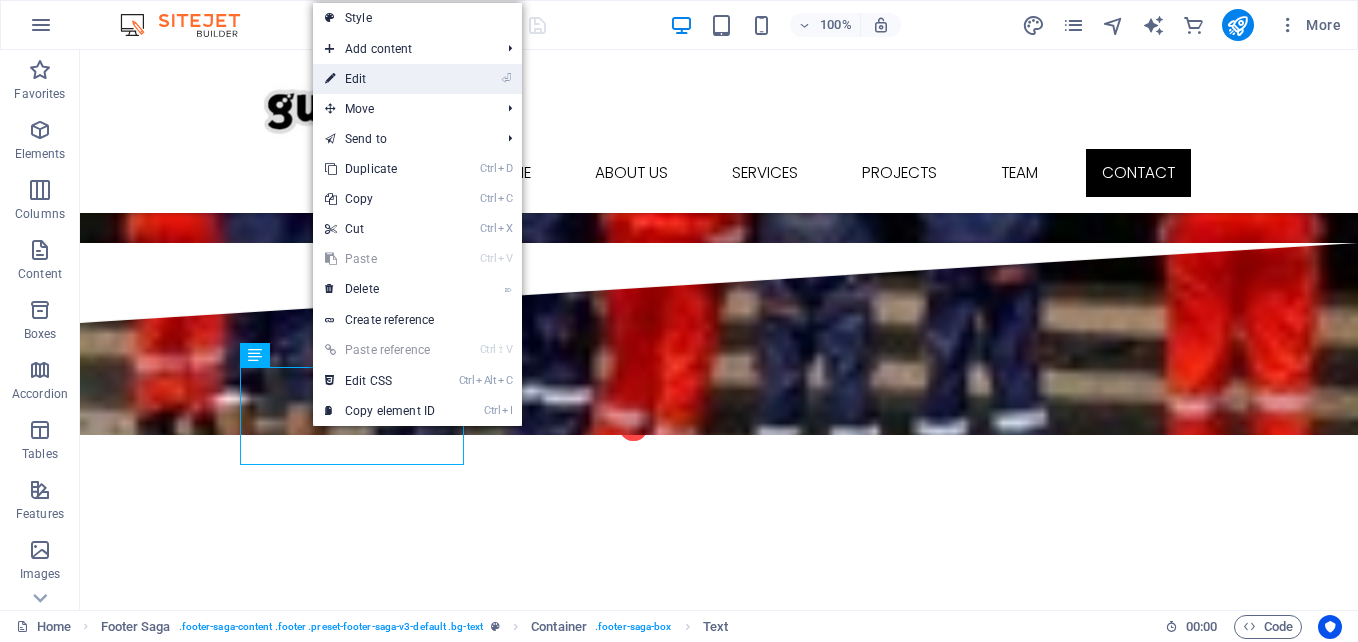 click on "⏎  Edit" at bounding box center [380, 79] 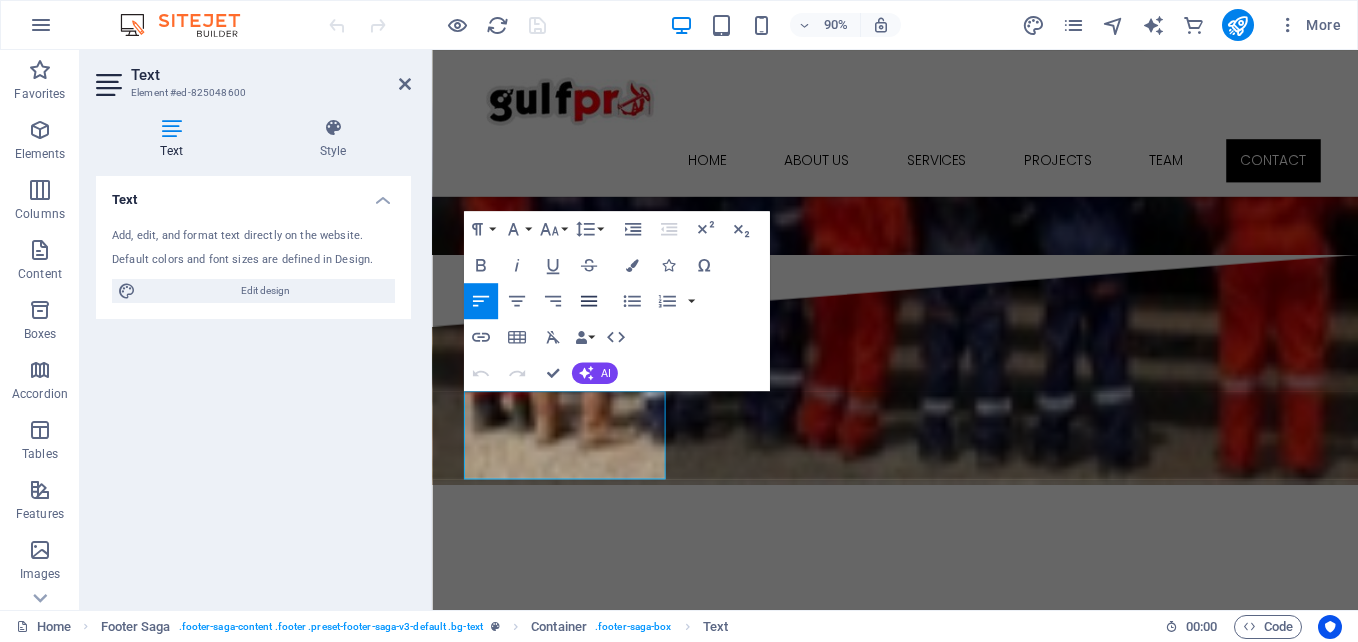 scroll, scrollTop: 9421, scrollLeft: 0, axis: vertical 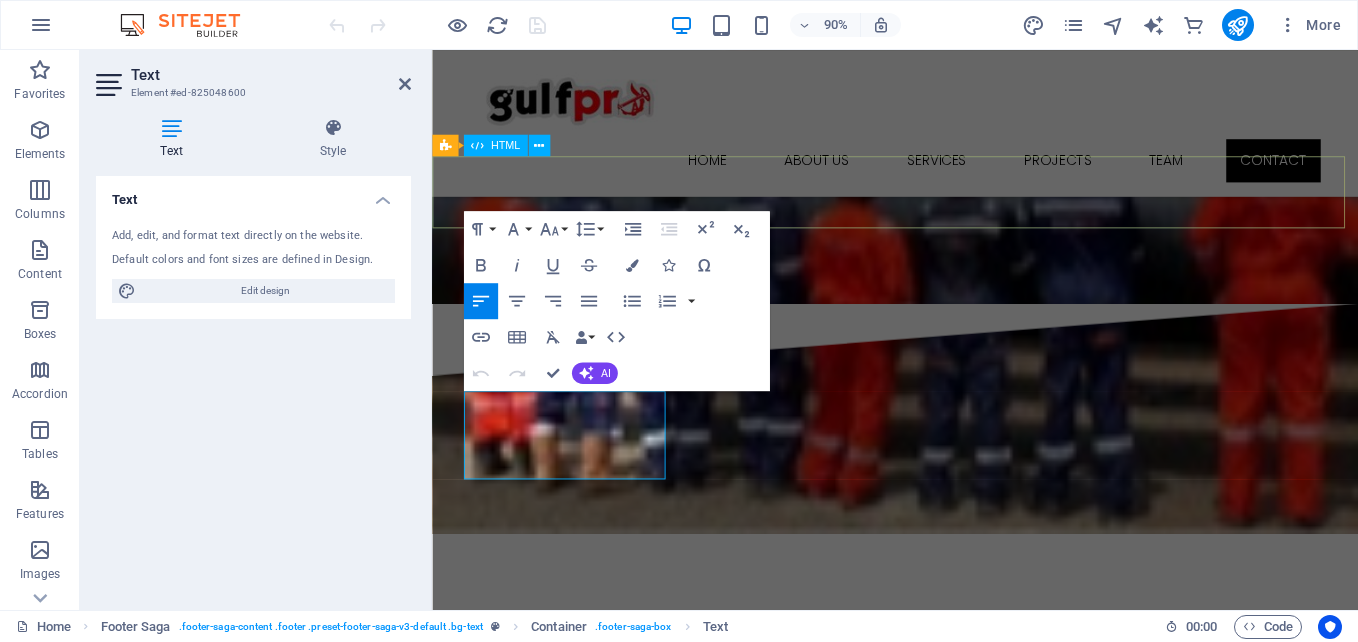 click at bounding box center [946, 6351] 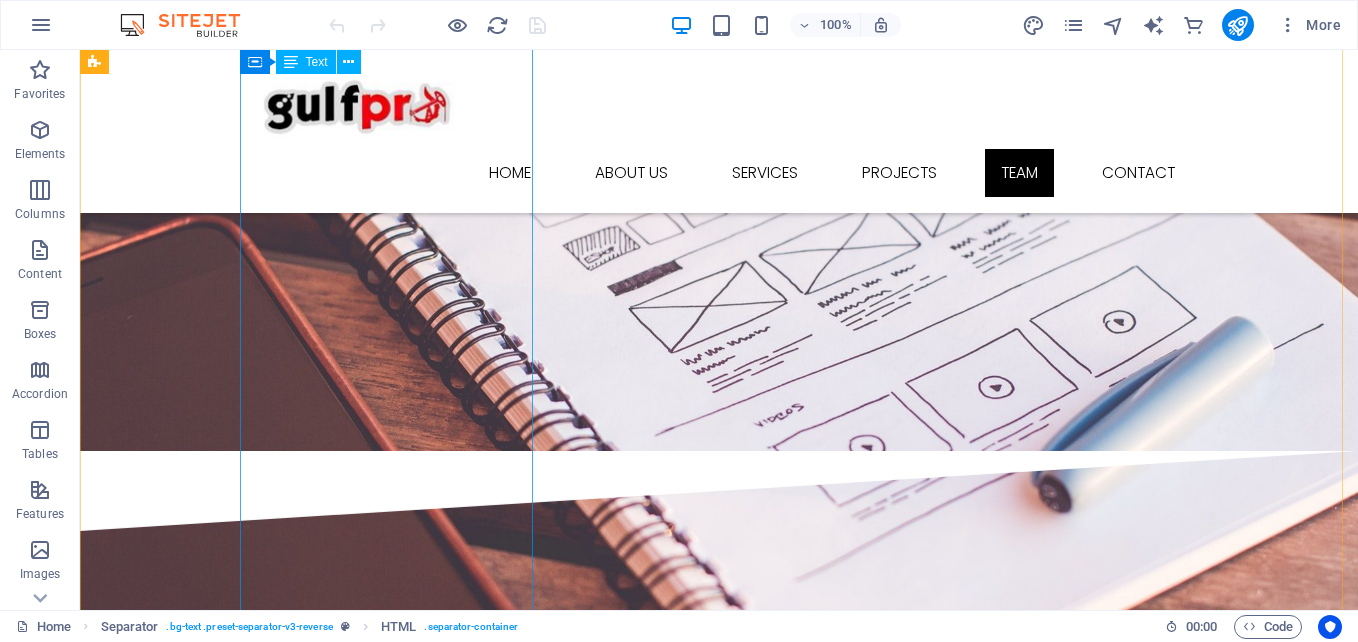 scroll, scrollTop: 6949, scrollLeft: 0, axis: vertical 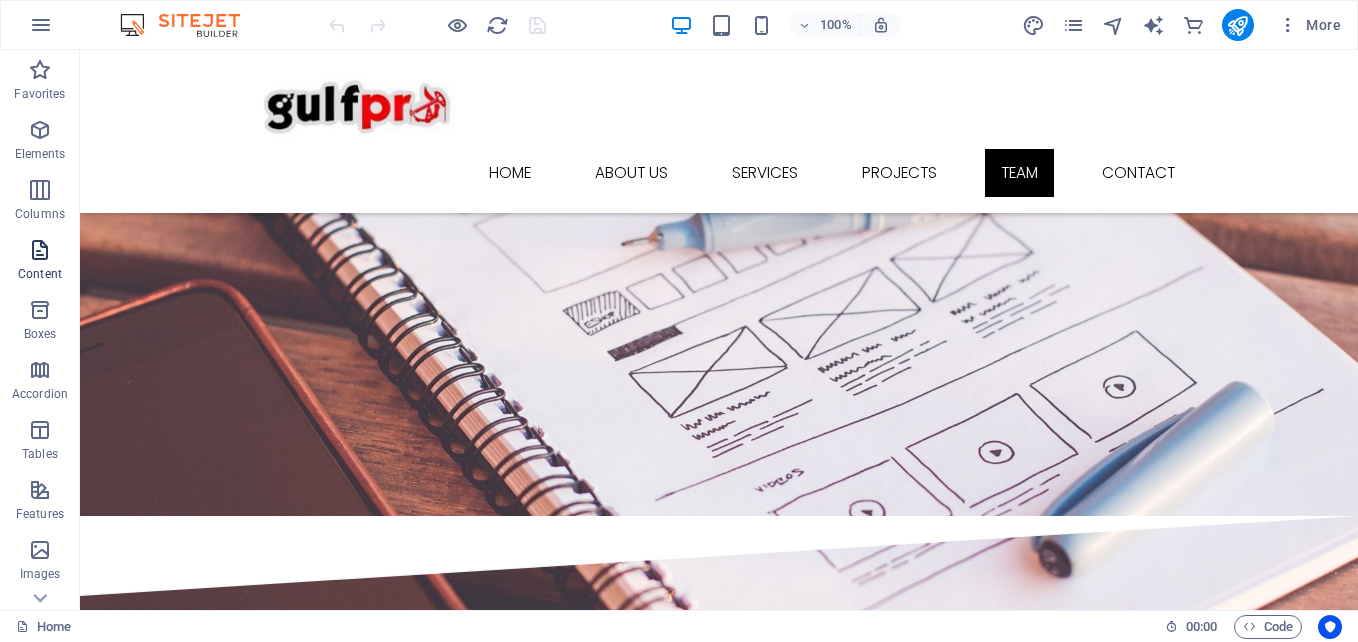 click at bounding box center [40, 250] 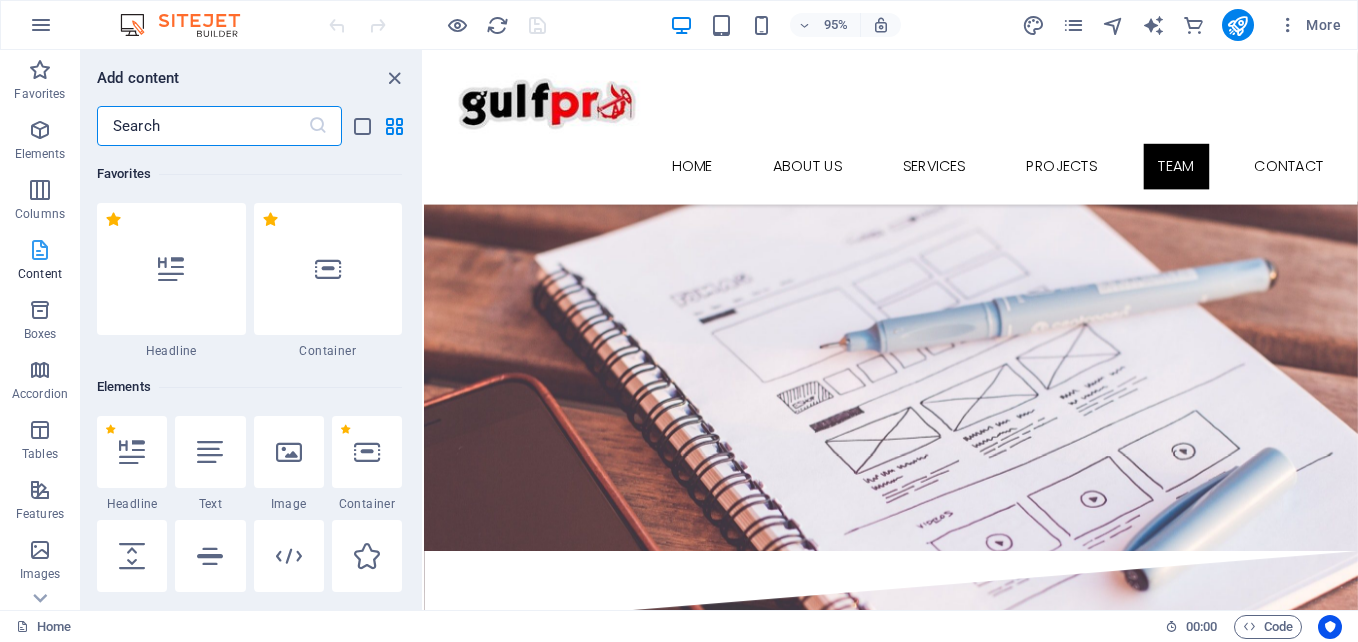 scroll, scrollTop: 6986, scrollLeft: 0, axis: vertical 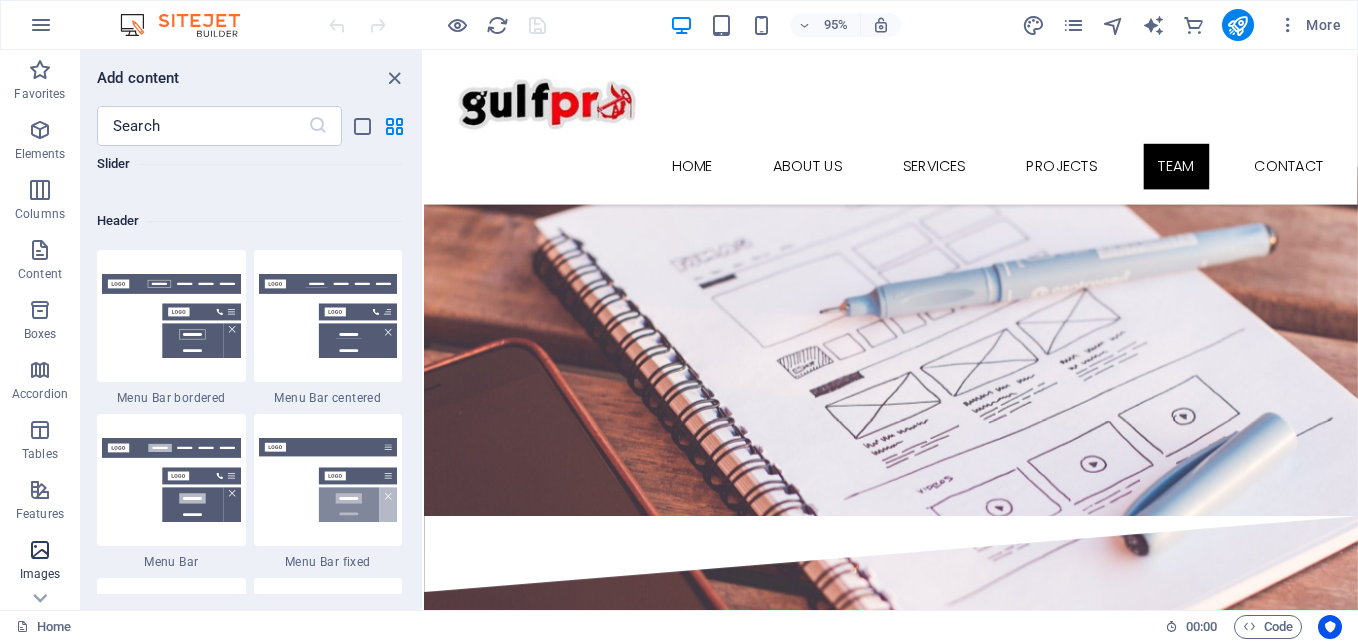 click at bounding box center (40, 550) 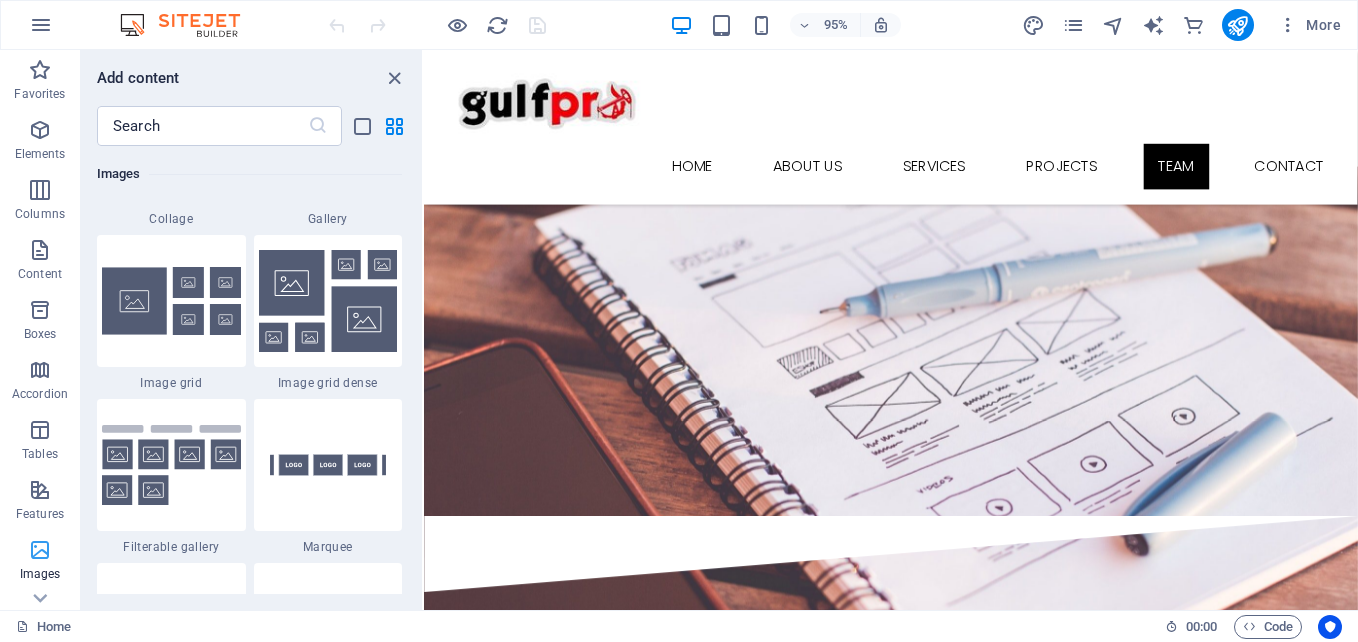 scroll, scrollTop: 10140, scrollLeft: 0, axis: vertical 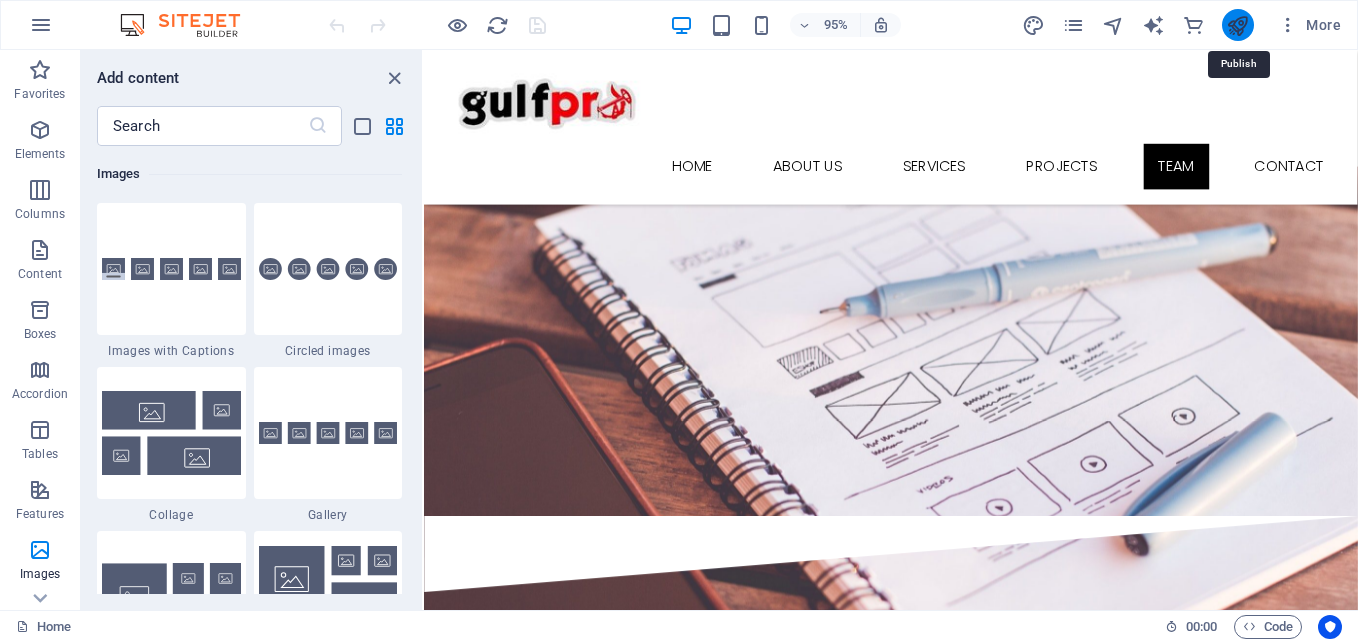 click at bounding box center (1237, 25) 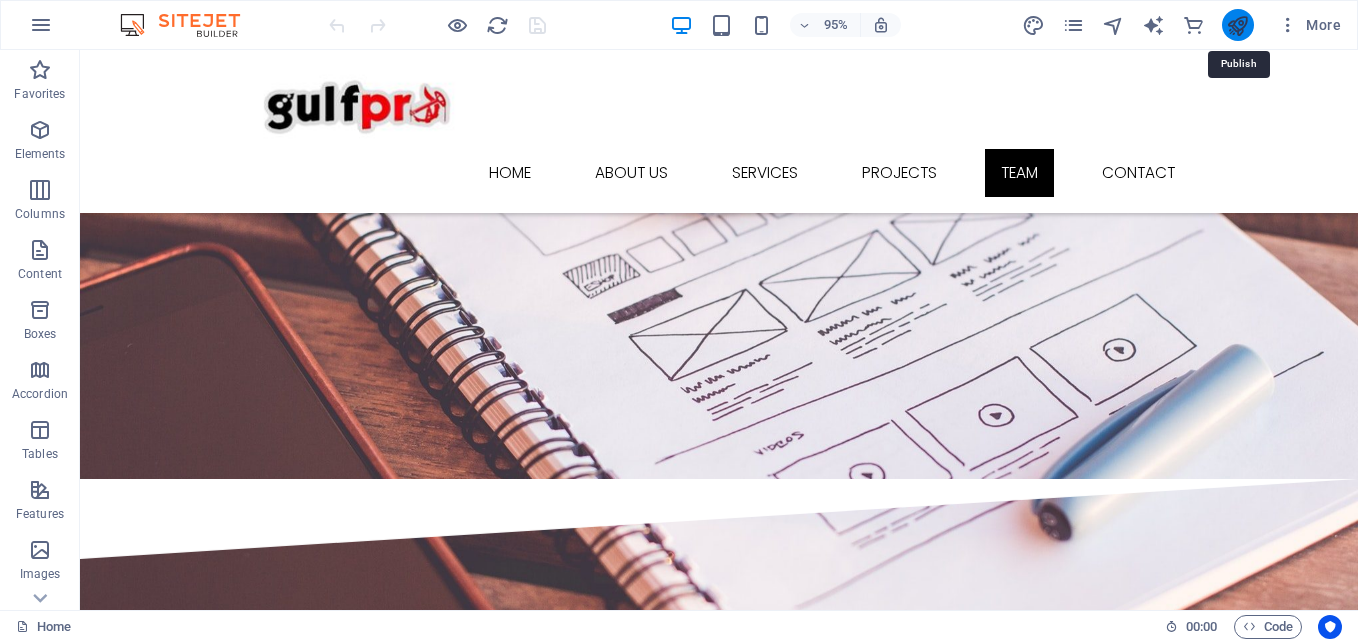 scroll, scrollTop: 6949, scrollLeft: 0, axis: vertical 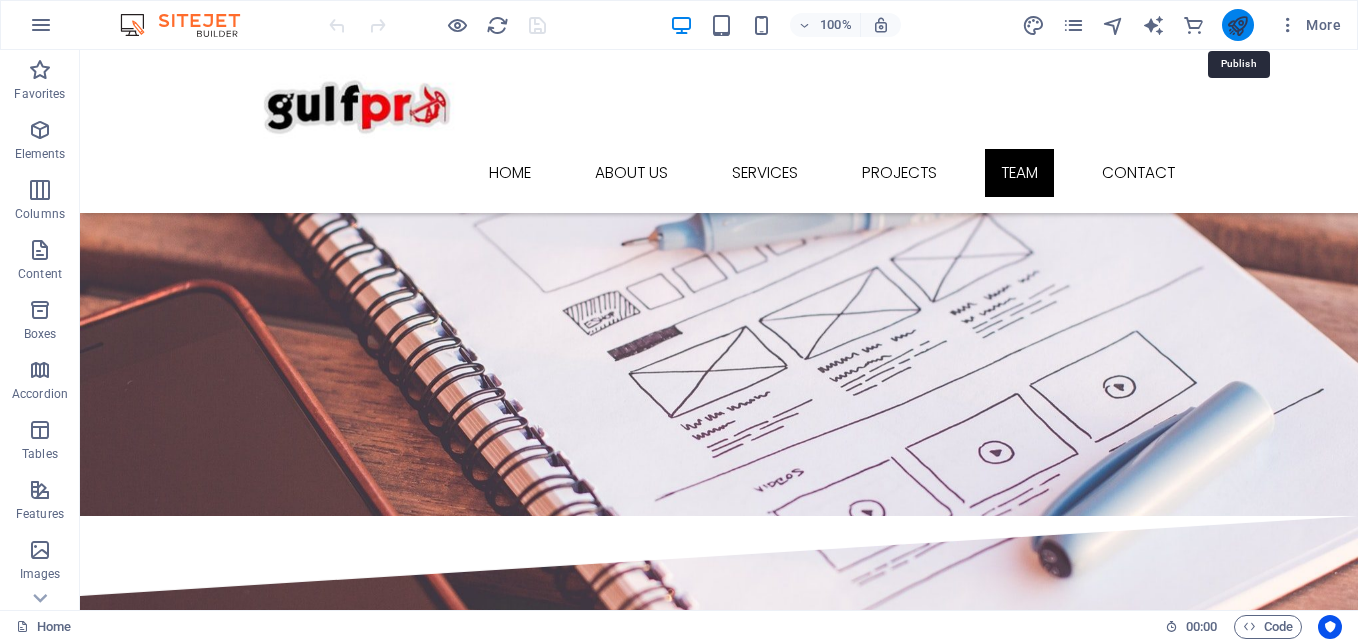 click at bounding box center (1237, 25) 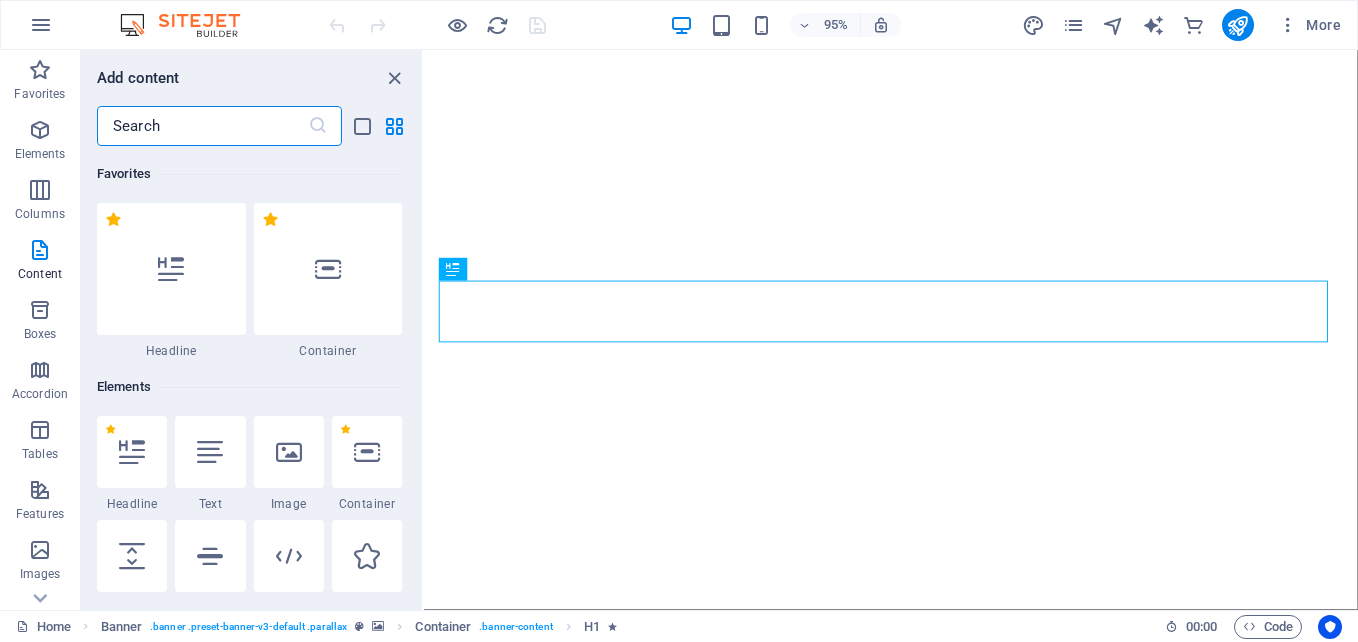 scroll, scrollTop: 0, scrollLeft: 0, axis: both 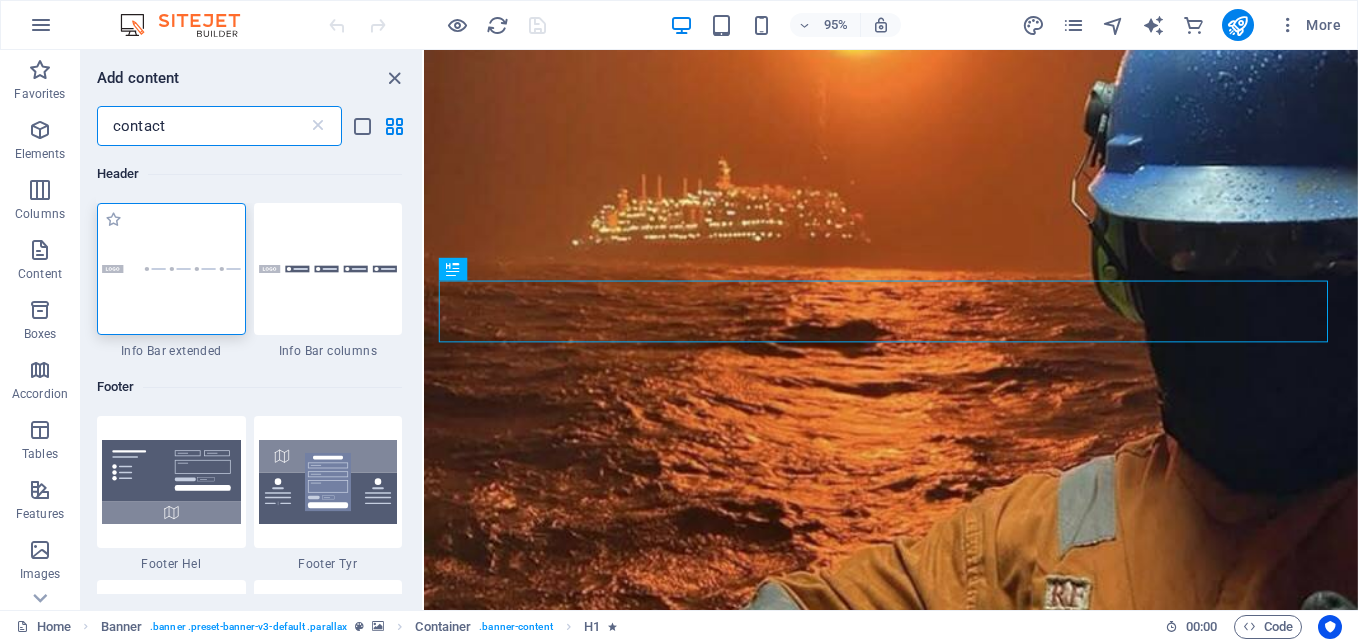 type on "contact" 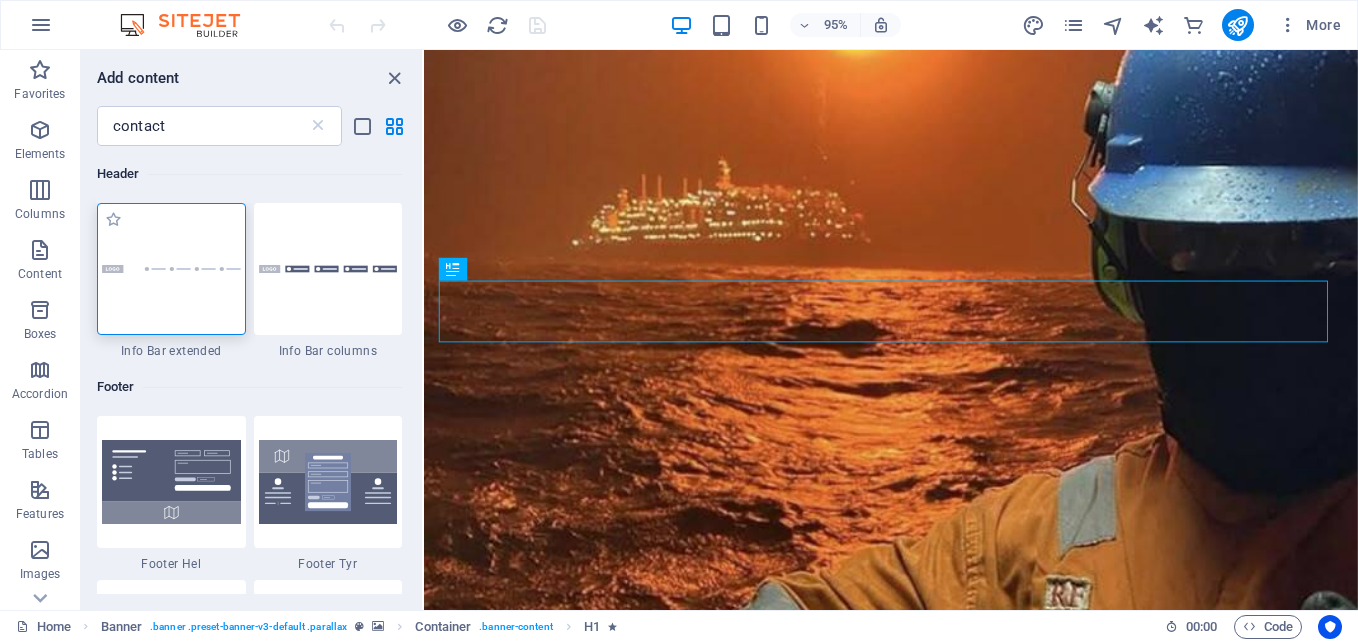 click at bounding box center (171, 269) 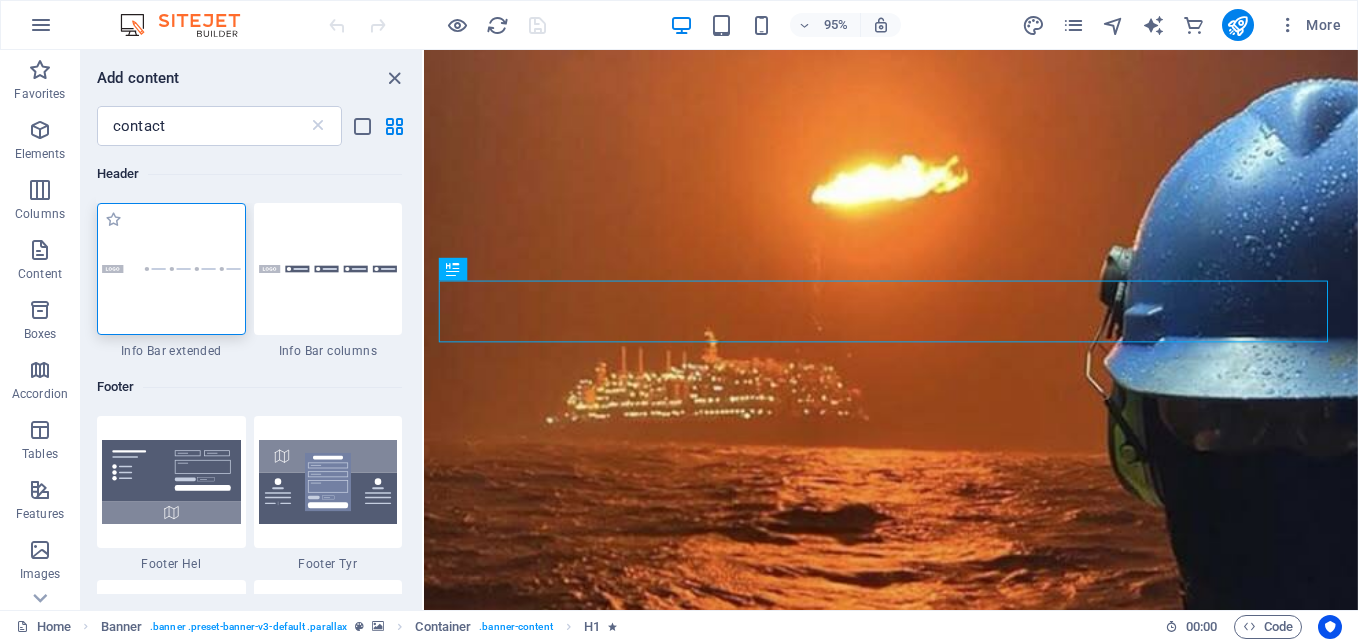 click on "Drag here to replace the existing content. Press “Ctrl” if you want to create a new element.
H1   Banner   Container   Banner   Menu Bar   Menu" at bounding box center (891, 330) 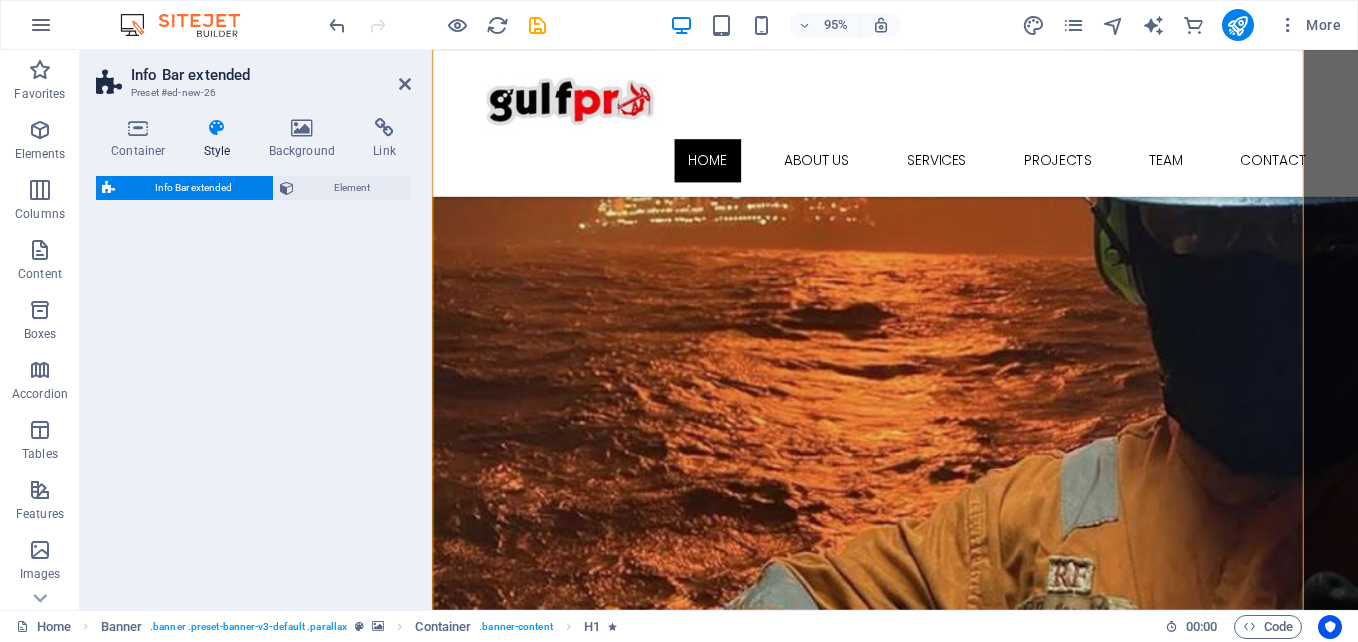 scroll, scrollTop: 2775, scrollLeft: 0, axis: vertical 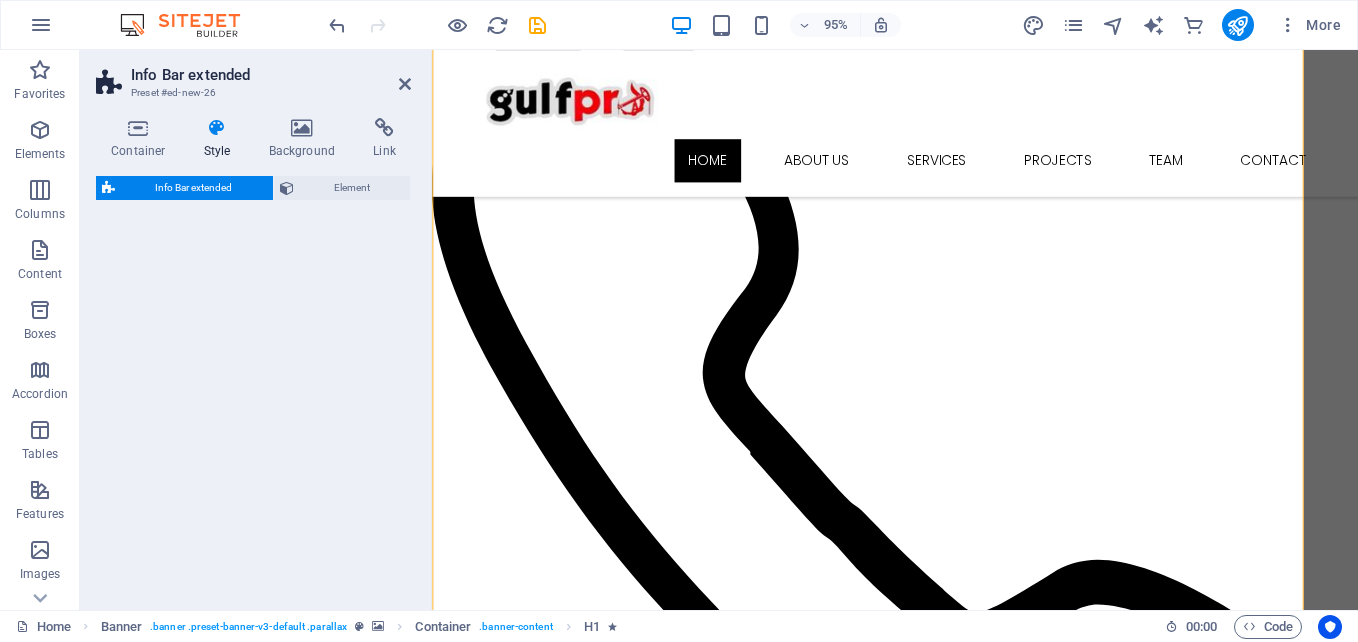 select on "rem" 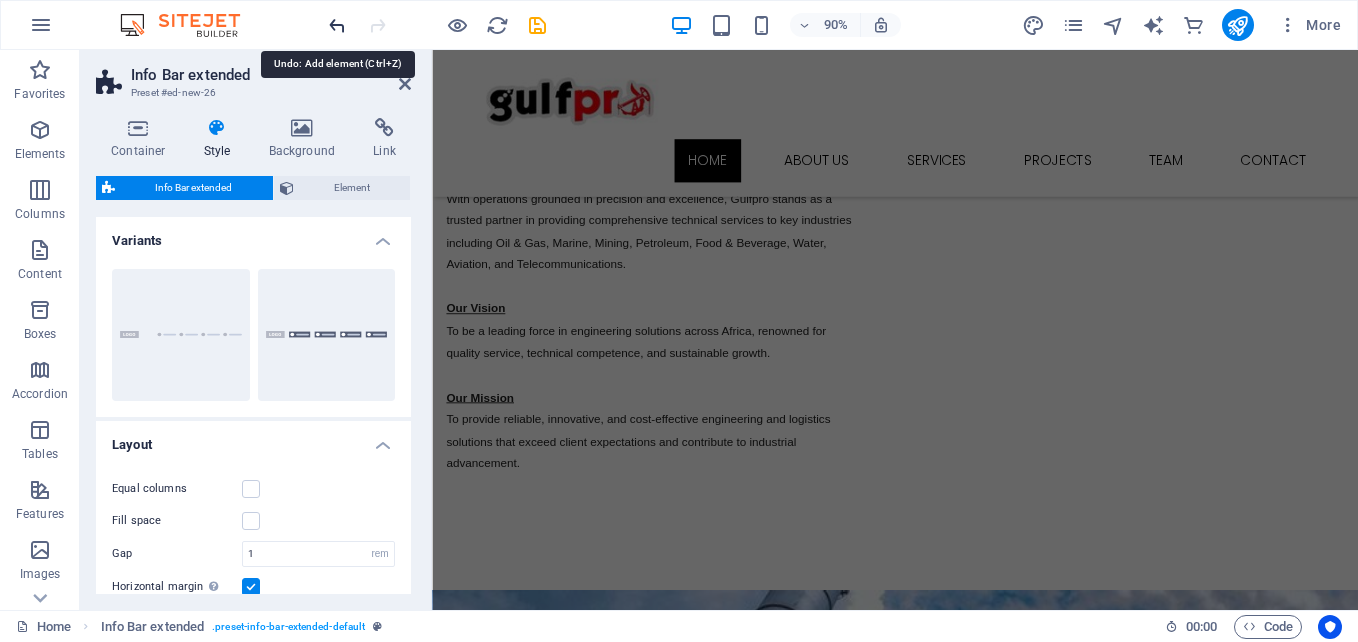 click at bounding box center [337, 25] 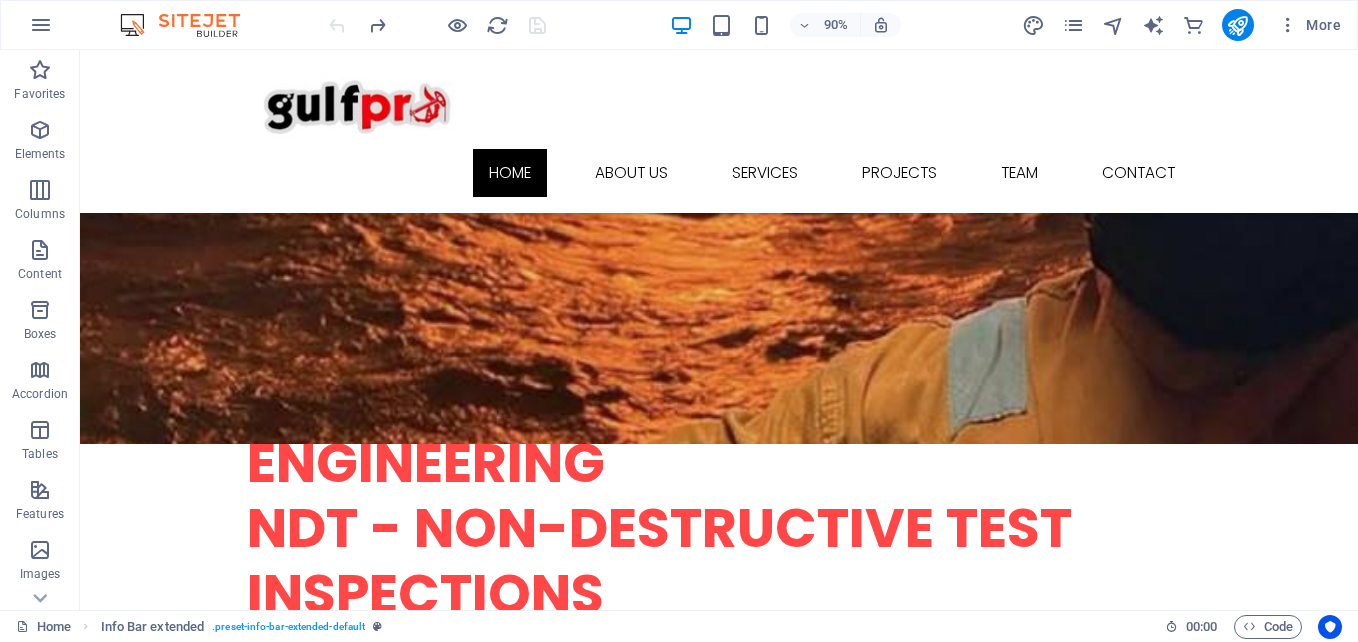 scroll, scrollTop: 420, scrollLeft: 0, axis: vertical 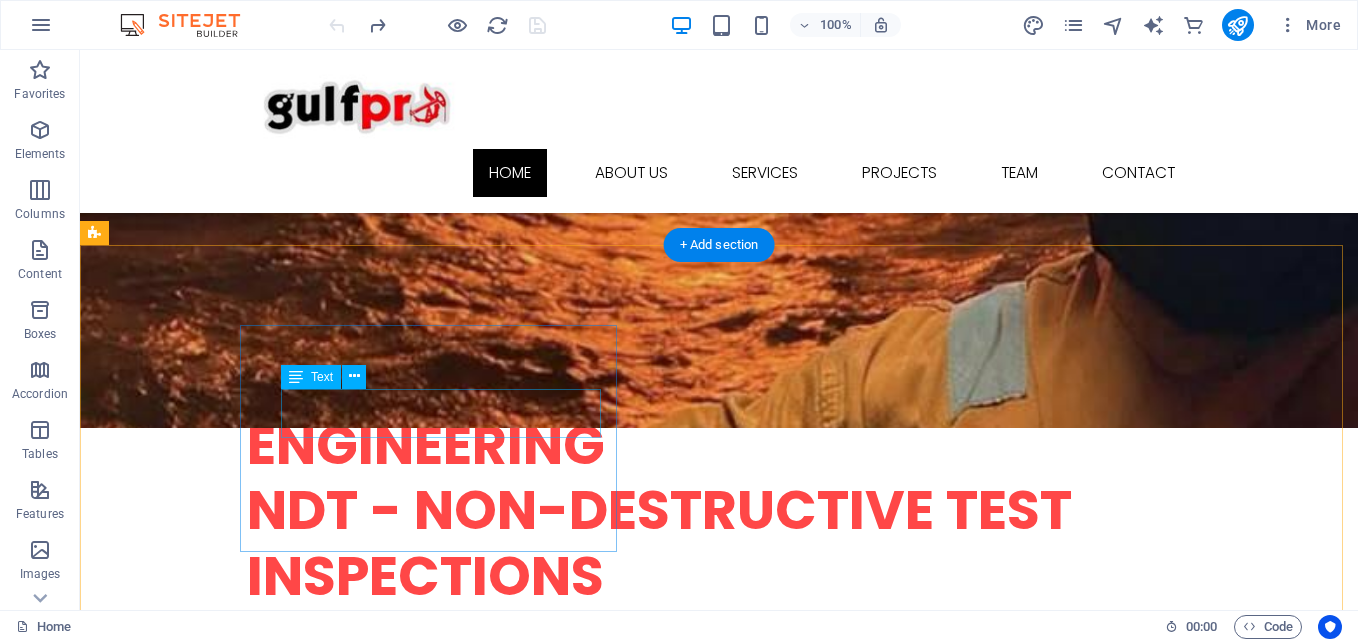 click on "321 orchid street. apollo- Takoradi Ghana. ,  00001   Takoradi" at bounding box center [719, 1413] 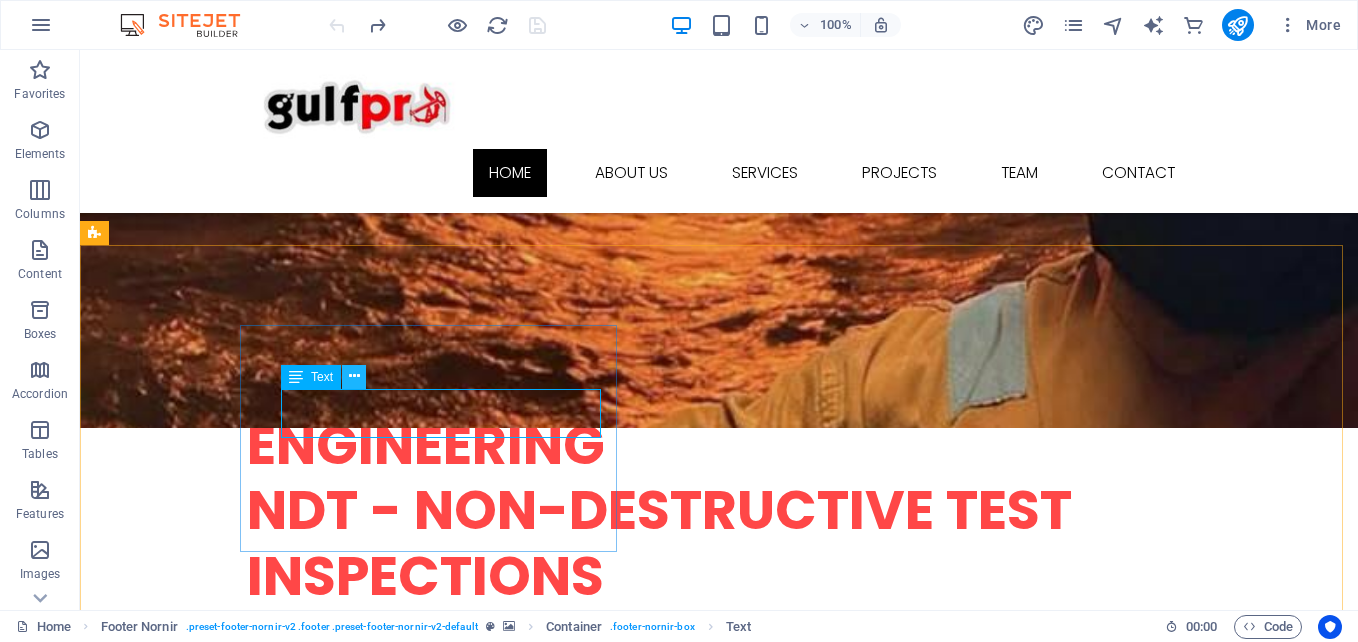 click at bounding box center (354, 377) 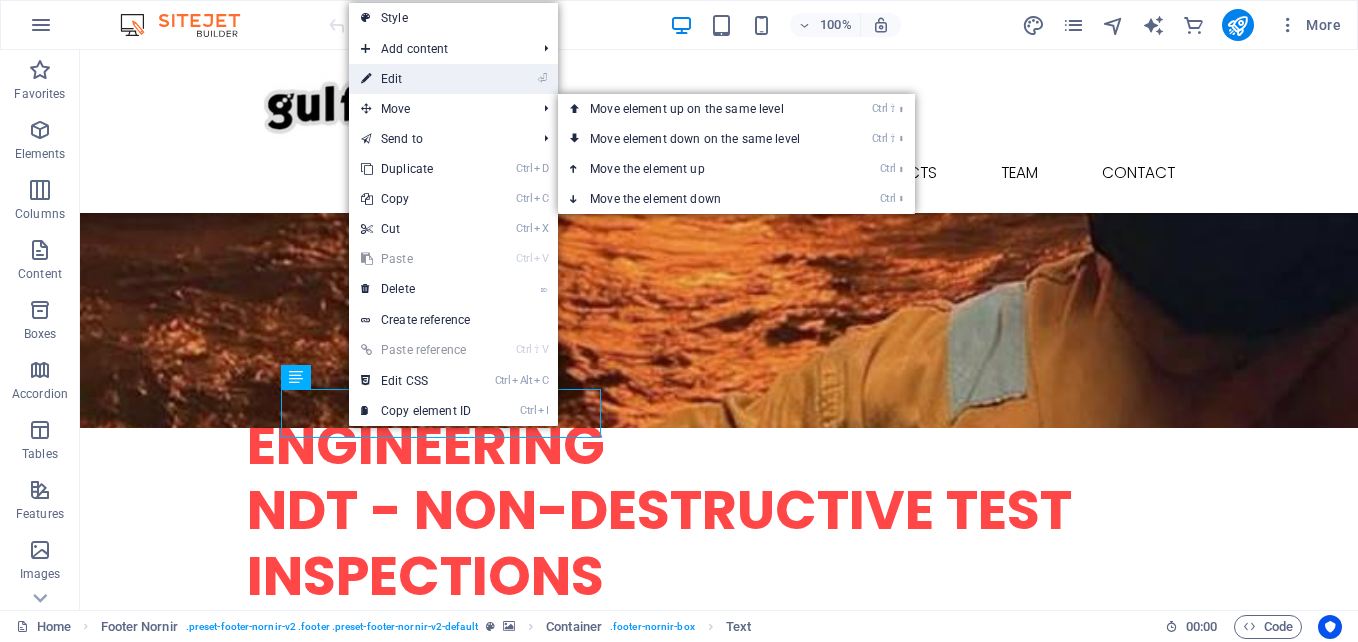 click on "⏎  Edit" at bounding box center (416, 79) 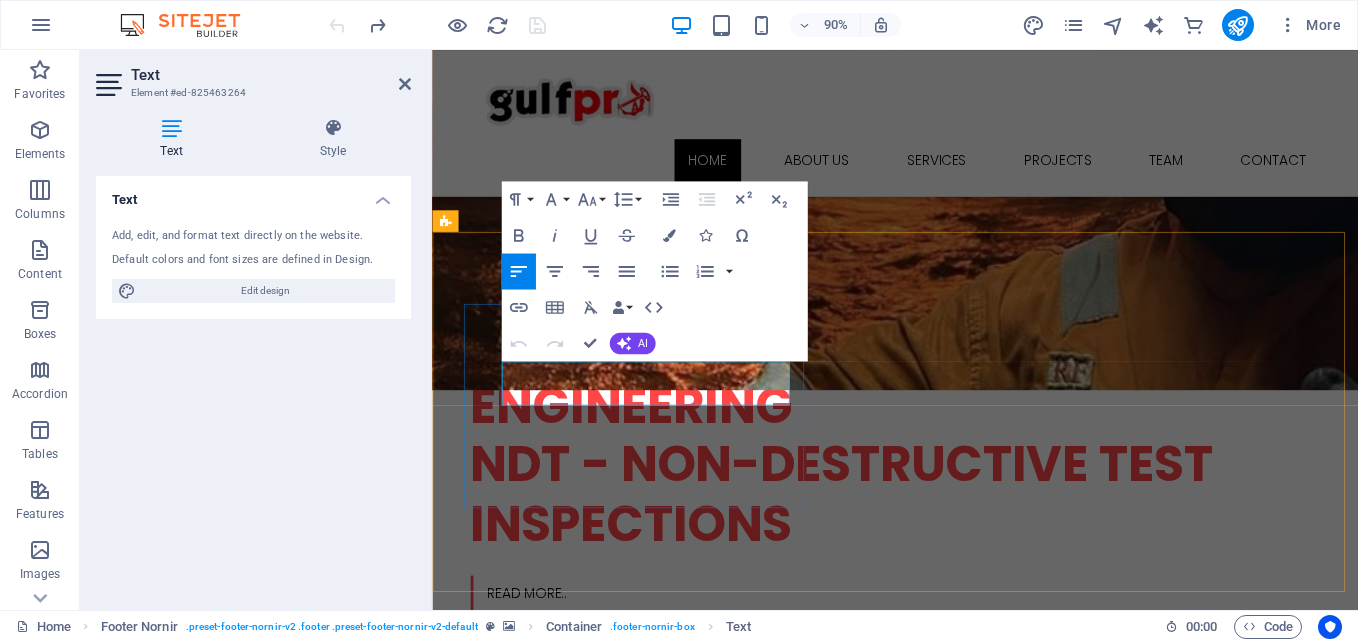 click on "321 orchid street. apollo- Takoradi Ghana. ,  00001   Takoradi" at bounding box center (947, 1413) 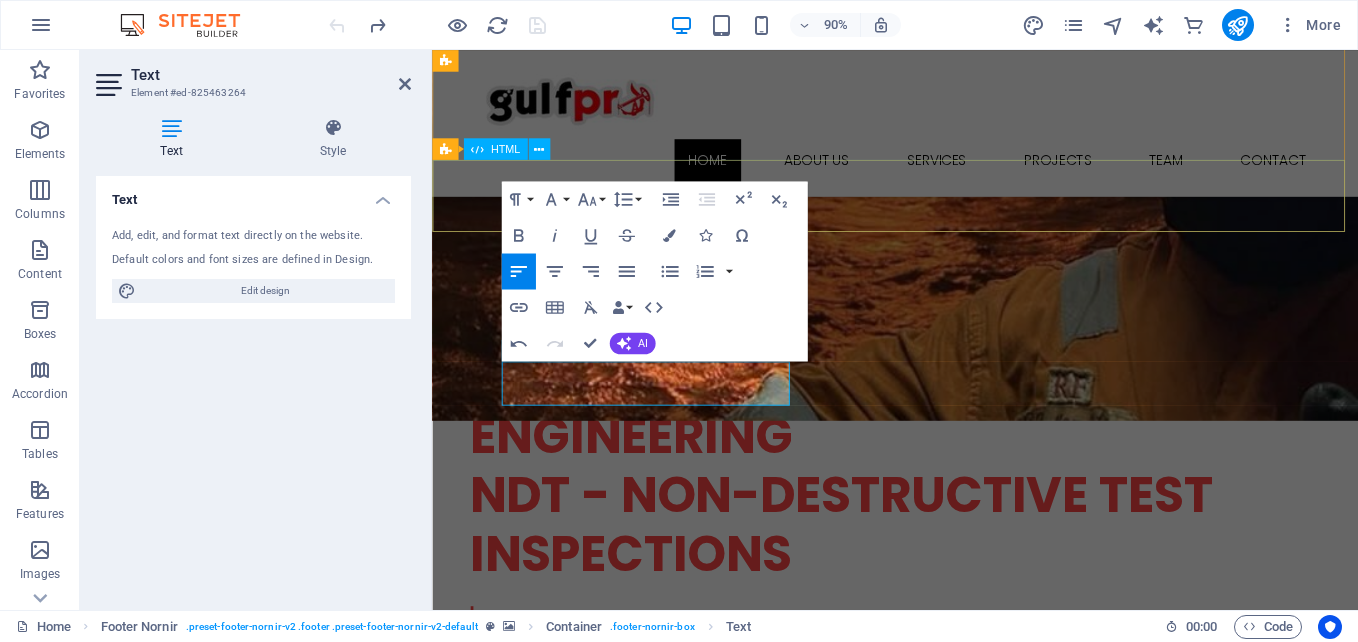 click at bounding box center (946, 827) 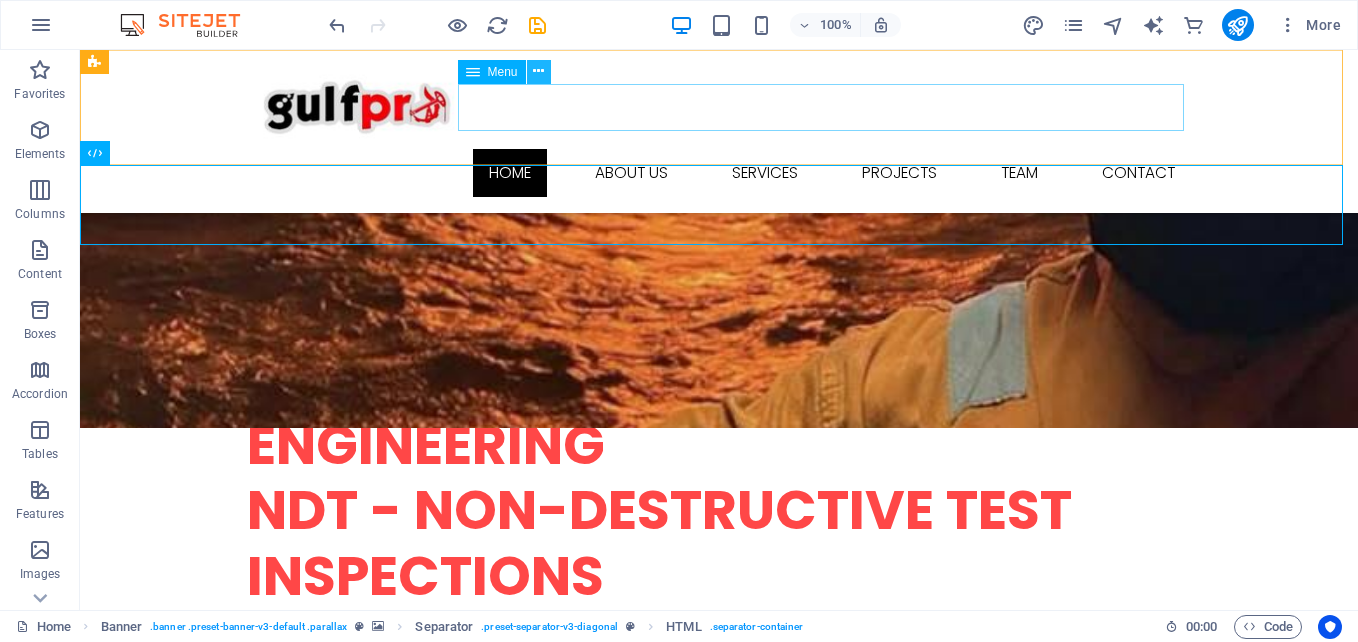 click at bounding box center [538, 71] 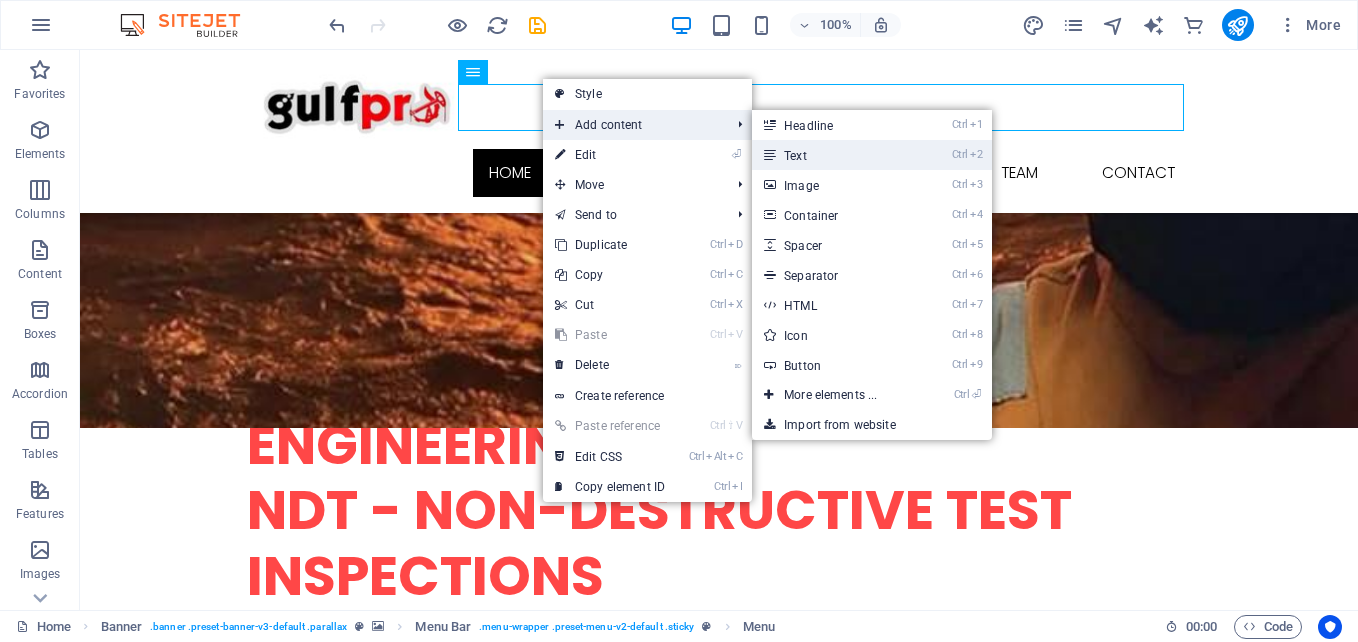 click on "Ctrl 2  Text" at bounding box center [834, 155] 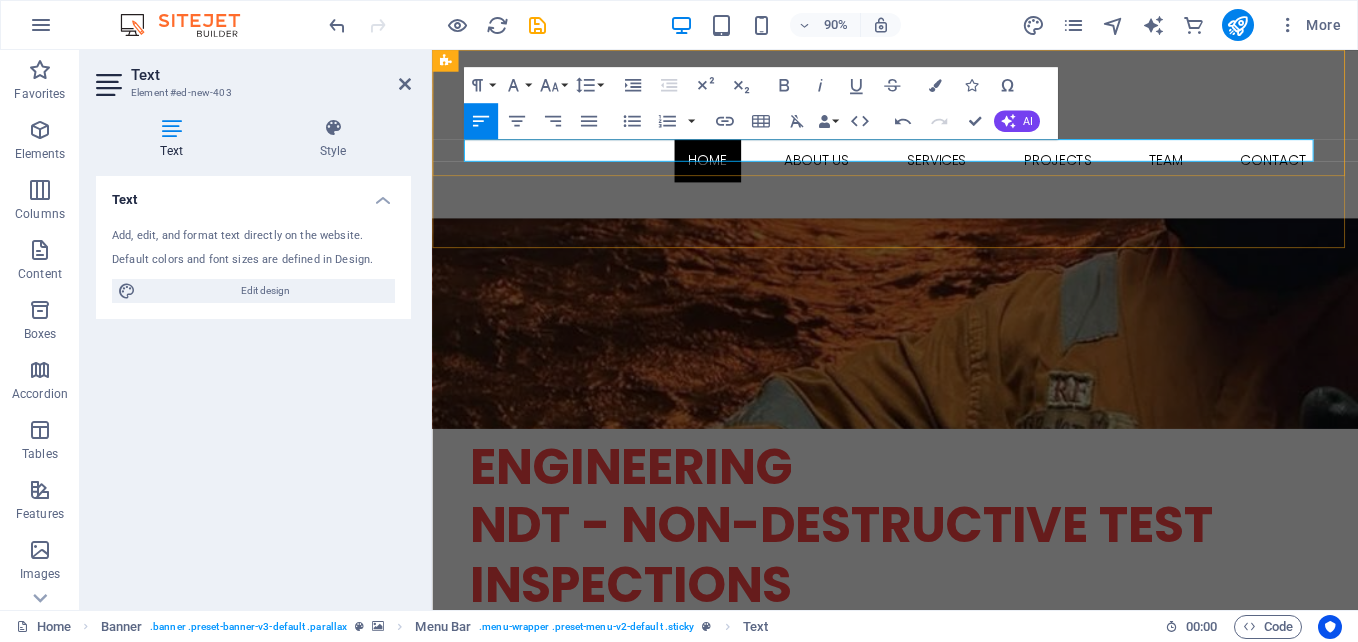 type 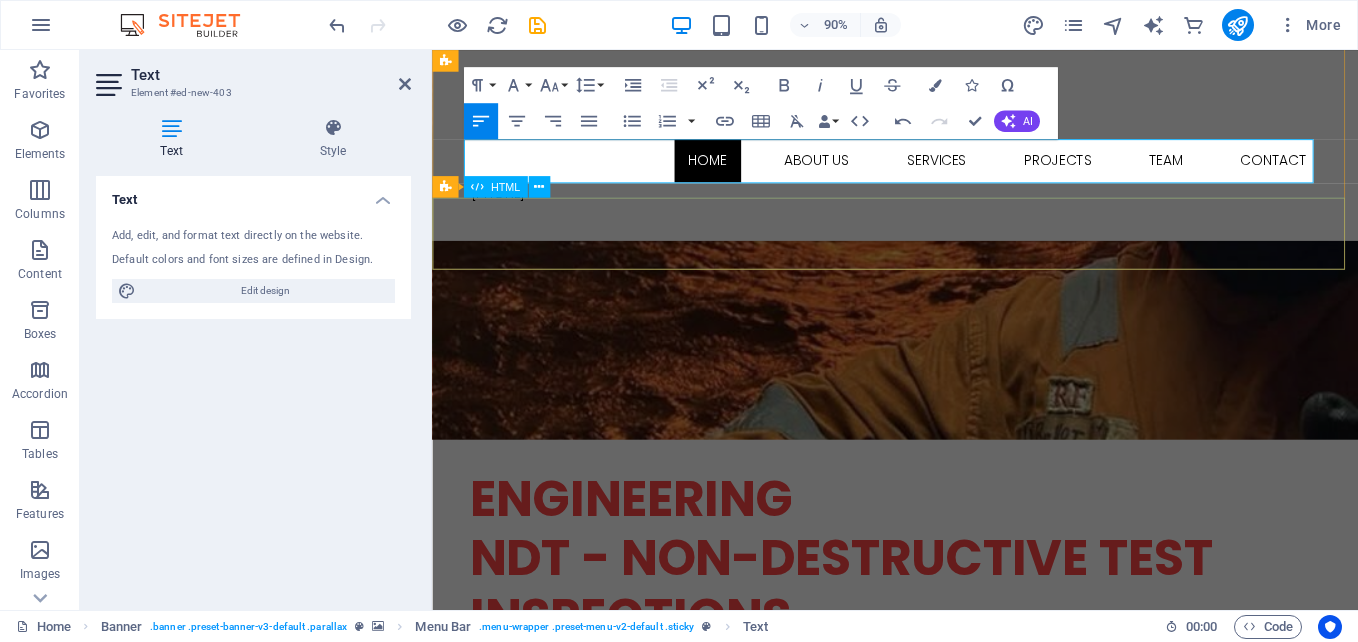 click at bounding box center [946, 897] 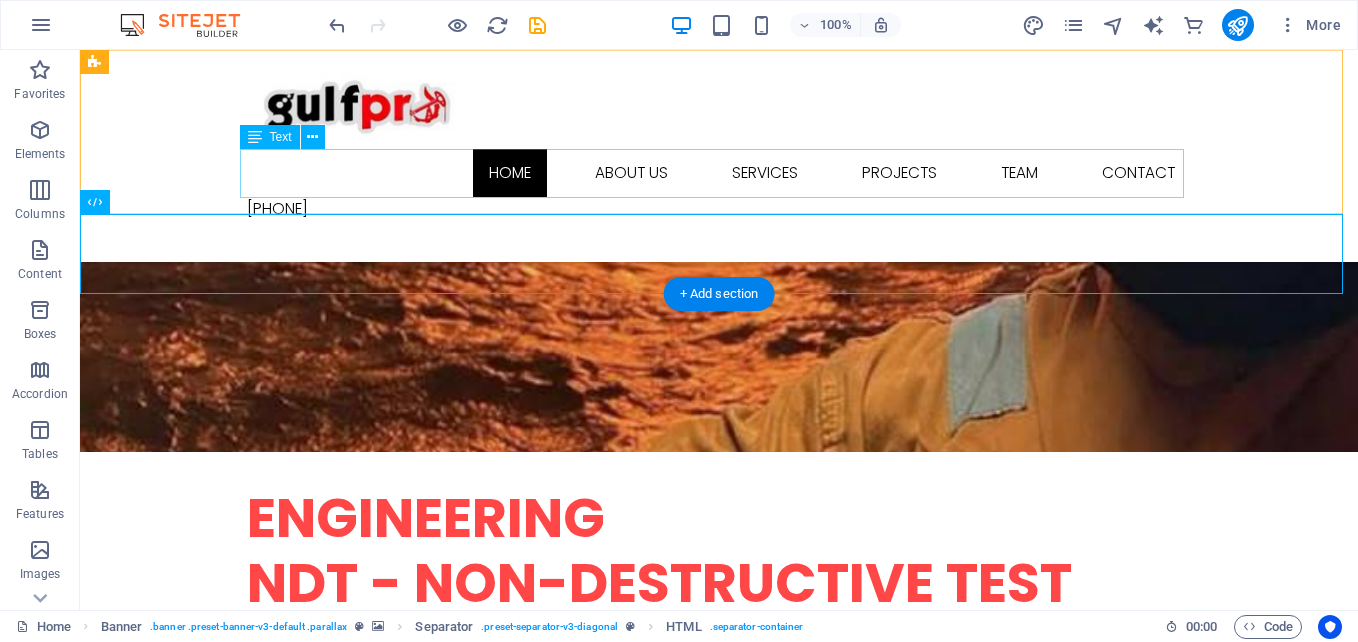 click on "0544115011" at bounding box center [719, 221] 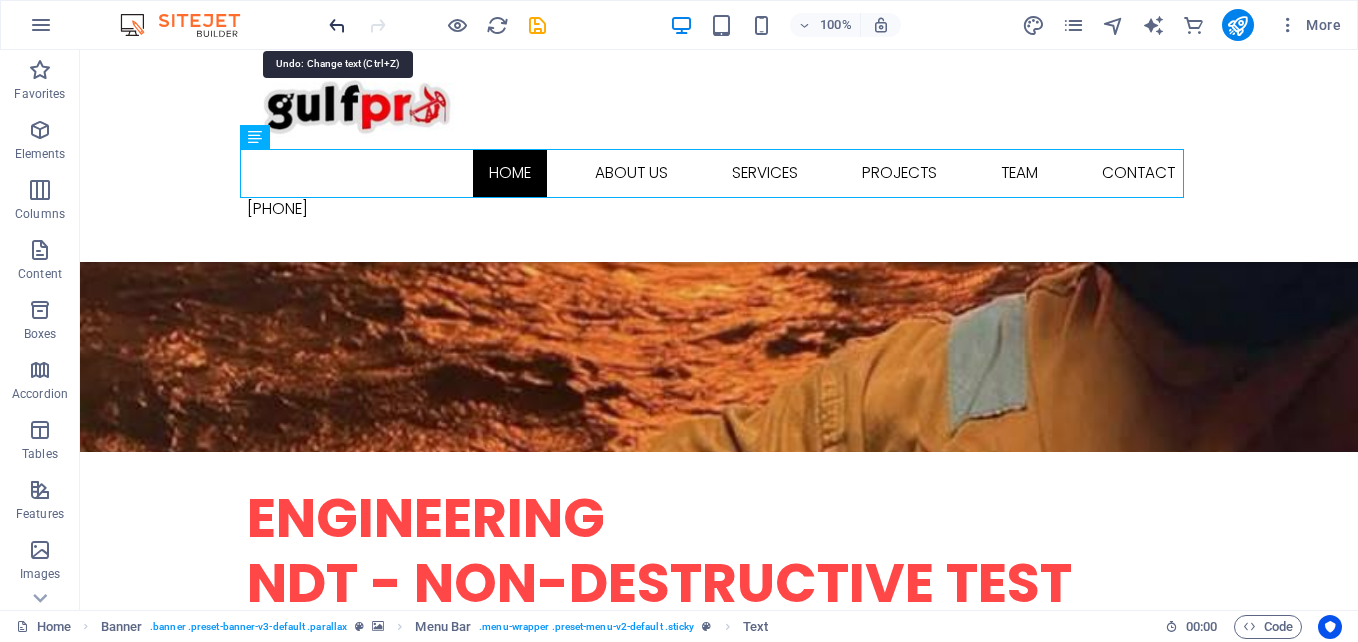 click at bounding box center (337, 25) 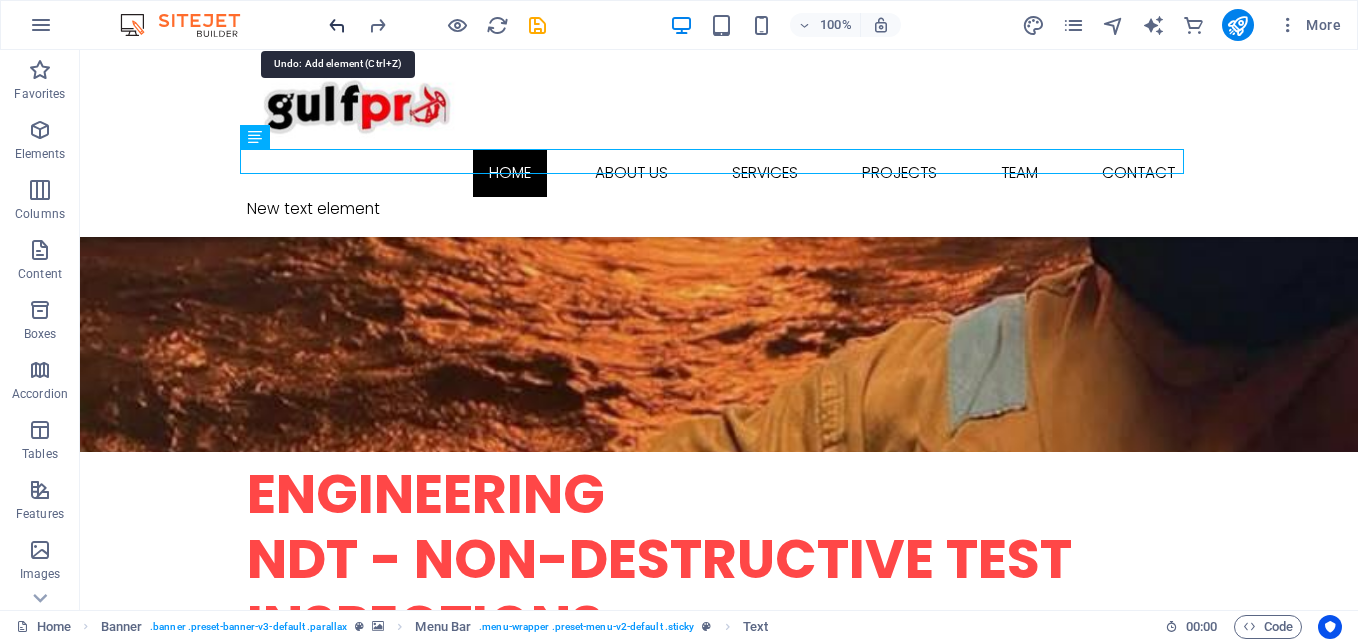 click at bounding box center (337, 25) 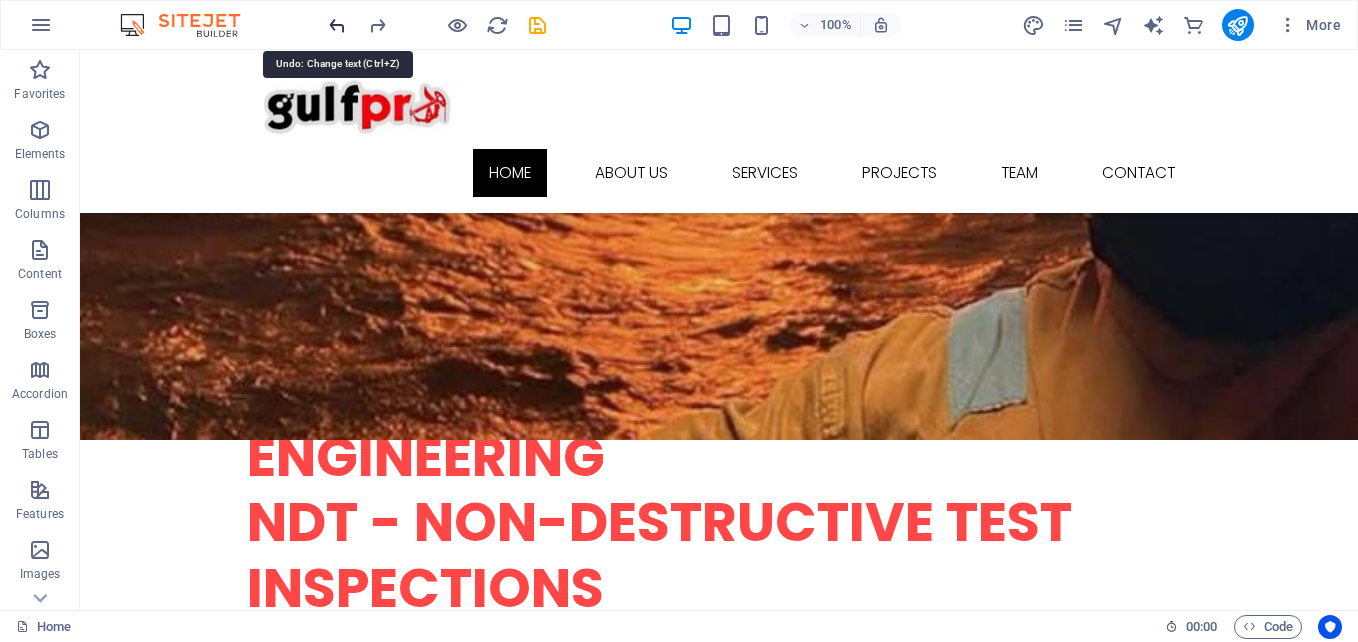 click at bounding box center [337, 25] 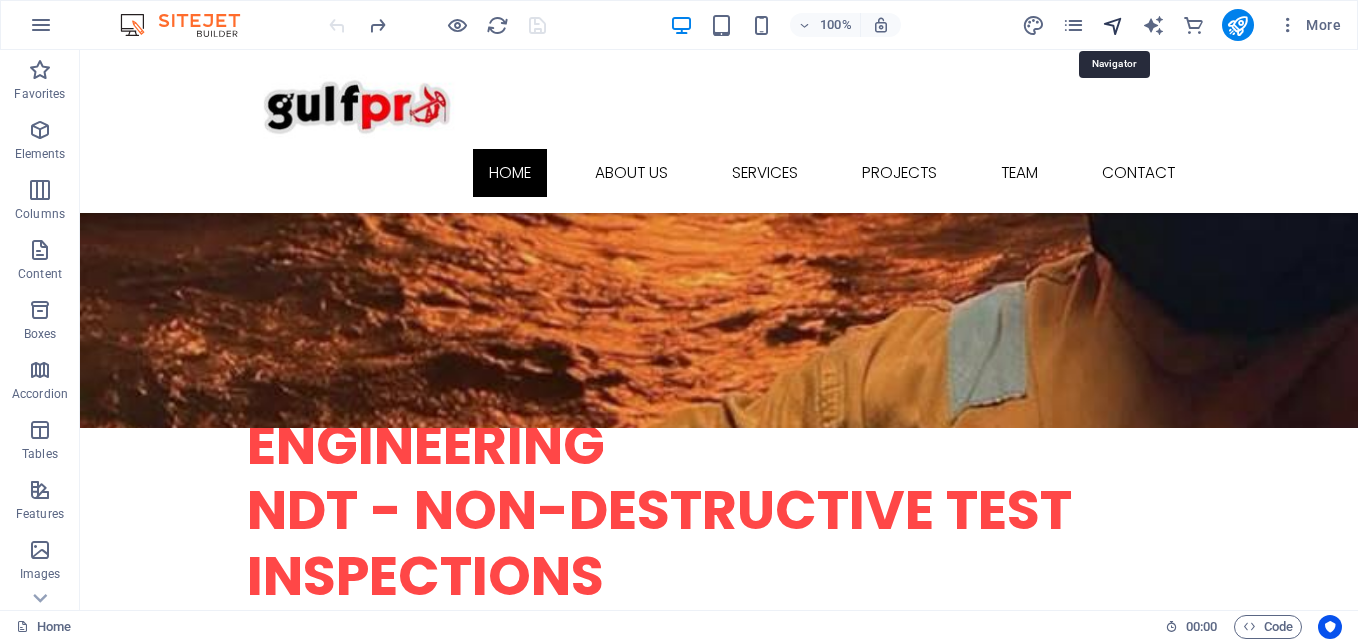 click at bounding box center [1113, 25] 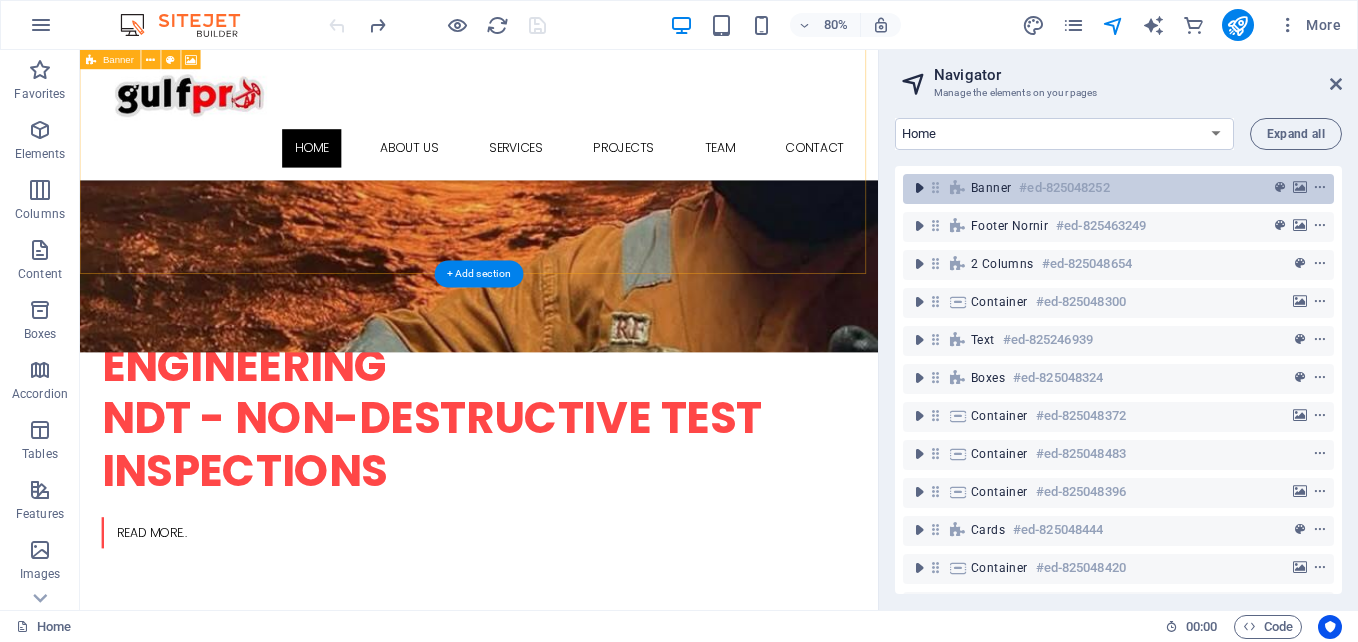 click at bounding box center [919, 188] 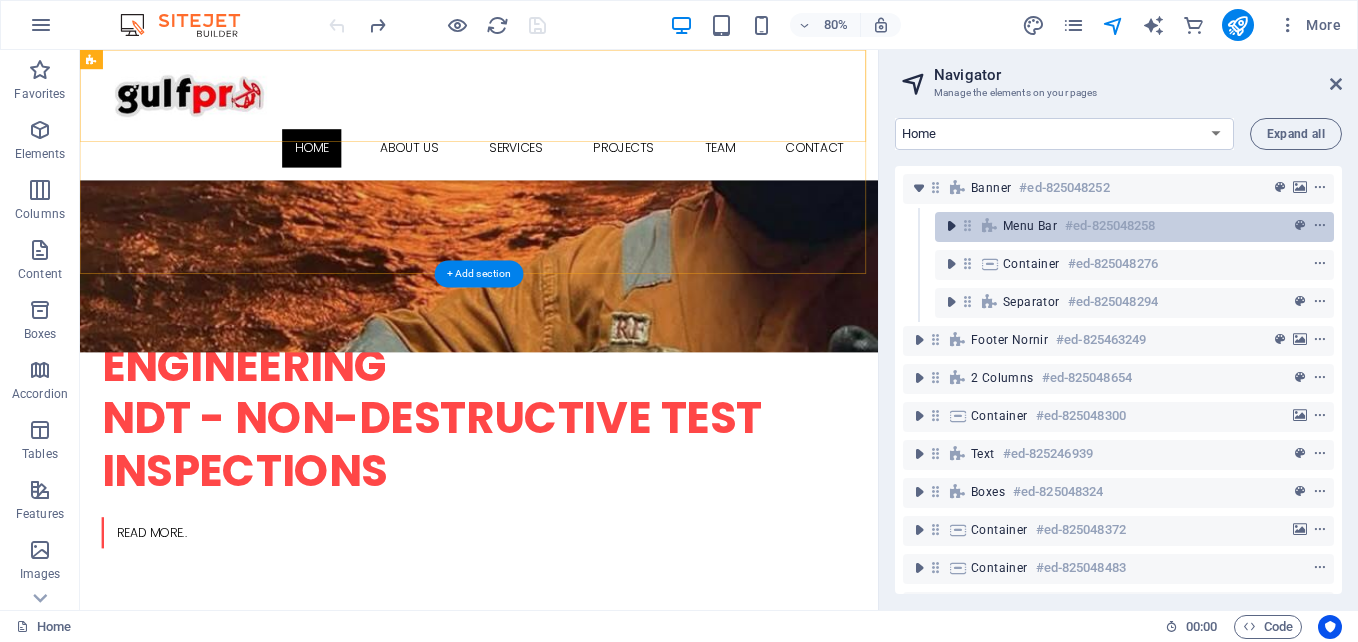 click at bounding box center [951, 226] 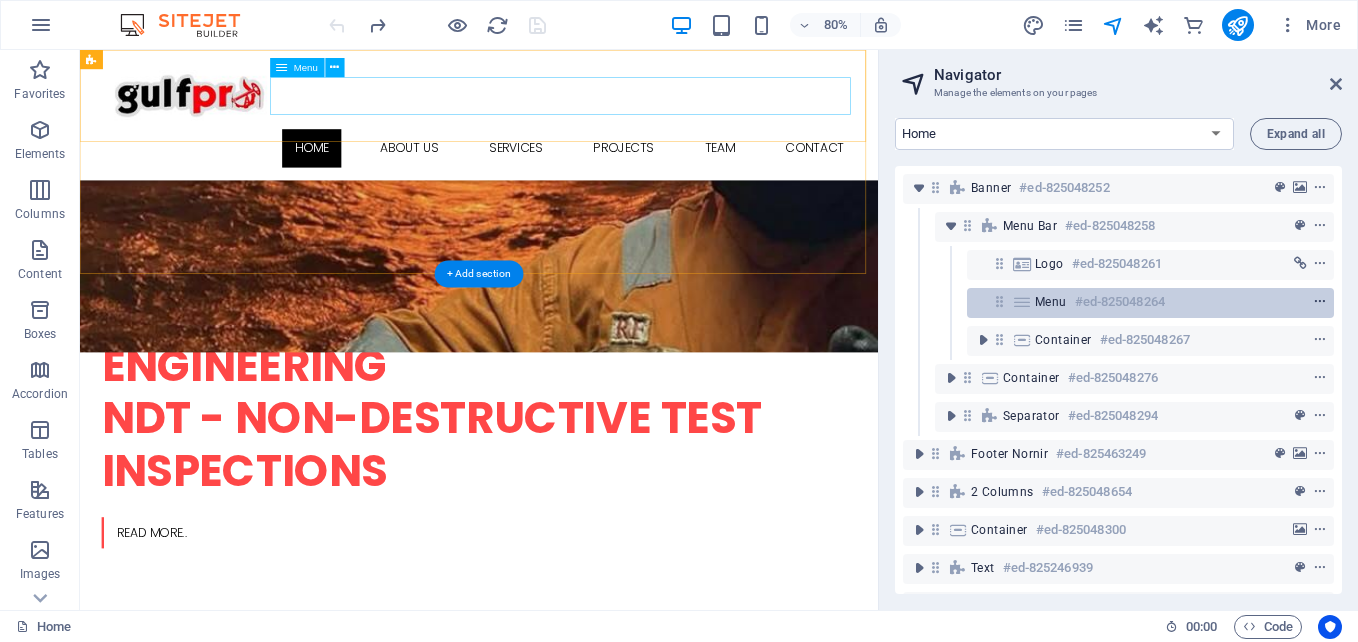 click at bounding box center [1320, 302] 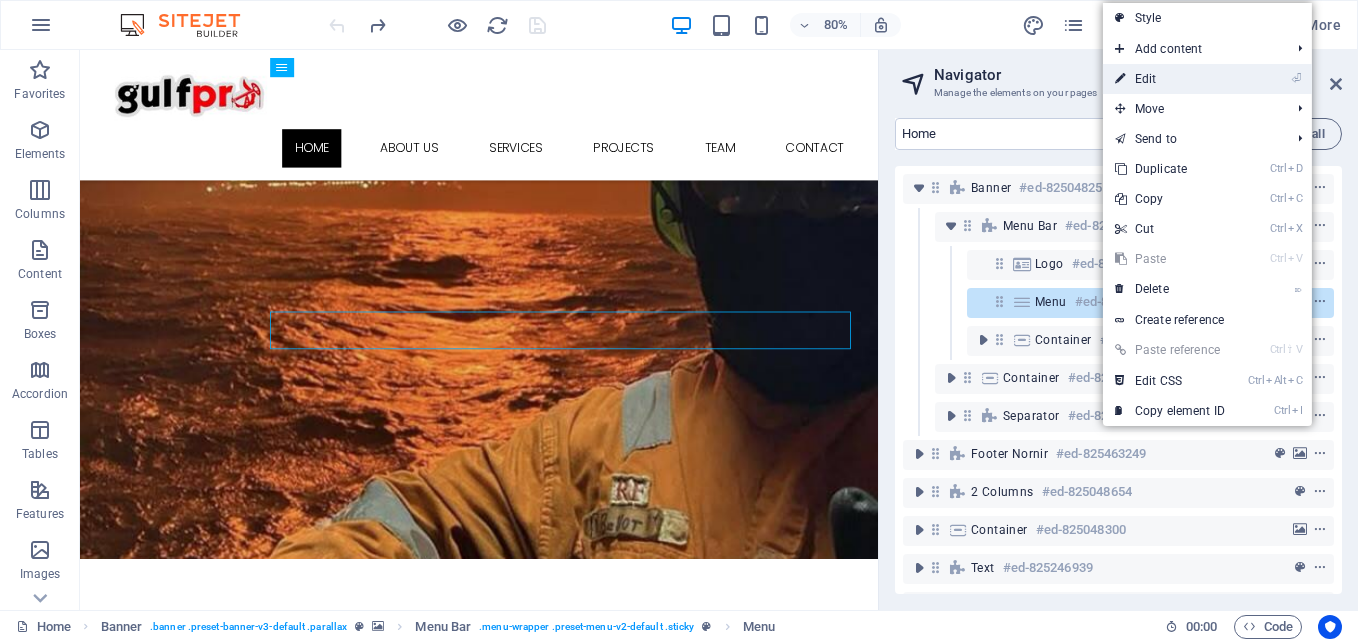 click on "⏎  Edit" at bounding box center (1170, 79) 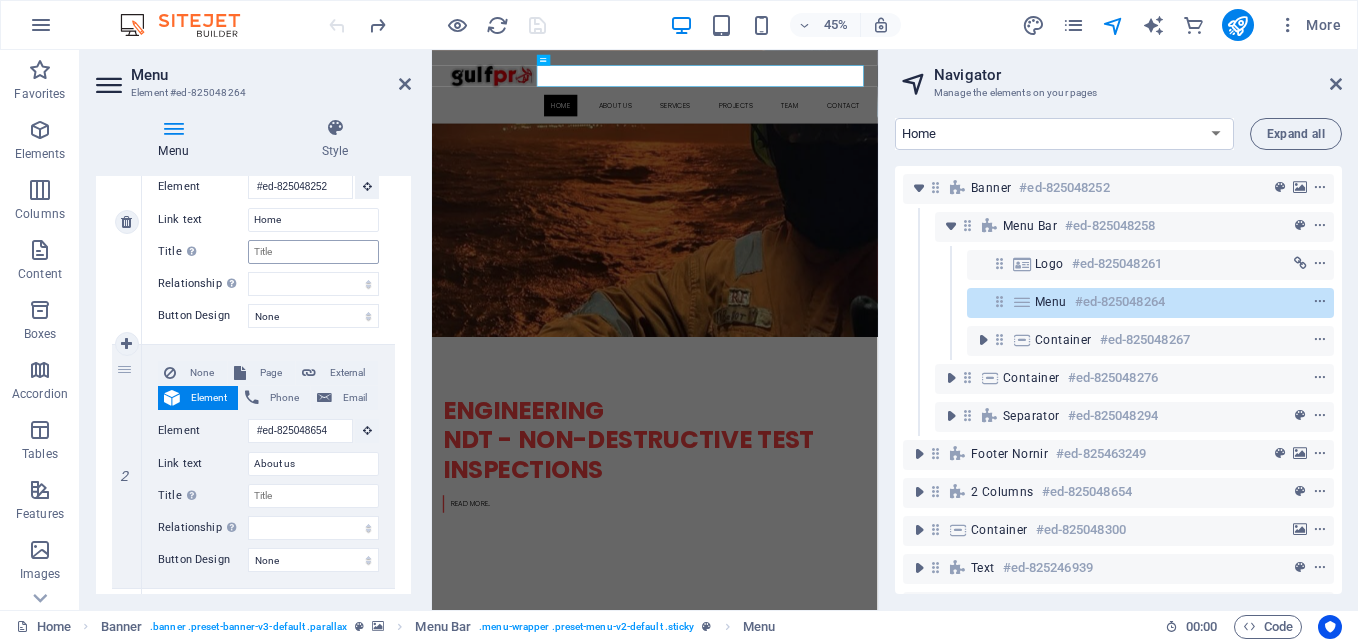 scroll, scrollTop: 266, scrollLeft: 0, axis: vertical 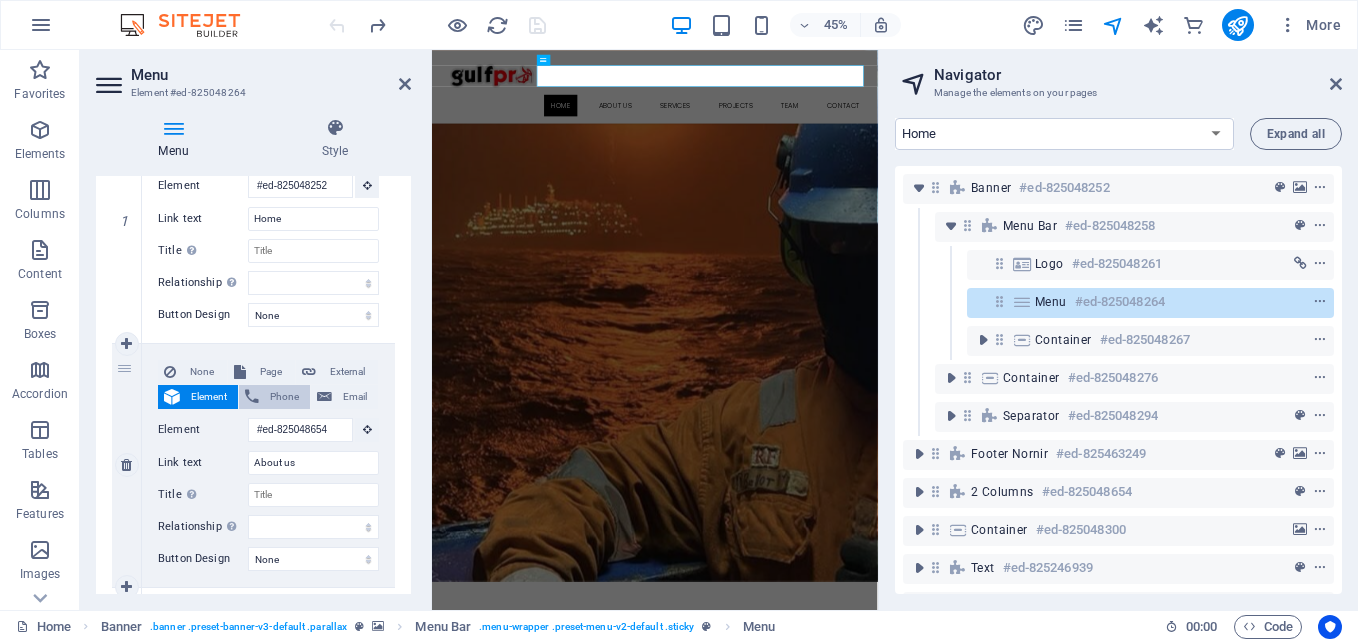 click on "Phone" at bounding box center (284, 397) 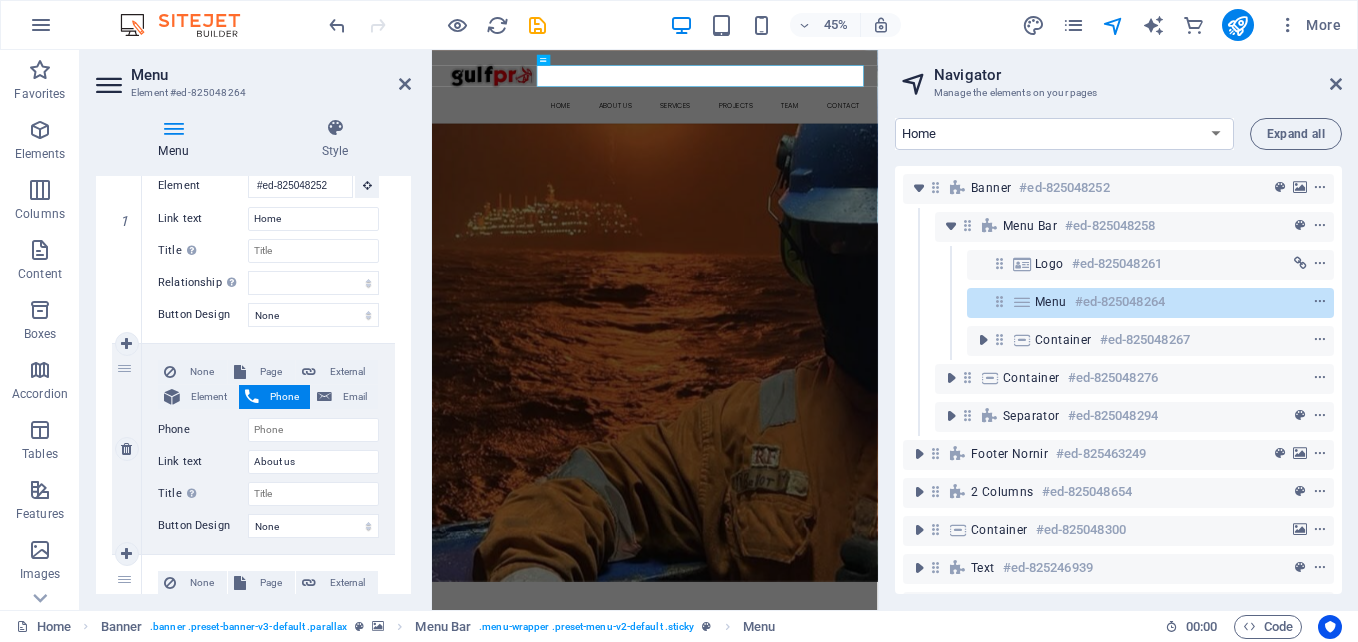 click on "Phone" at bounding box center (284, 397) 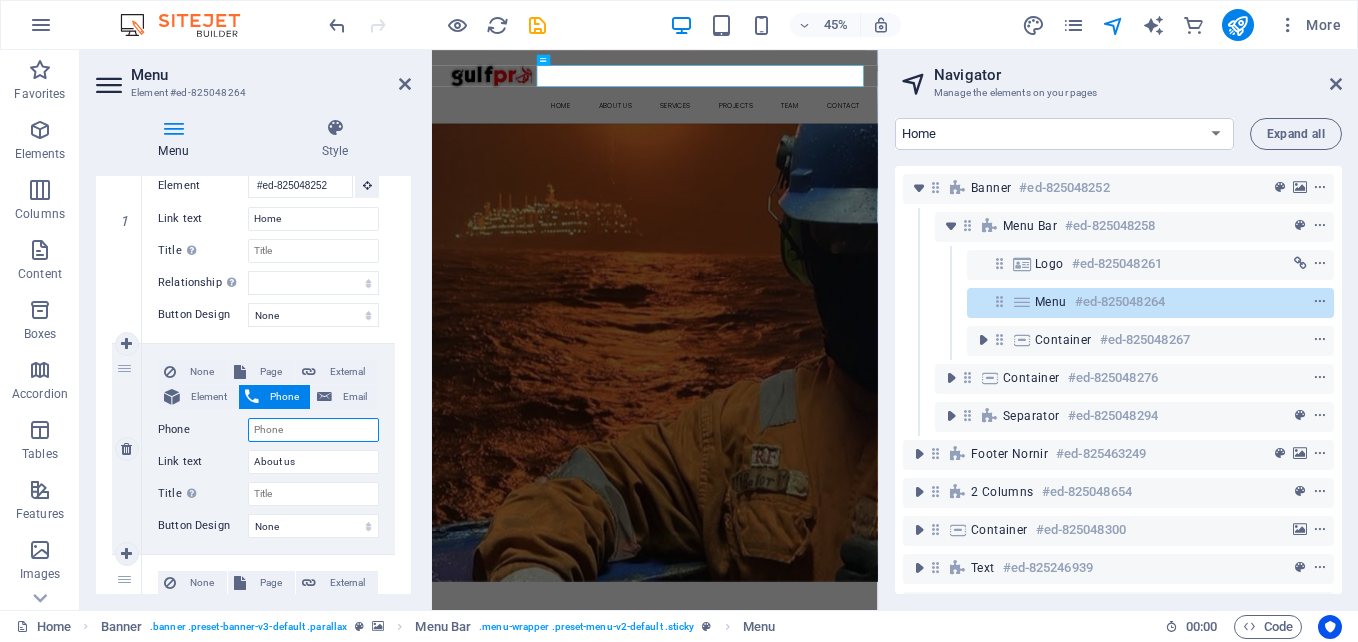 click on "Phone" at bounding box center [313, 430] 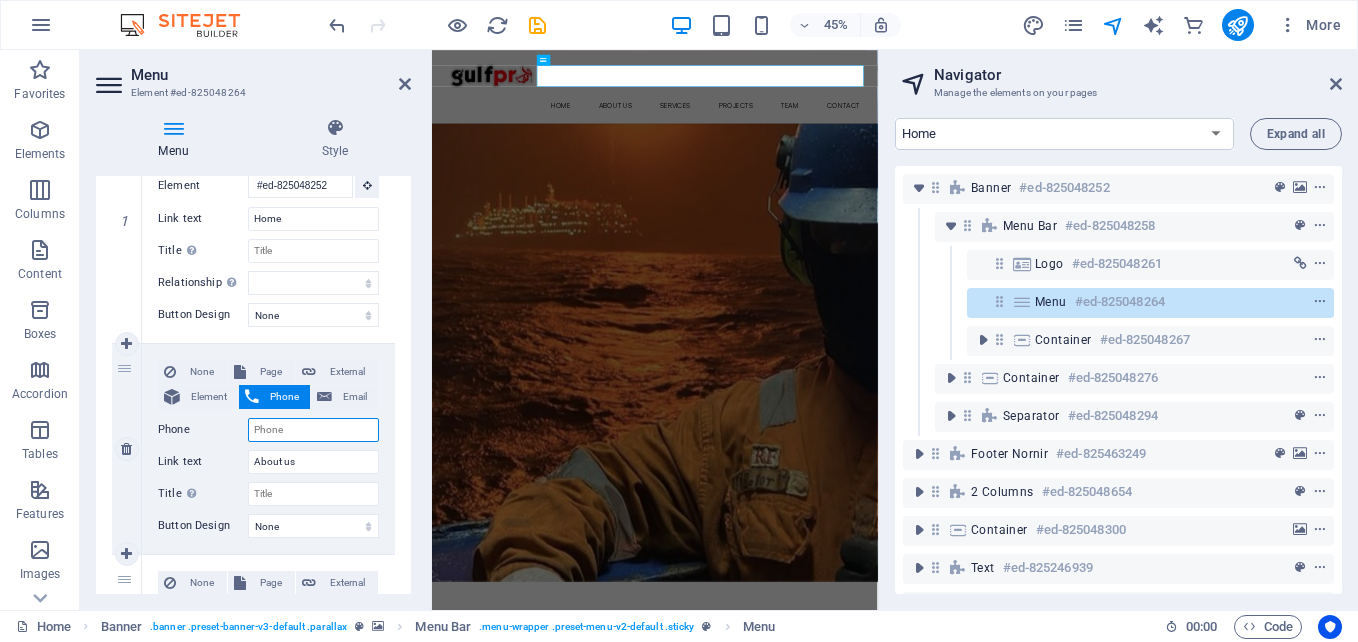 type on "0" 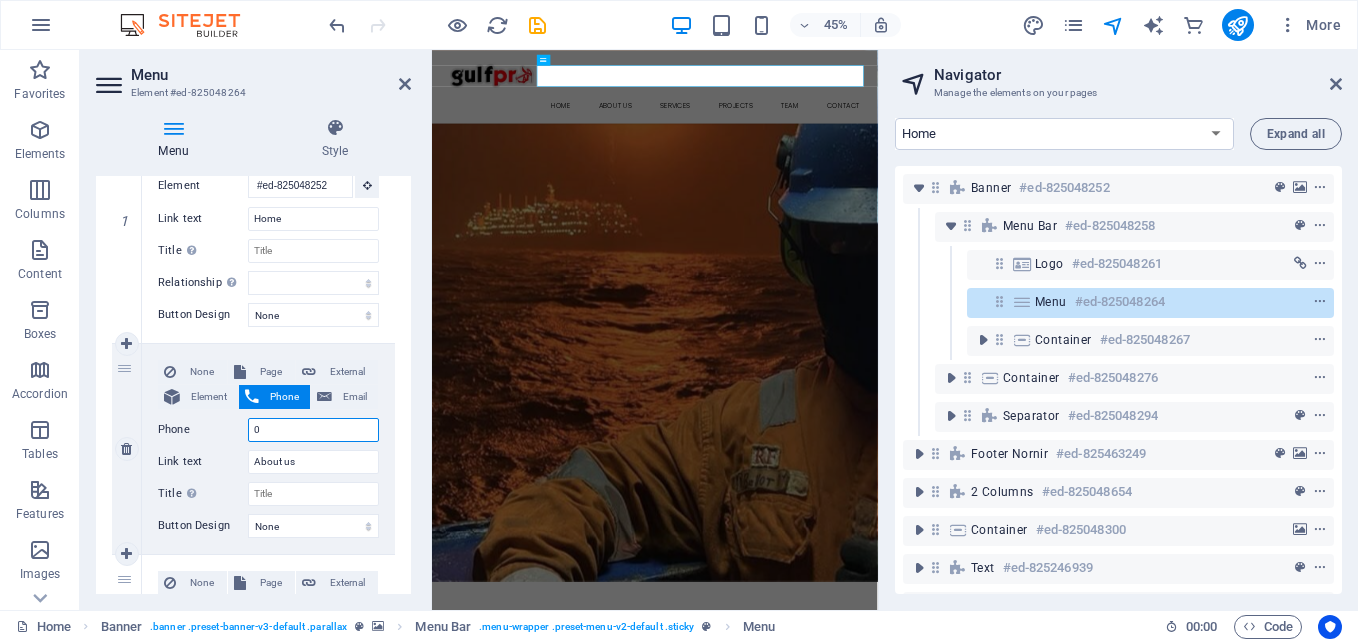 select 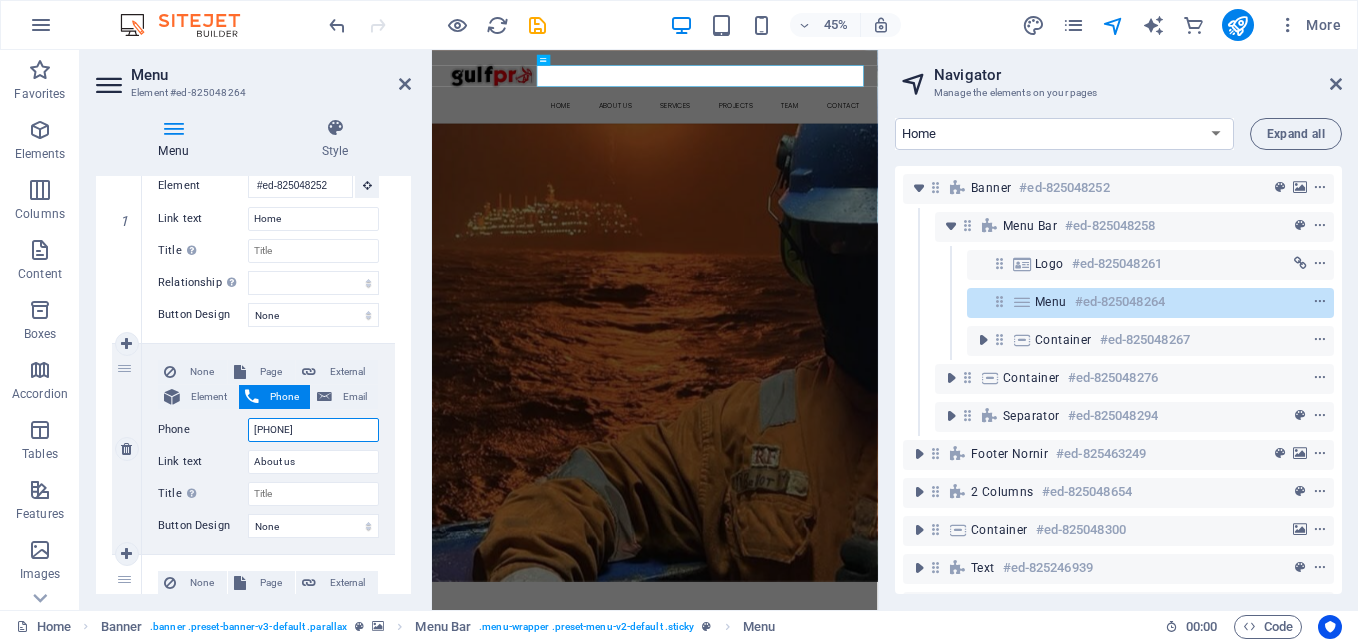 type on "054411" 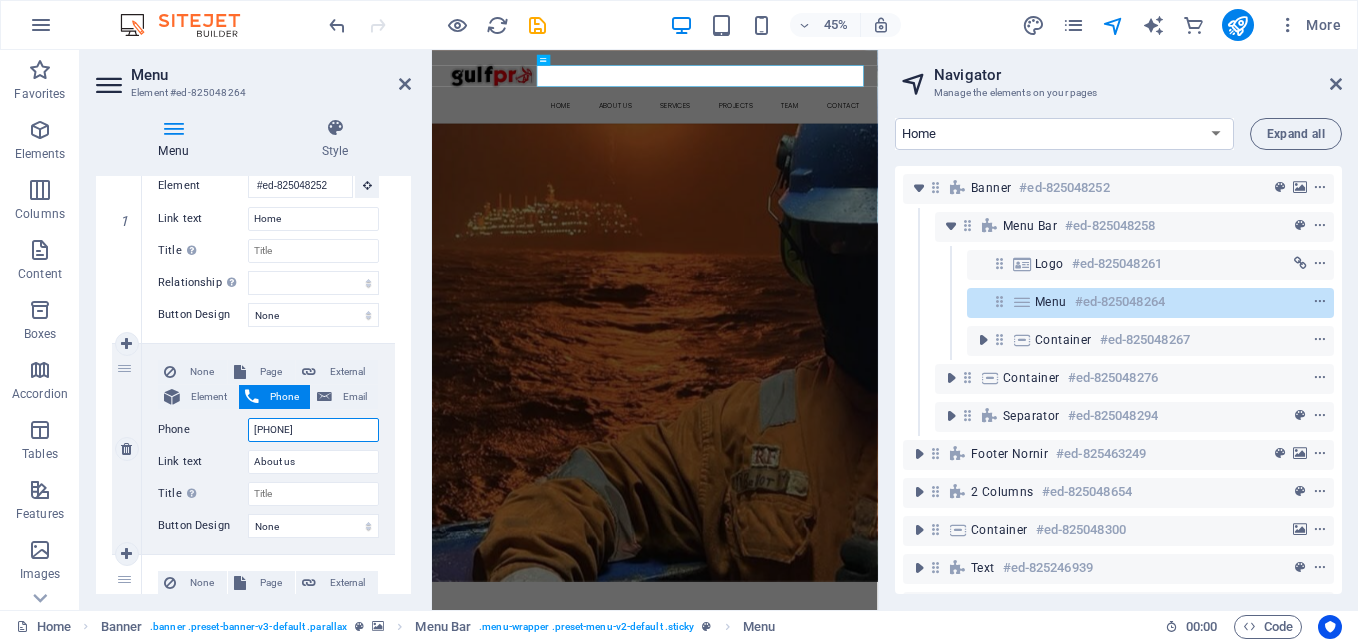select 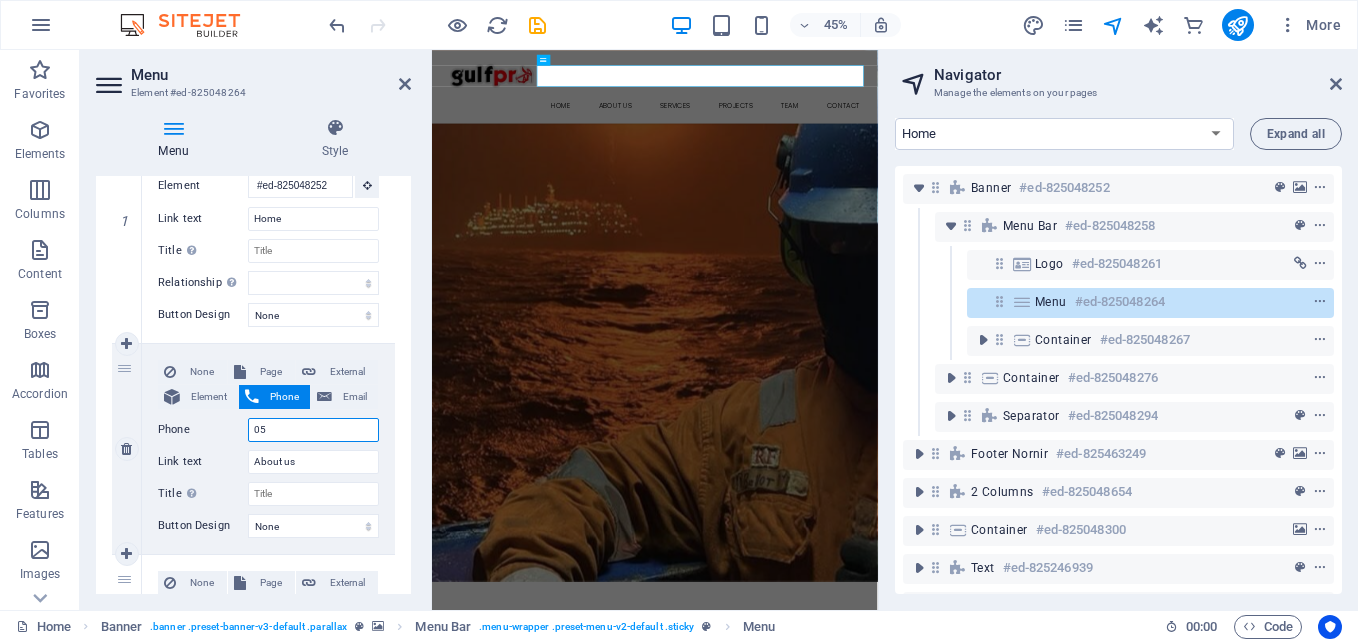 type on "0" 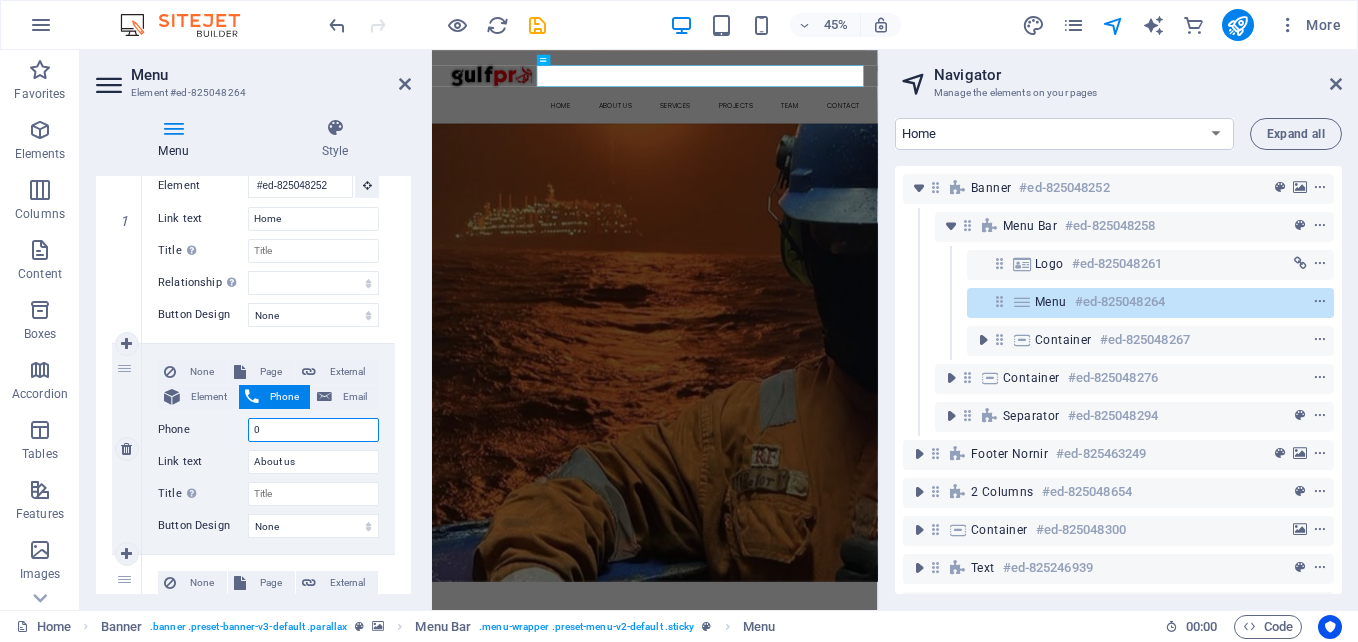 type 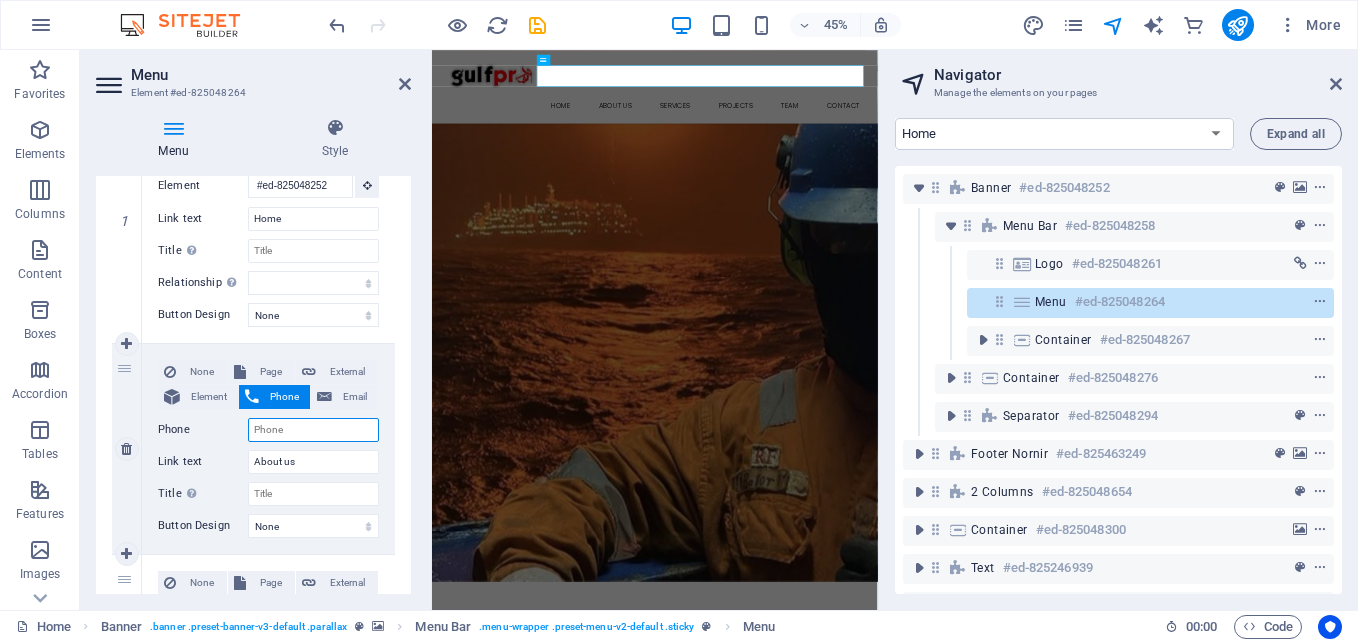 select 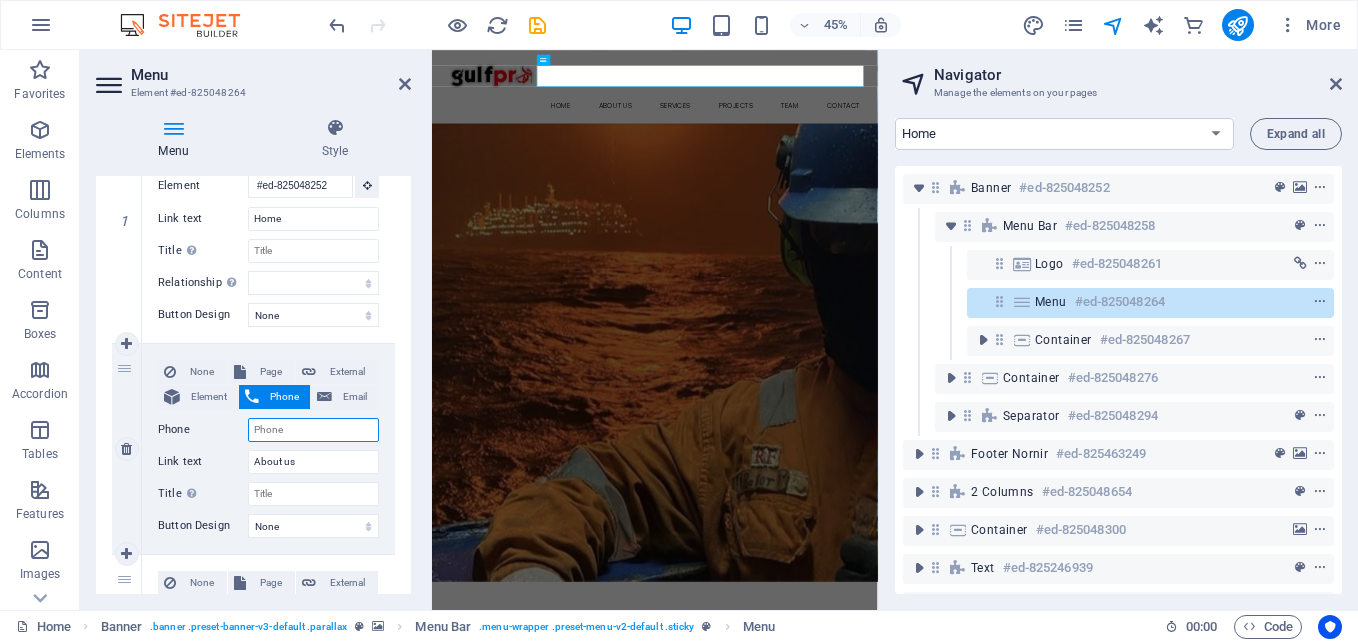 type on "_" 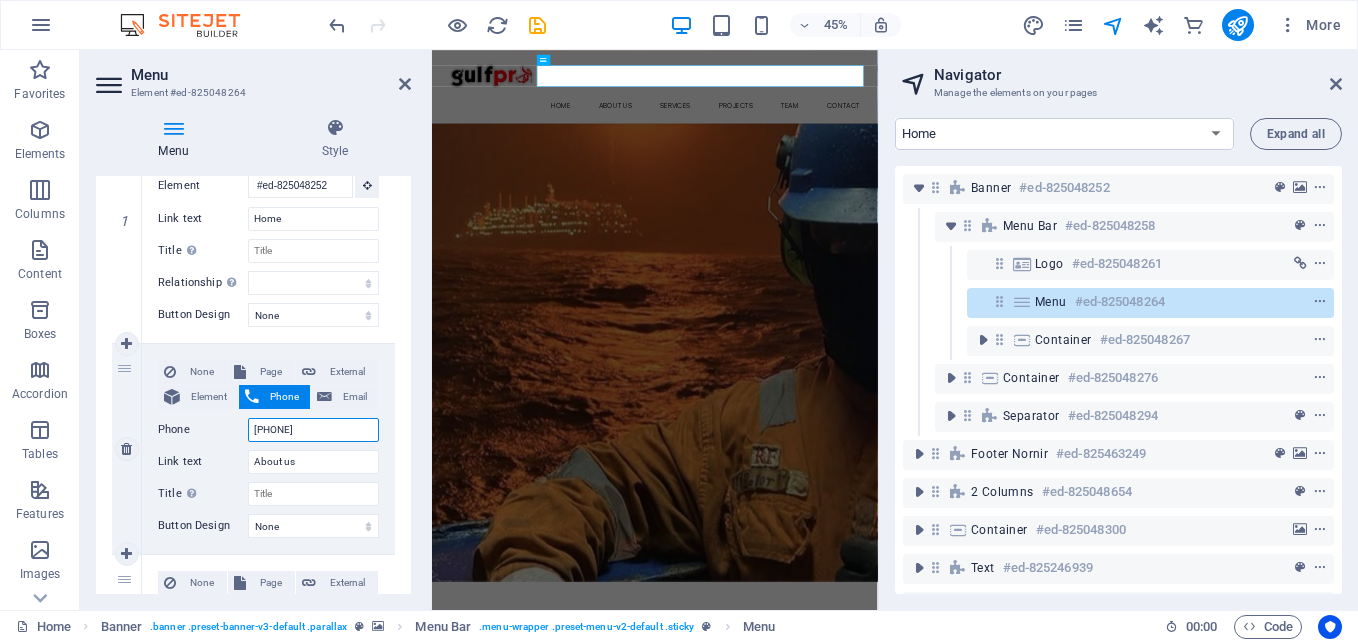 type on "+233" 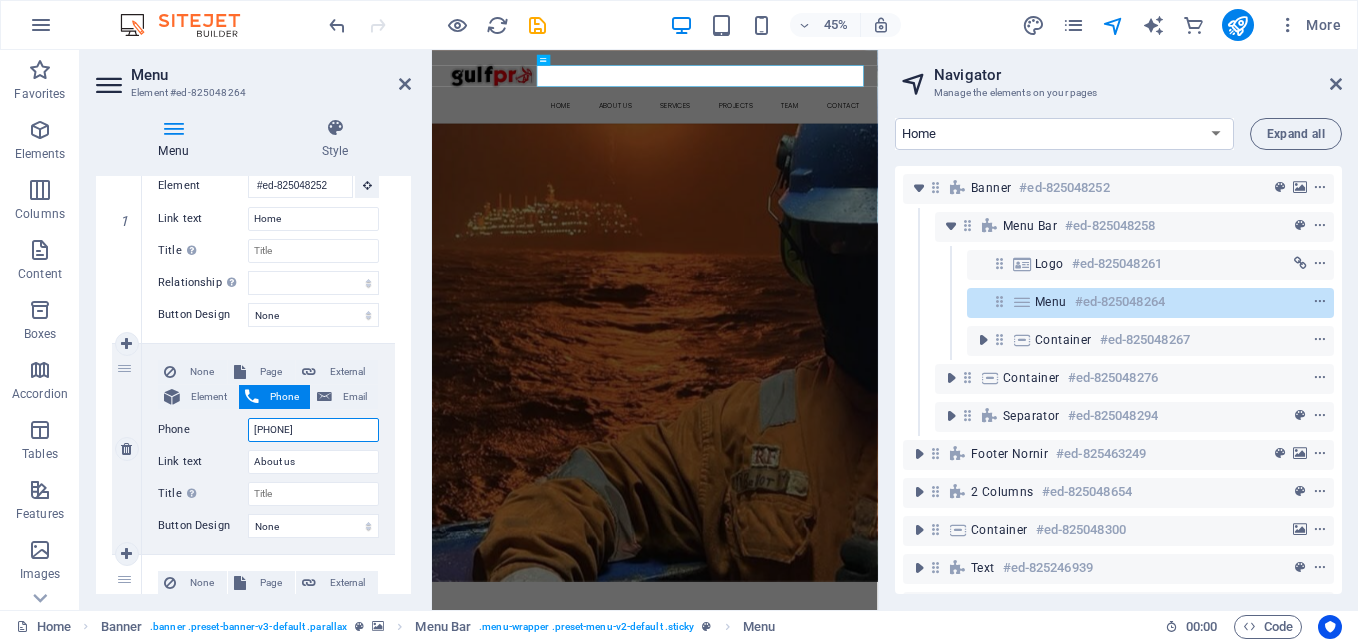 type on "+233 [PHONE]" 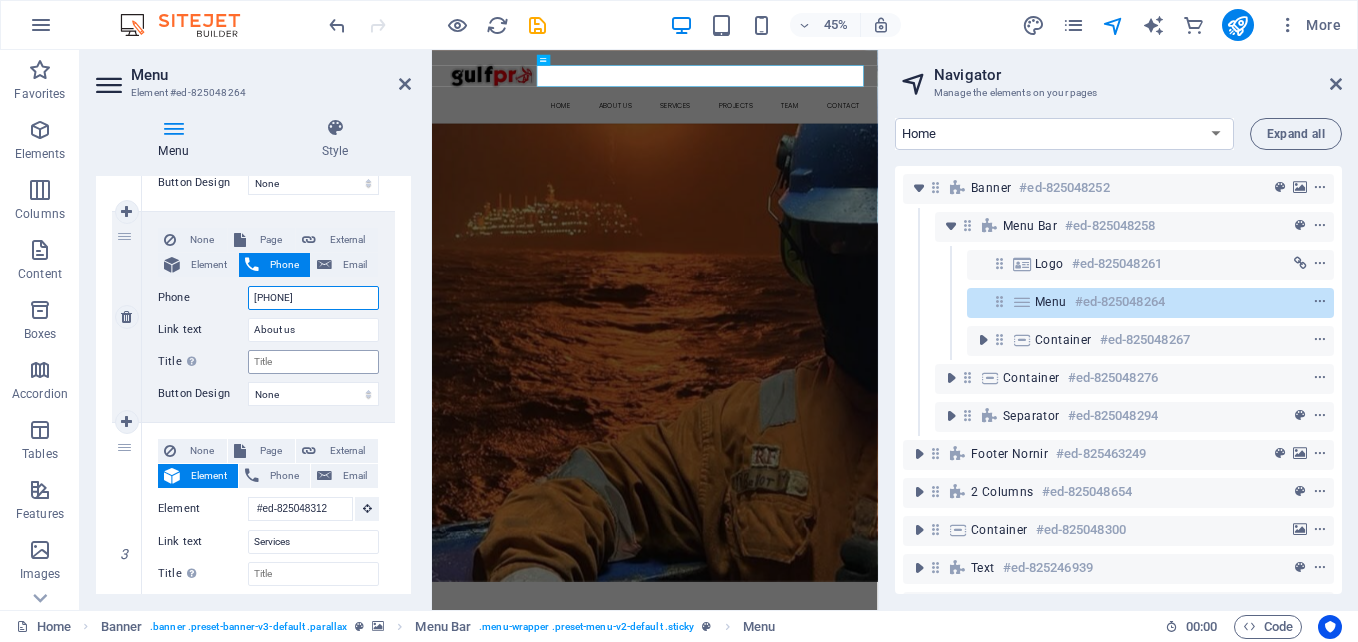 scroll, scrollTop: 401, scrollLeft: 0, axis: vertical 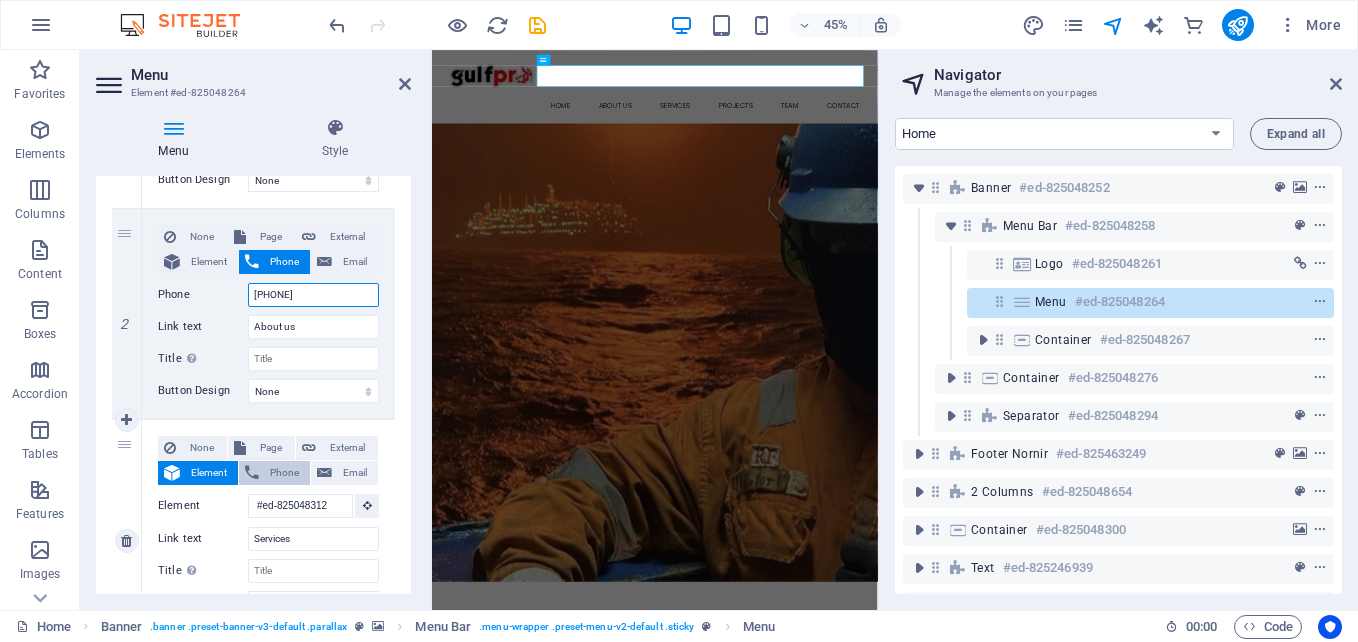 type on "+233 [PHONE]" 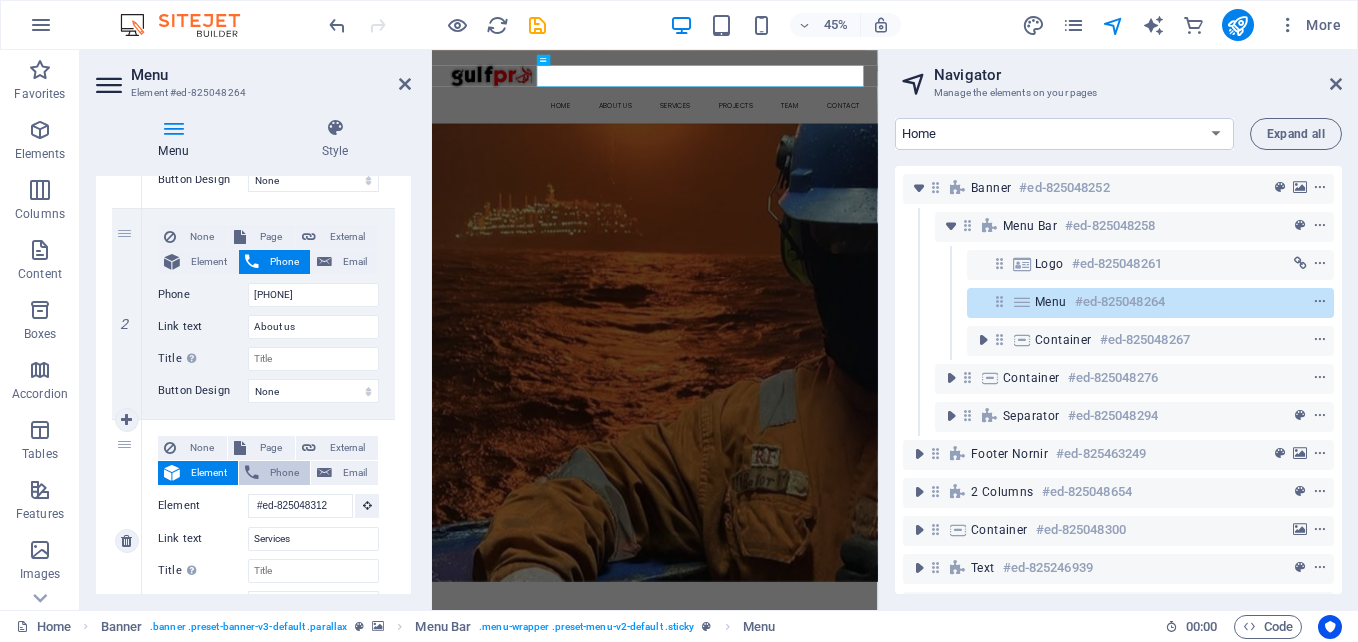 click on "Phone" at bounding box center [284, 473] 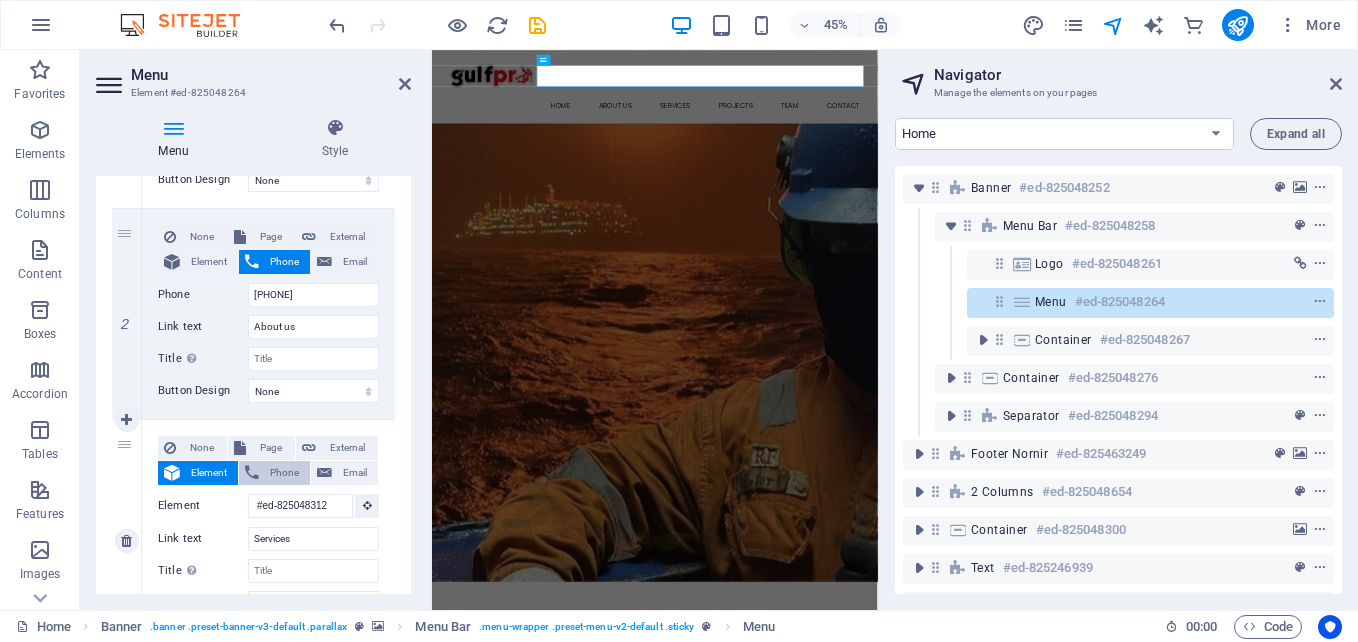 select 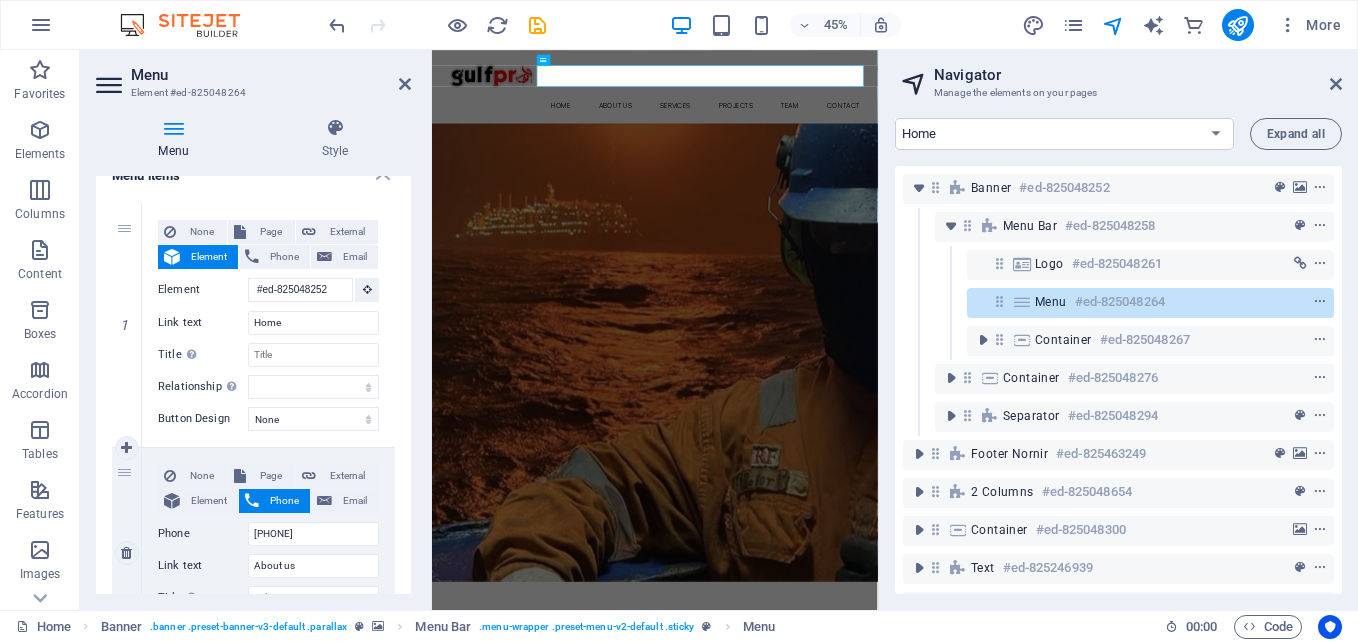 scroll, scrollTop: 142, scrollLeft: 0, axis: vertical 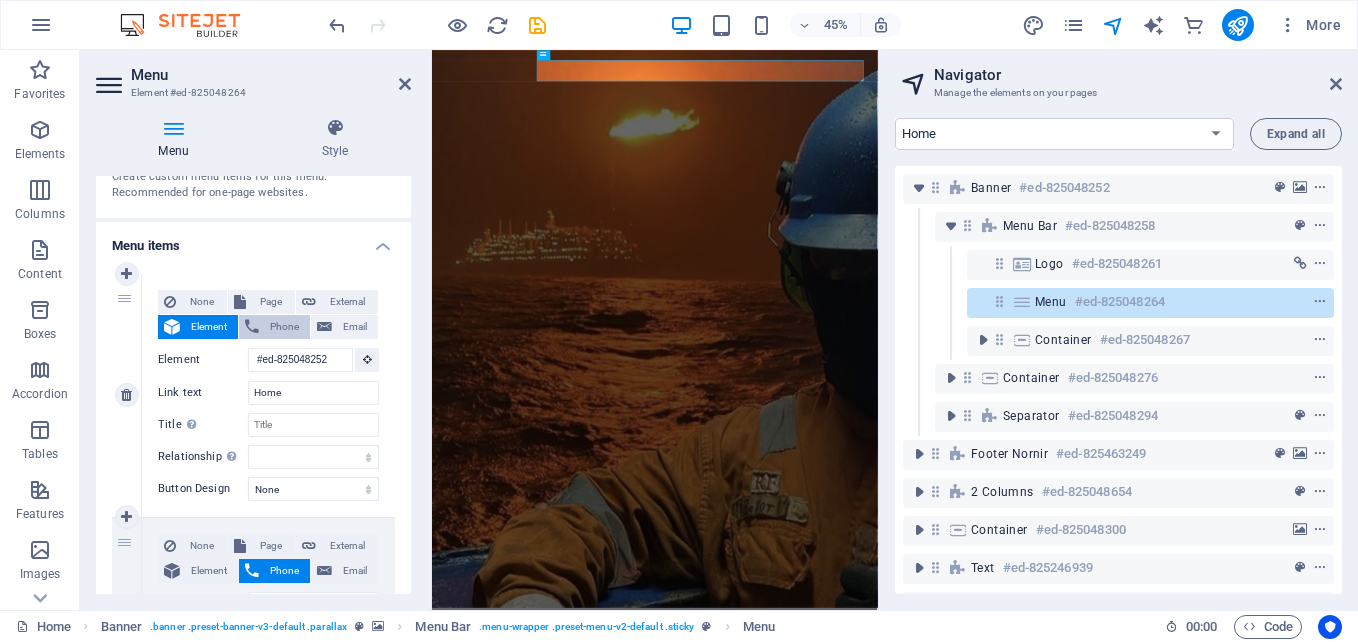 click on "Phone" at bounding box center [284, 327] 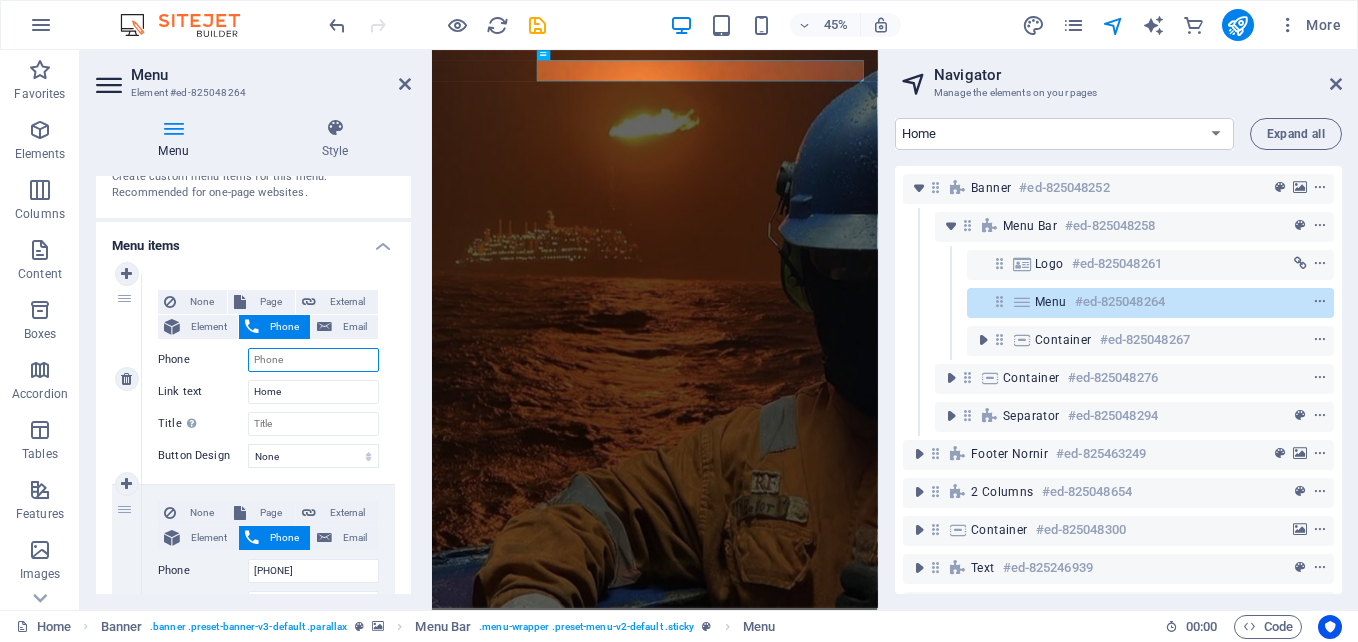 click on "Phone" at bounding box center [313, 360] 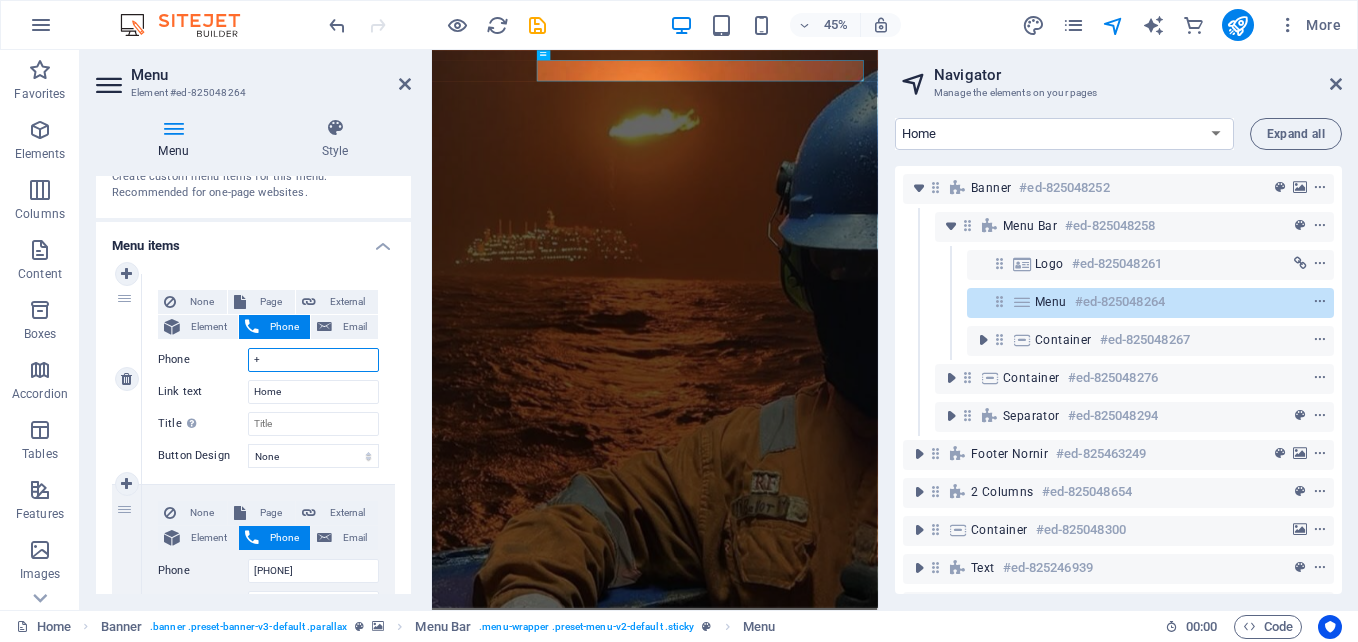 select 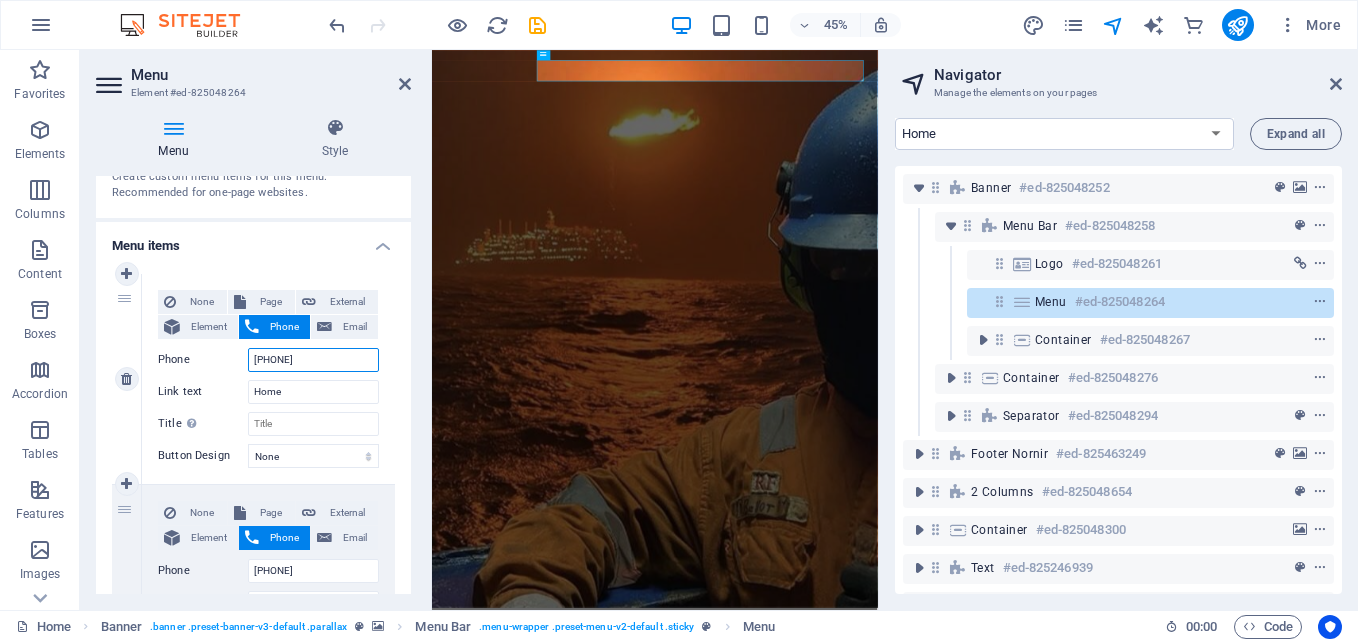 type on "+2335" 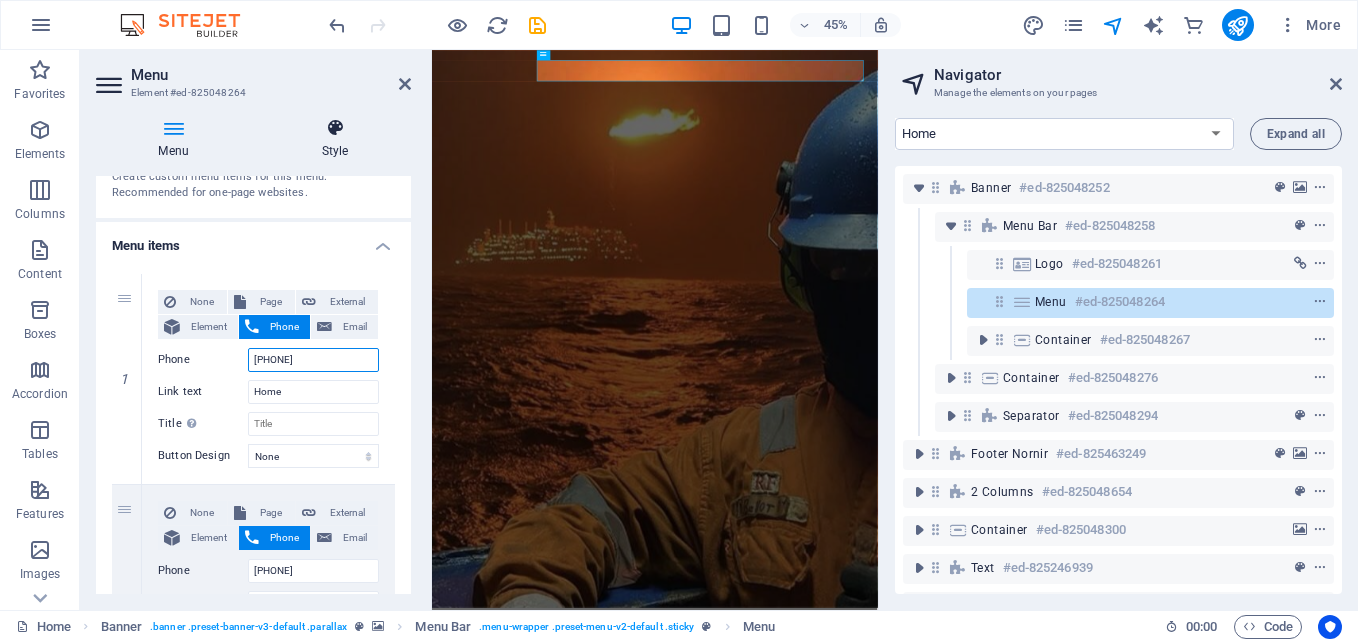 type on "+233544115011" 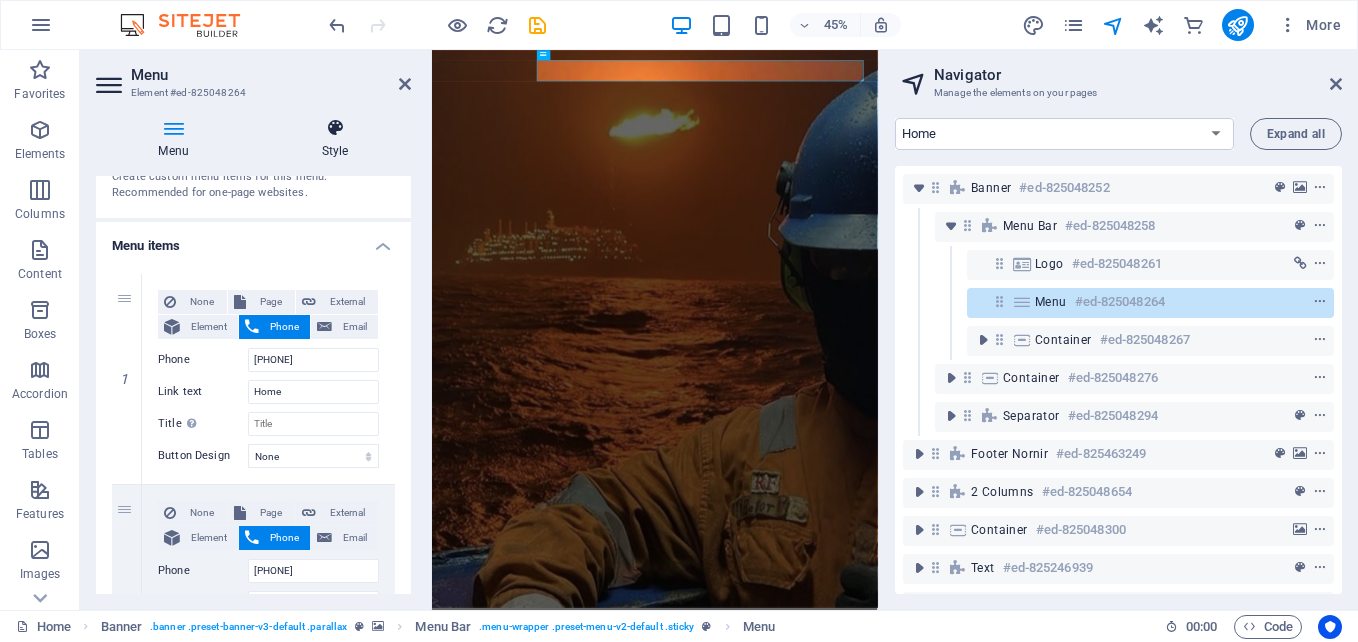 click at bounding box center [335, 128] 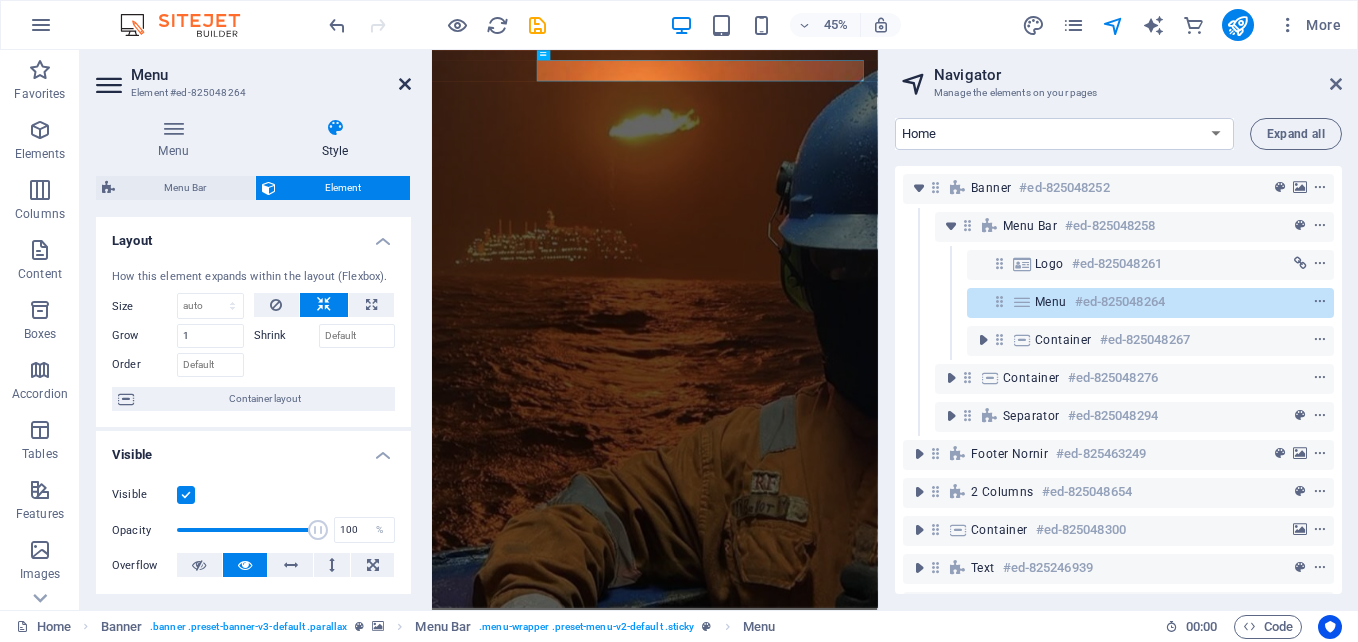 click at bounding box center [405, 84] 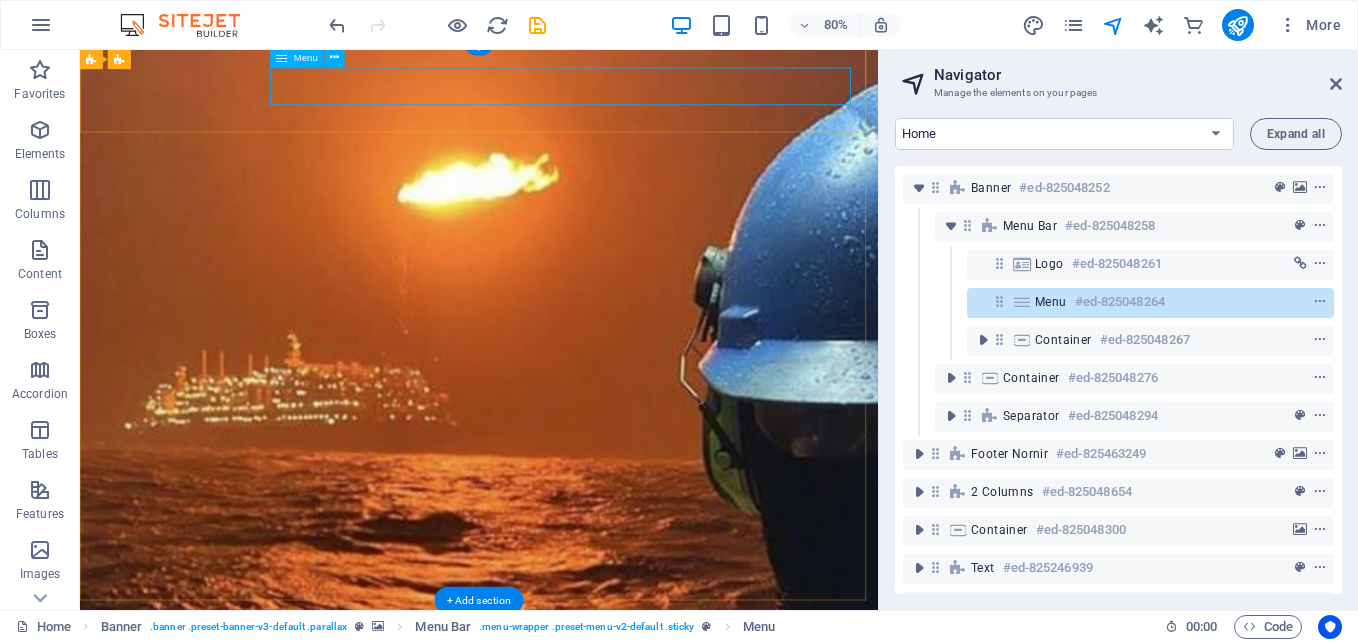 click on "Home About us Services Projects Team Contact" at bounding box center (579, 1404) 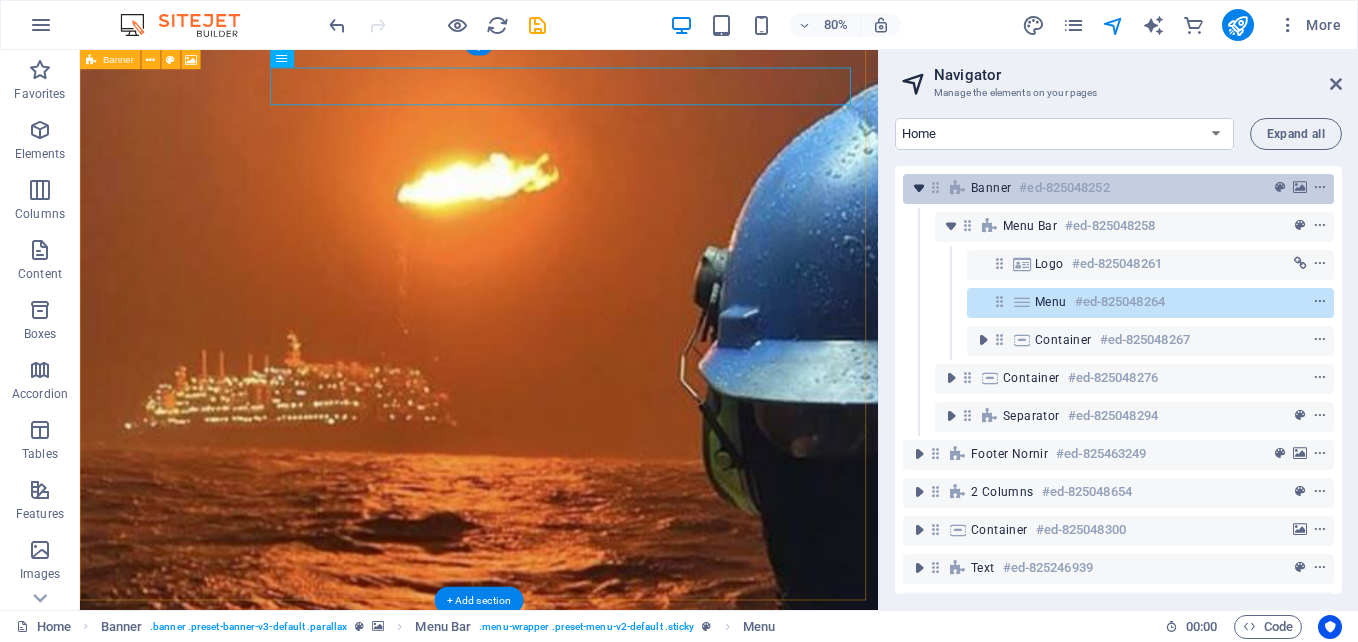 click at bounding box center (919, 188) 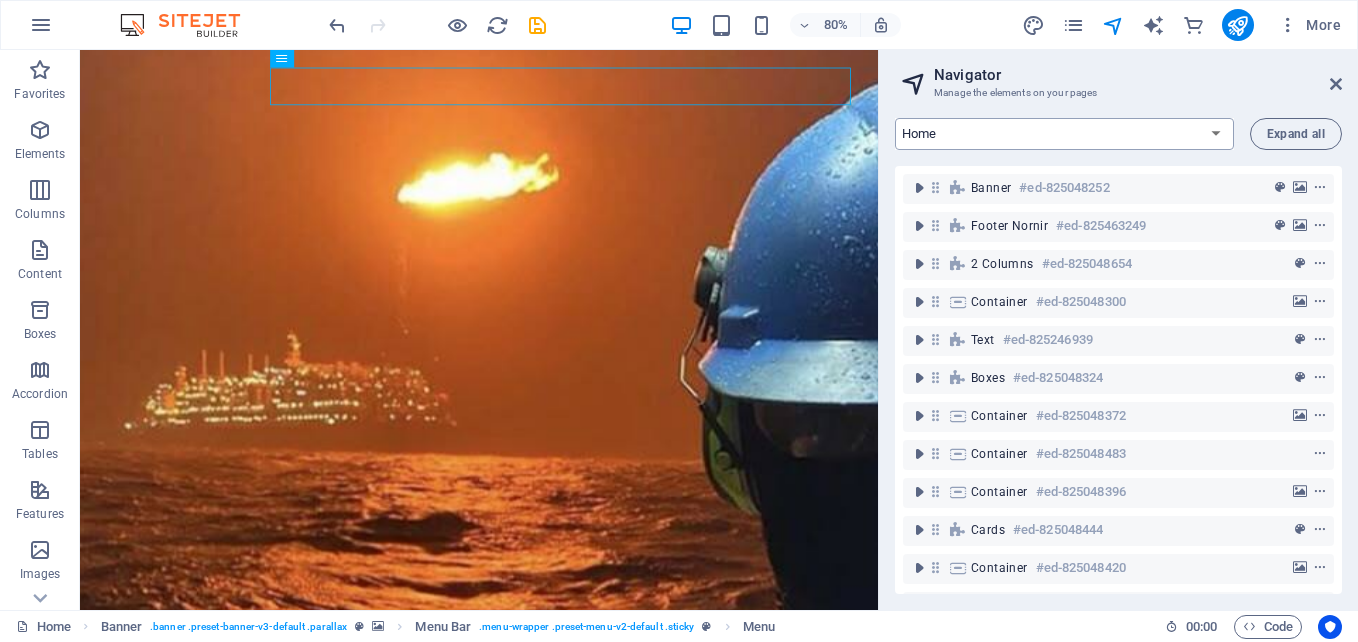 click on "Home  Subpage  Legal Notice  Privacy" at bounding box center (1064, 134) 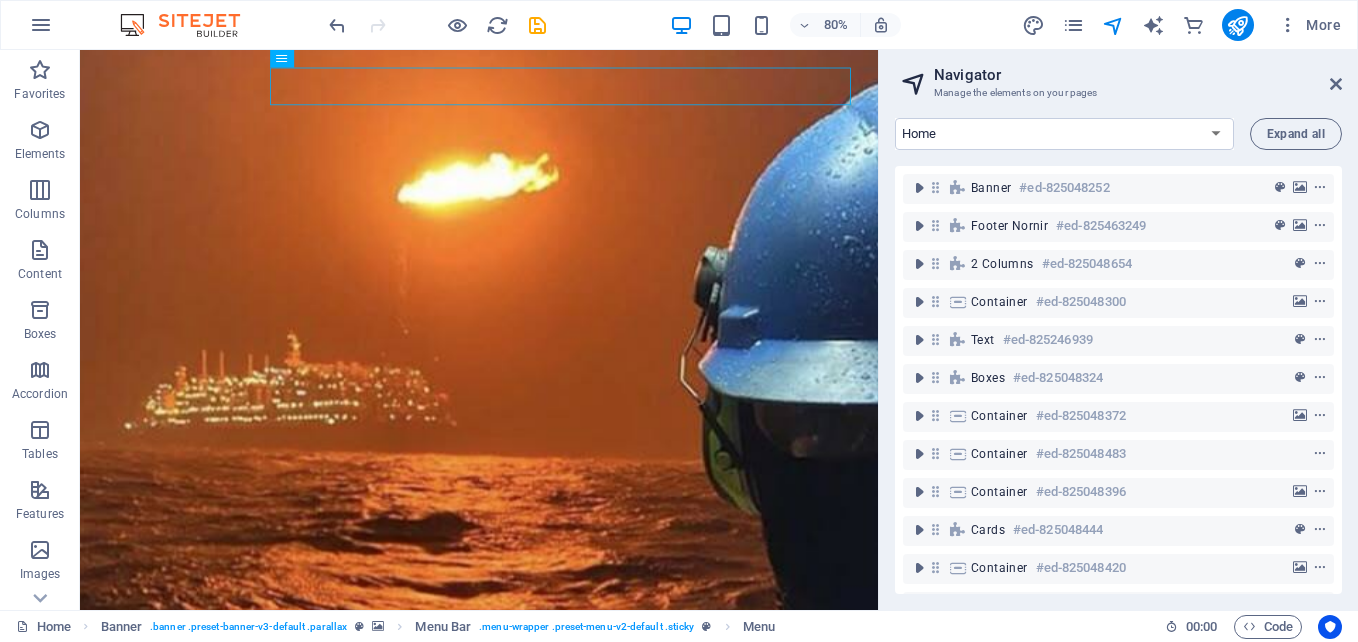 select on "15880476-en" 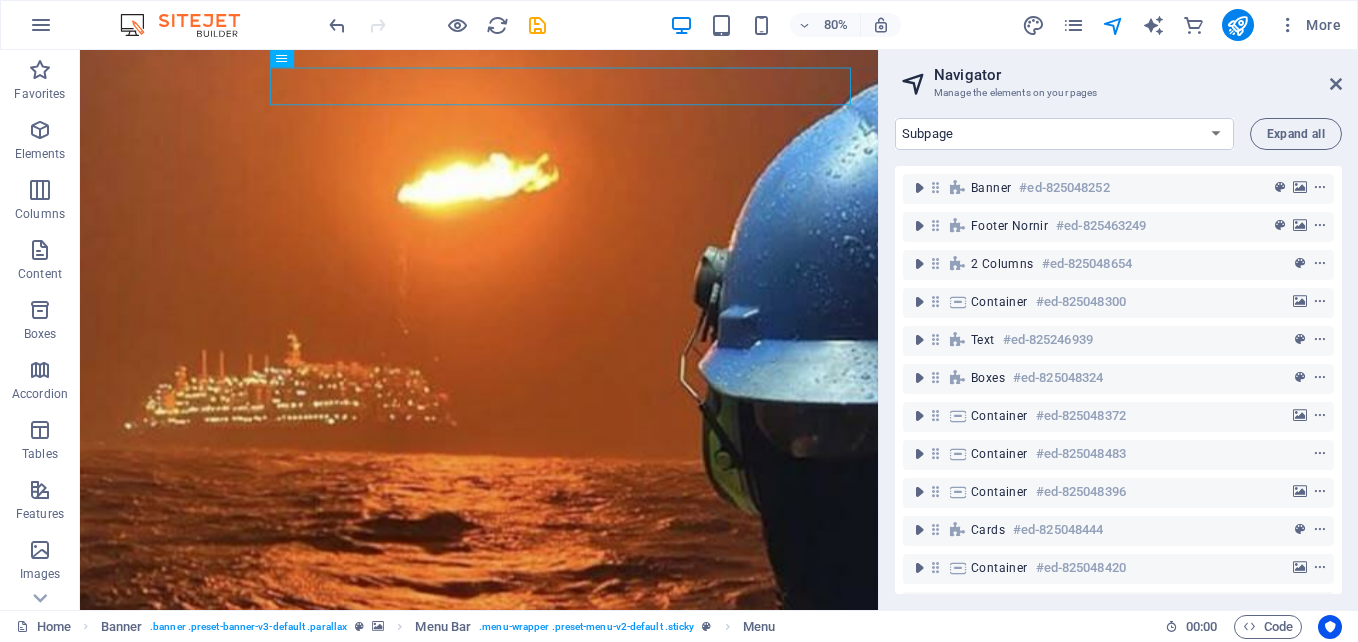 click on "Home  Subpage  Legal Notice  Privacy" at bounding box center [1064, 134] 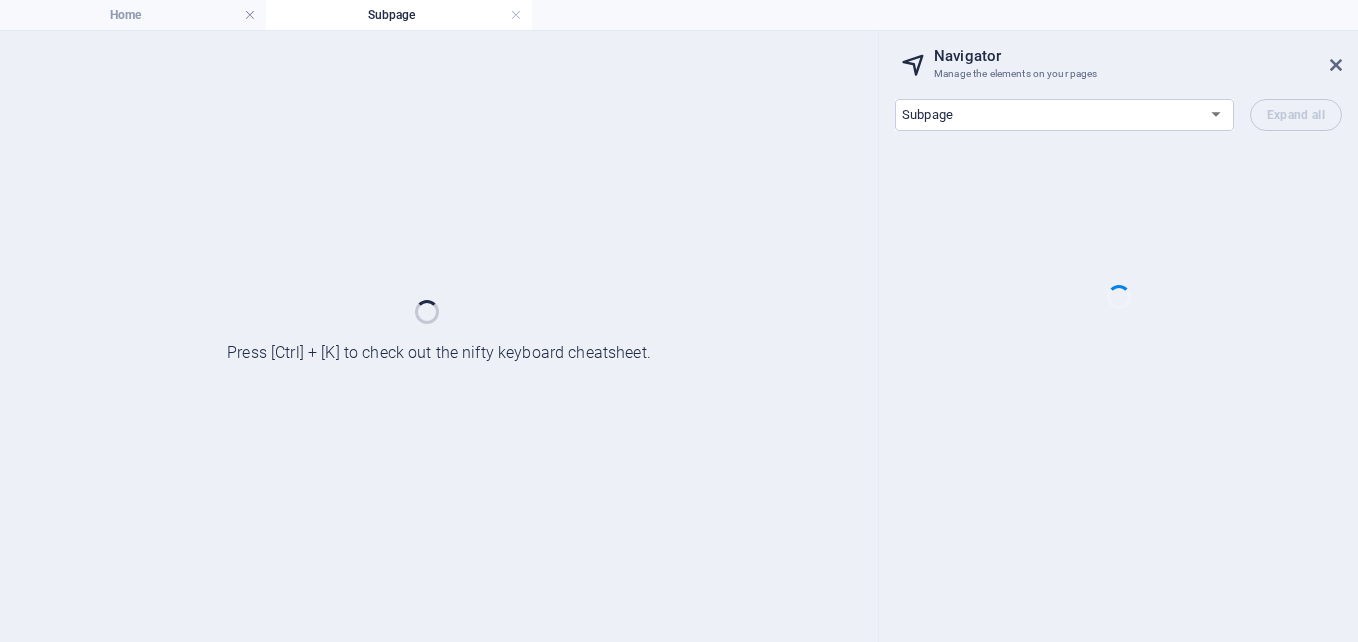scroll, scrollTop: 0, scrollLeft: 0, axis: both 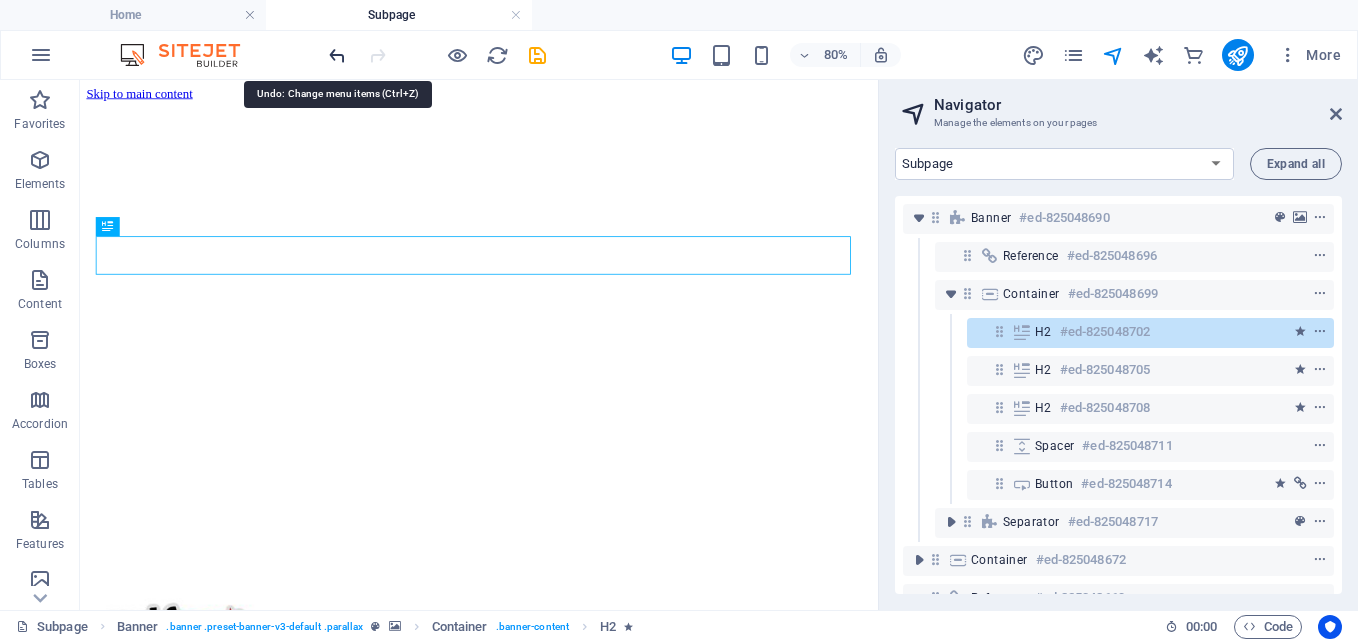 click at bounding box center [337, 55] 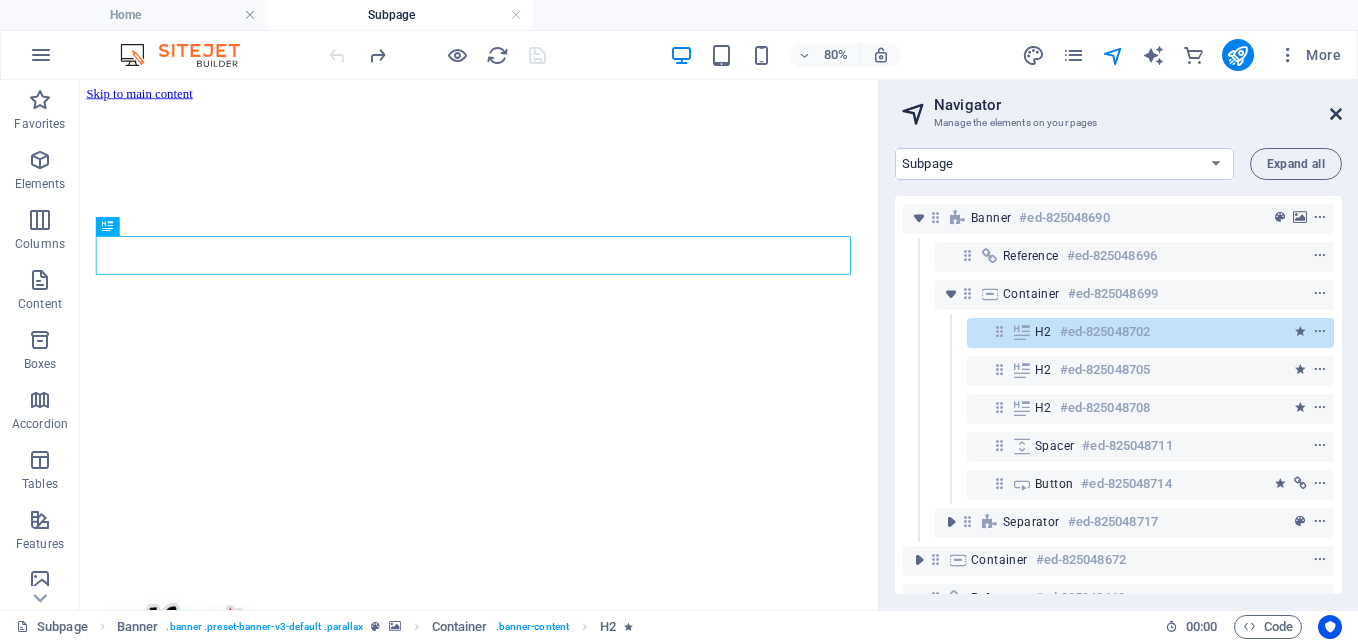 click at bounding box center [1336, 114] 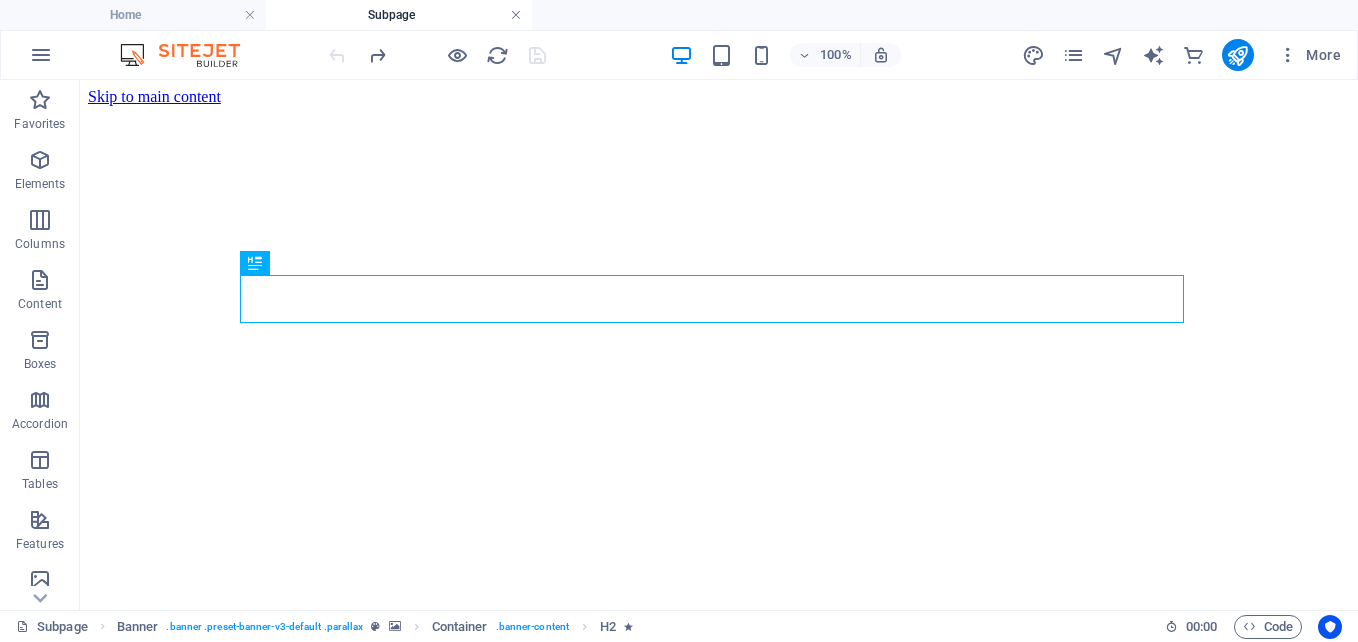 click at bounding box center [516, 15] 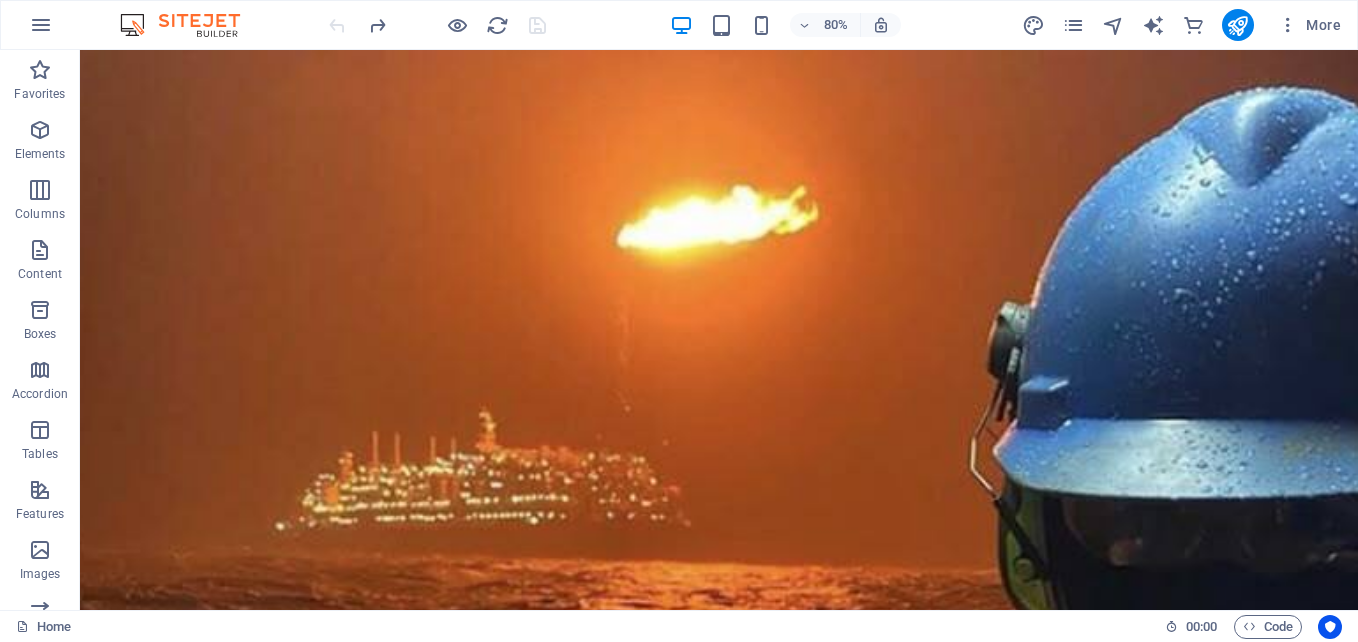 scroll, scrollTop: 12, scrollLeft: 0, axis: vertical 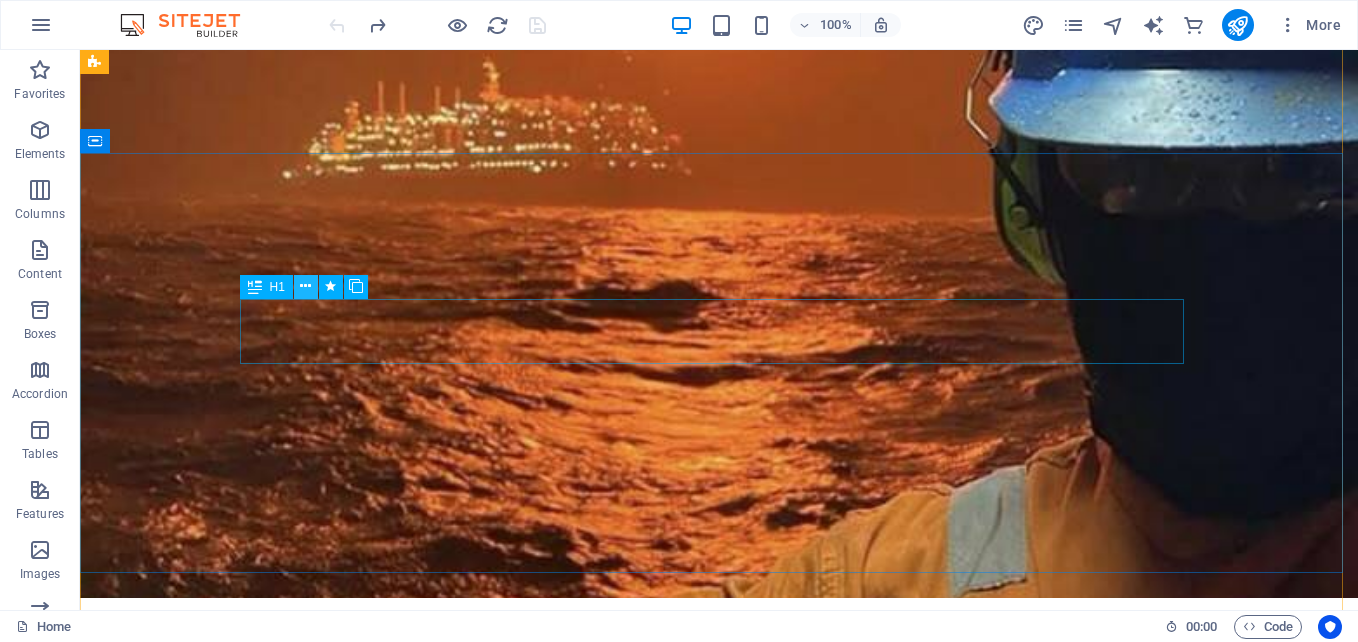 click at bounding box center [305, 286] 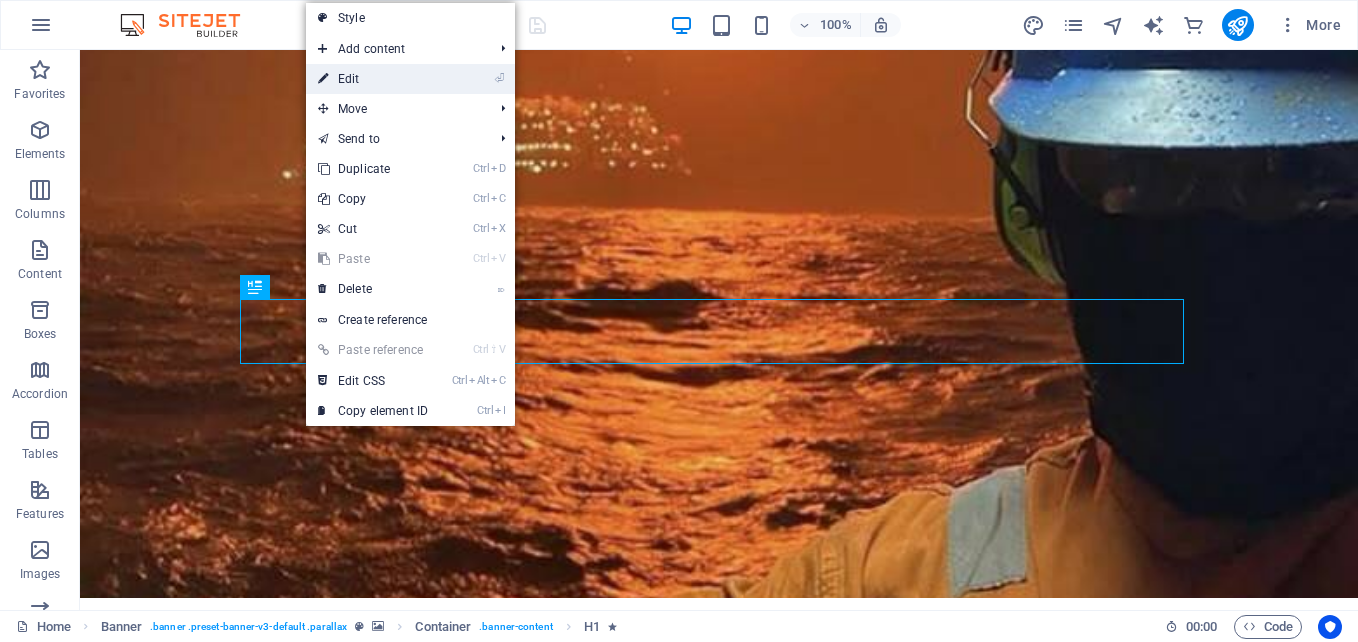 click on "⏎  Edit" at bounding box center (373, 79) 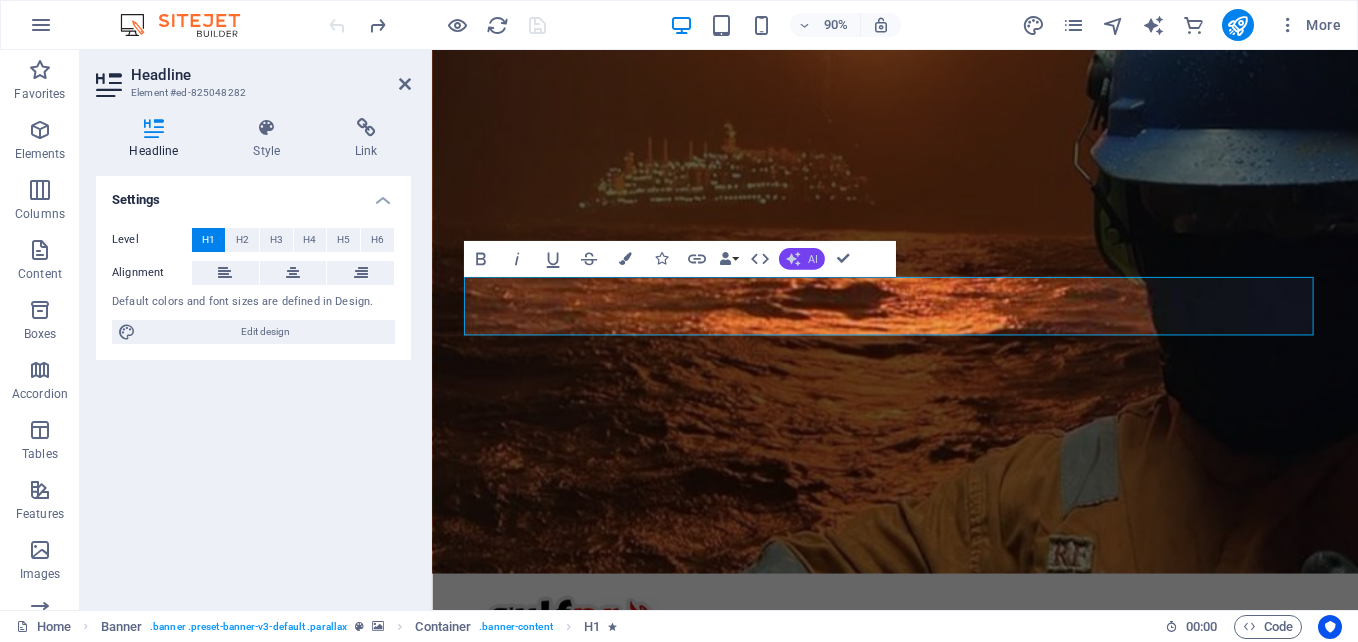 click on "AI" at bounding box center [802, 259] 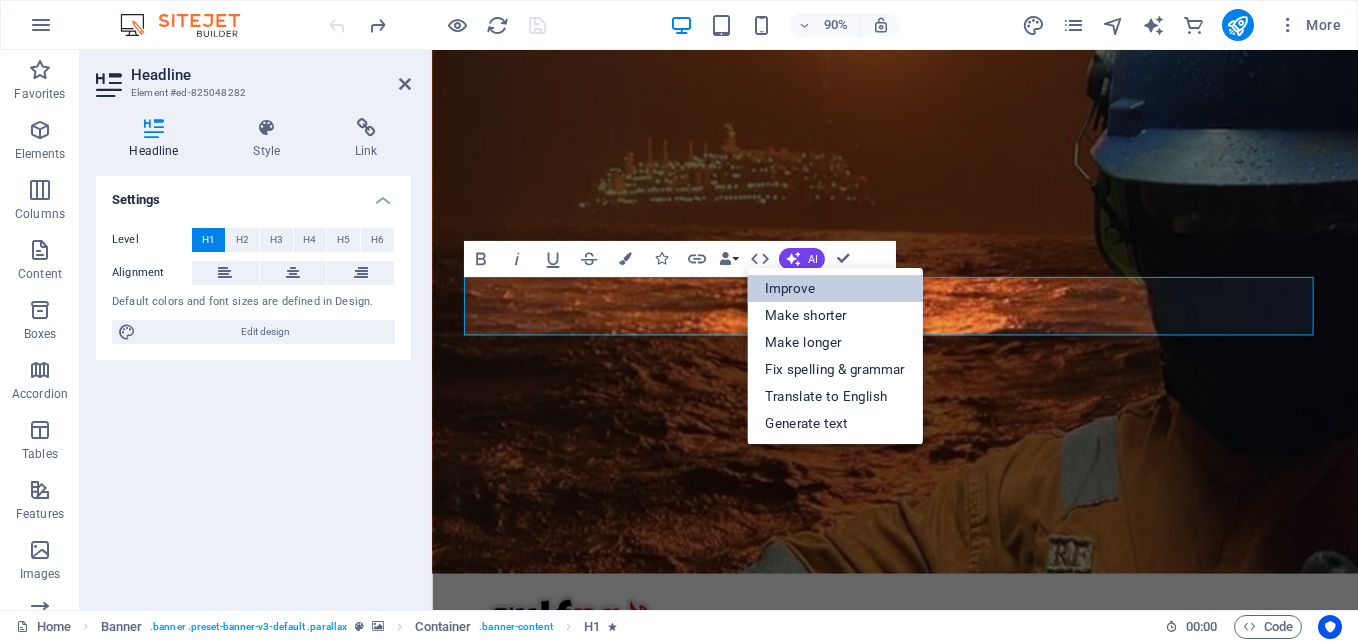 click on "Improve" at bounding box center (835, 288) 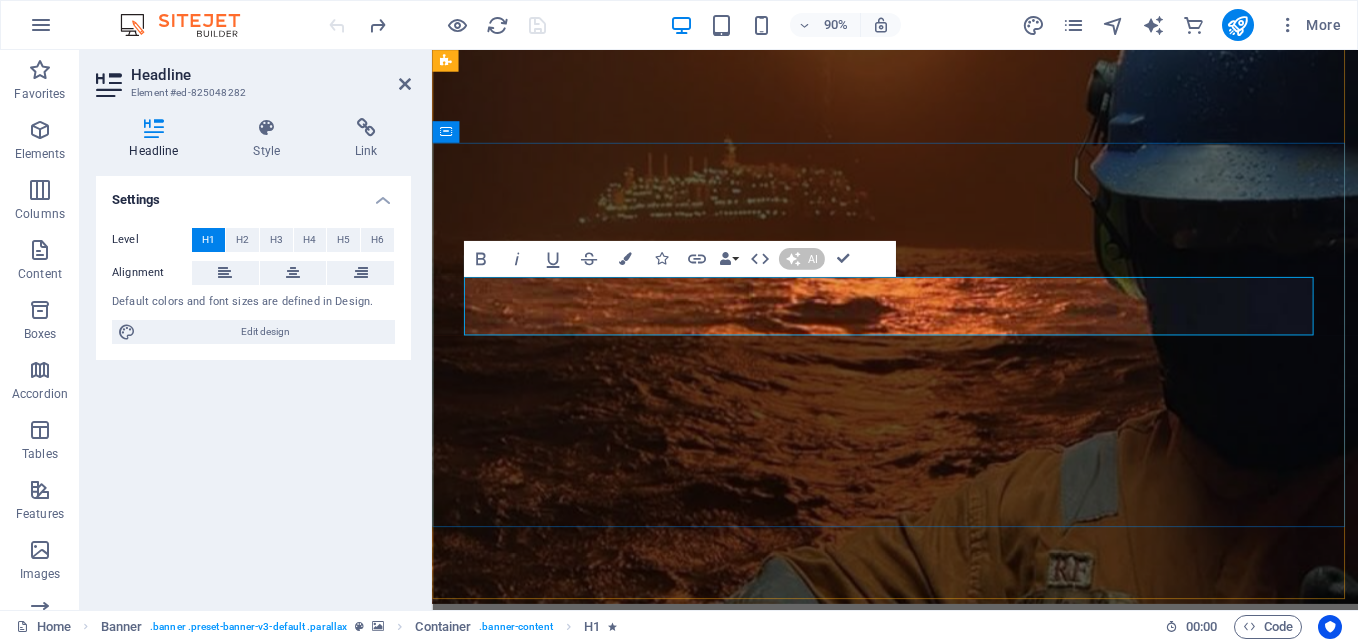 type 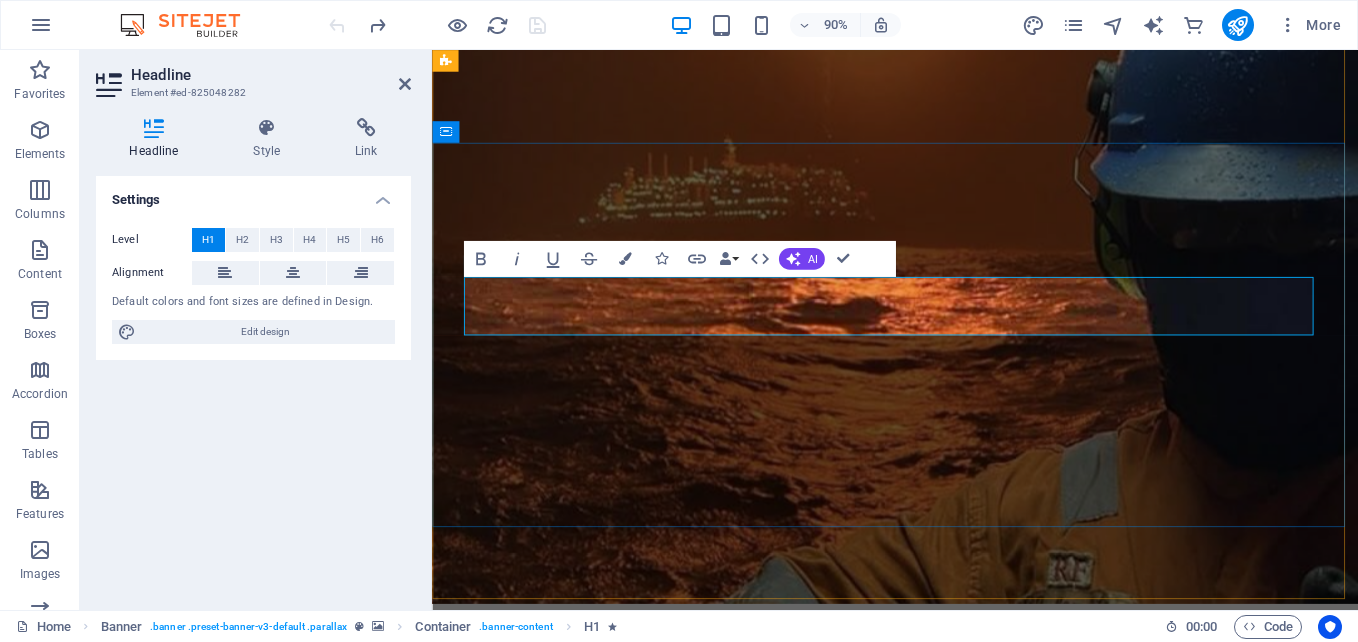 click on "NDT - Non-Destructive Testing" at bounding box center (936, 1000) 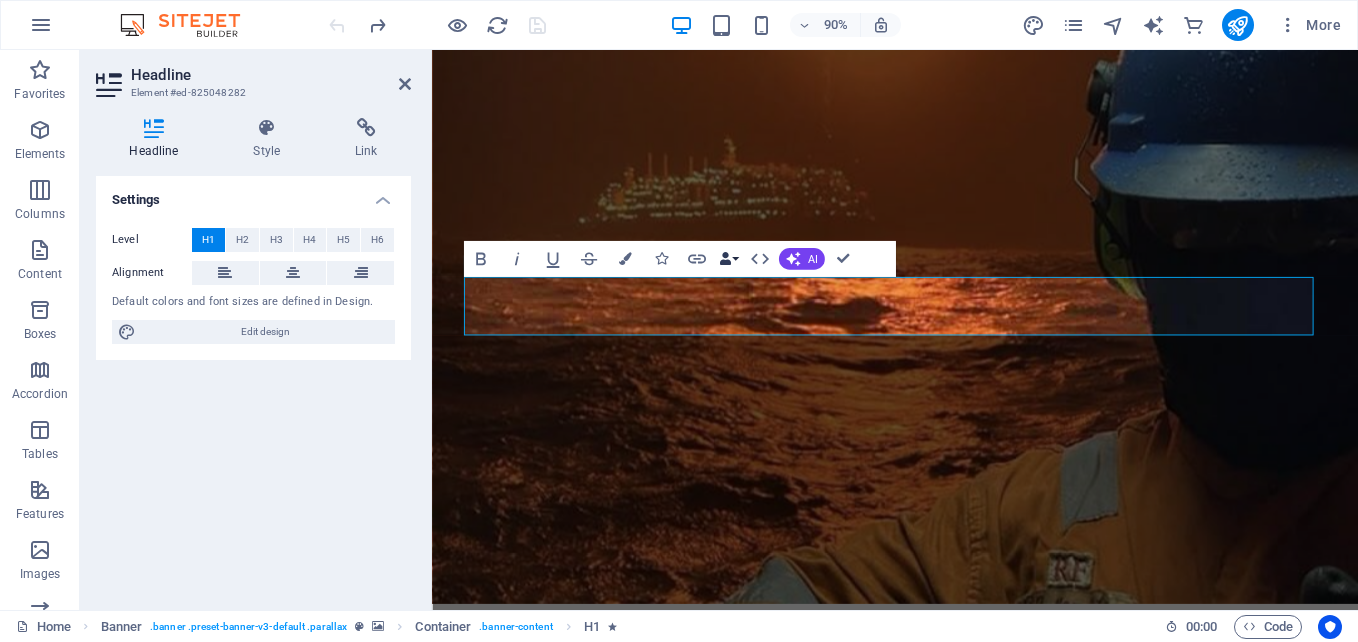 click at bounding box center (724, 258) 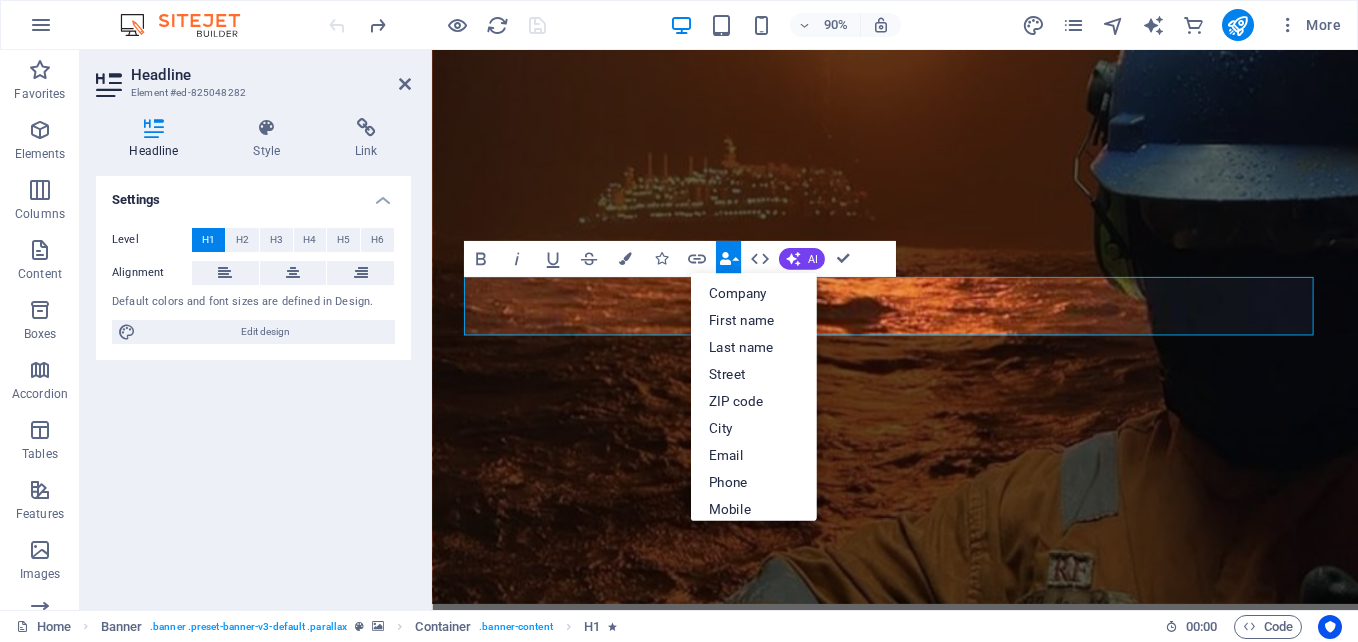 click at bounding box center [724, 258] 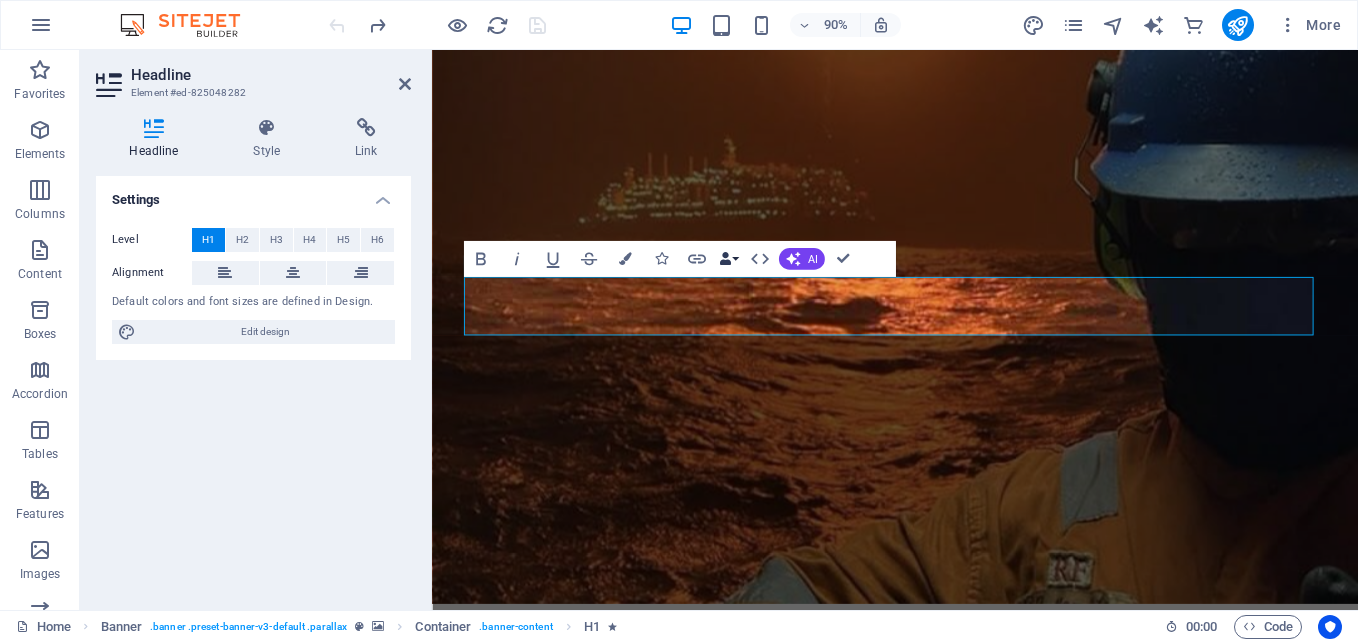 click on "Data Bindings" at bounding box center [728, 259] 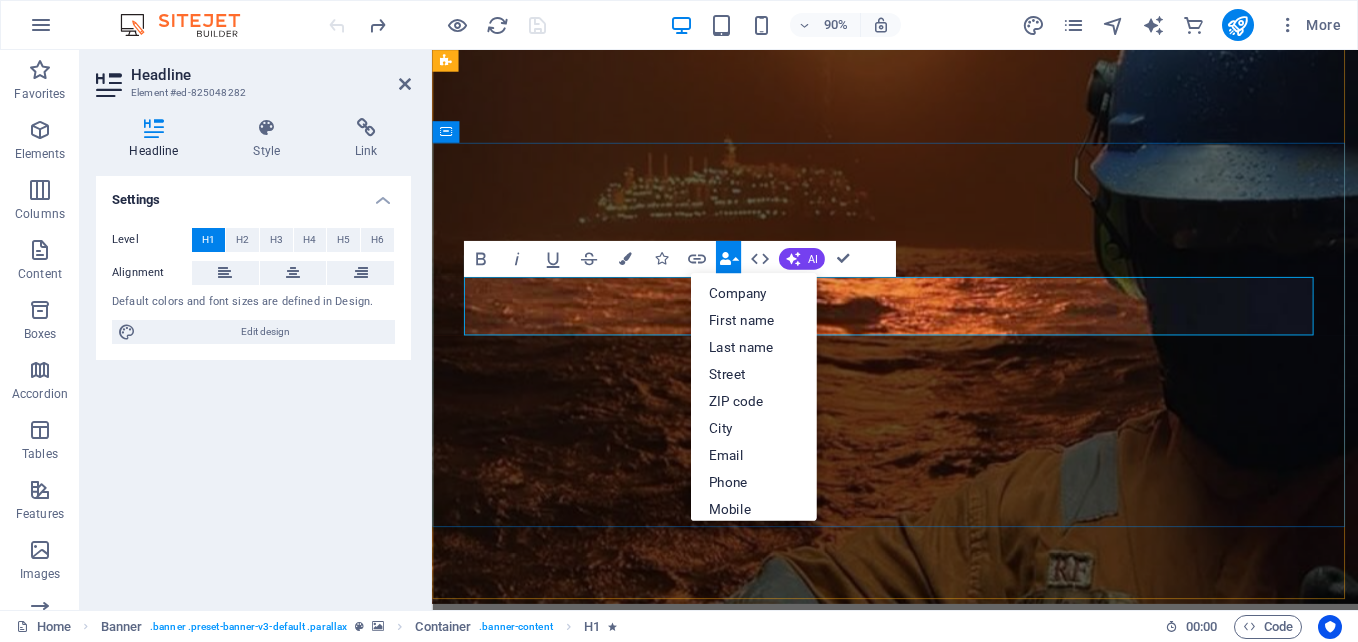 click on "NDT - NonDestructive Testing" at bounding box center [920, 1000] 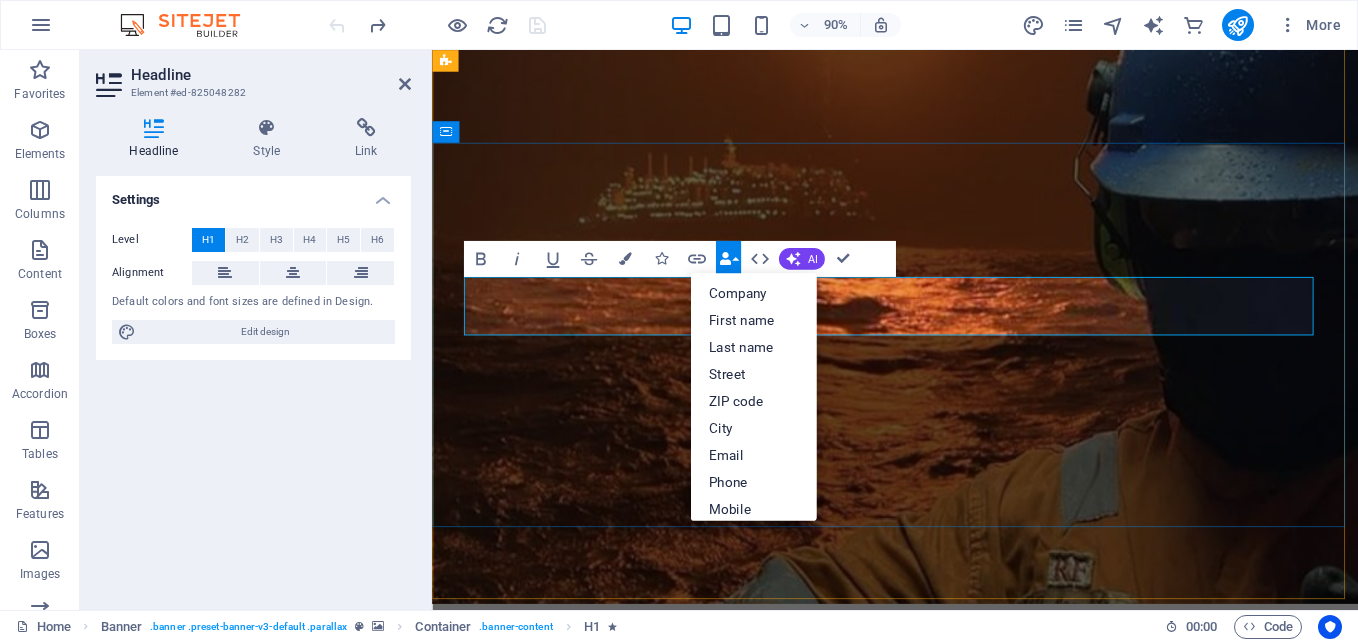 drag, startPoint x: 1357, startPoint y: 326, endPoint x: 631, endPoint y: 333, distance: 726.03375 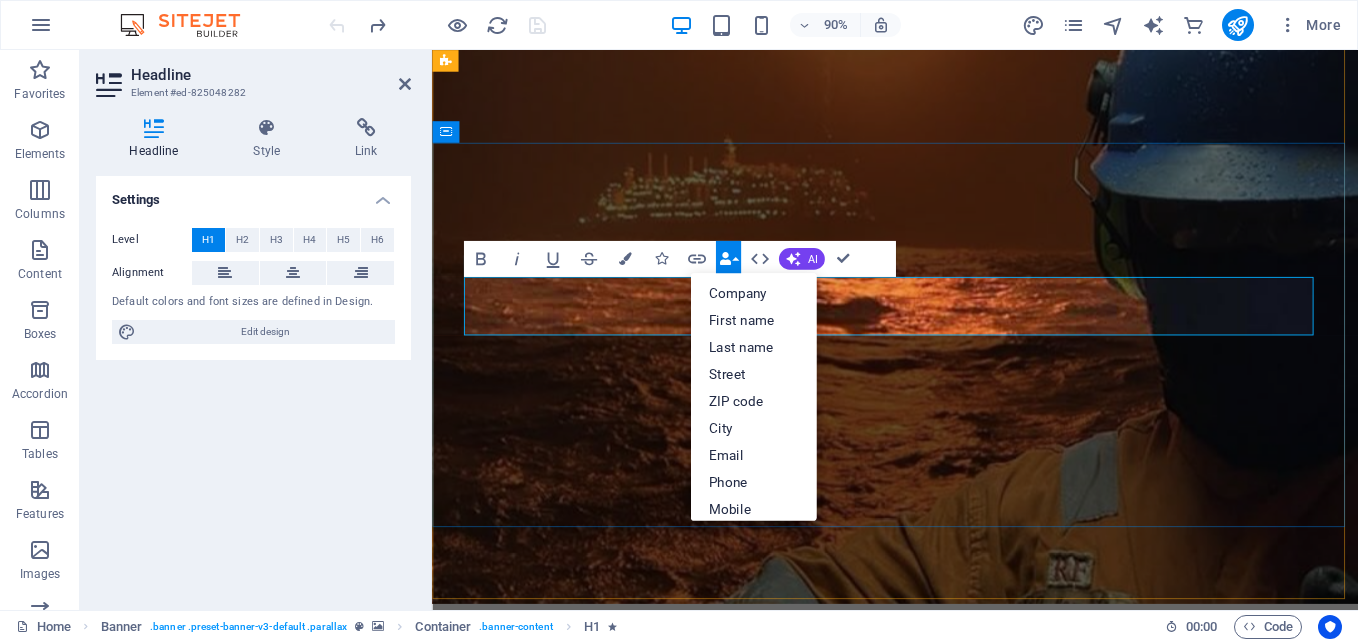 click on "NDT - NonDestructive Testing" at bounding box center [920, 1000] 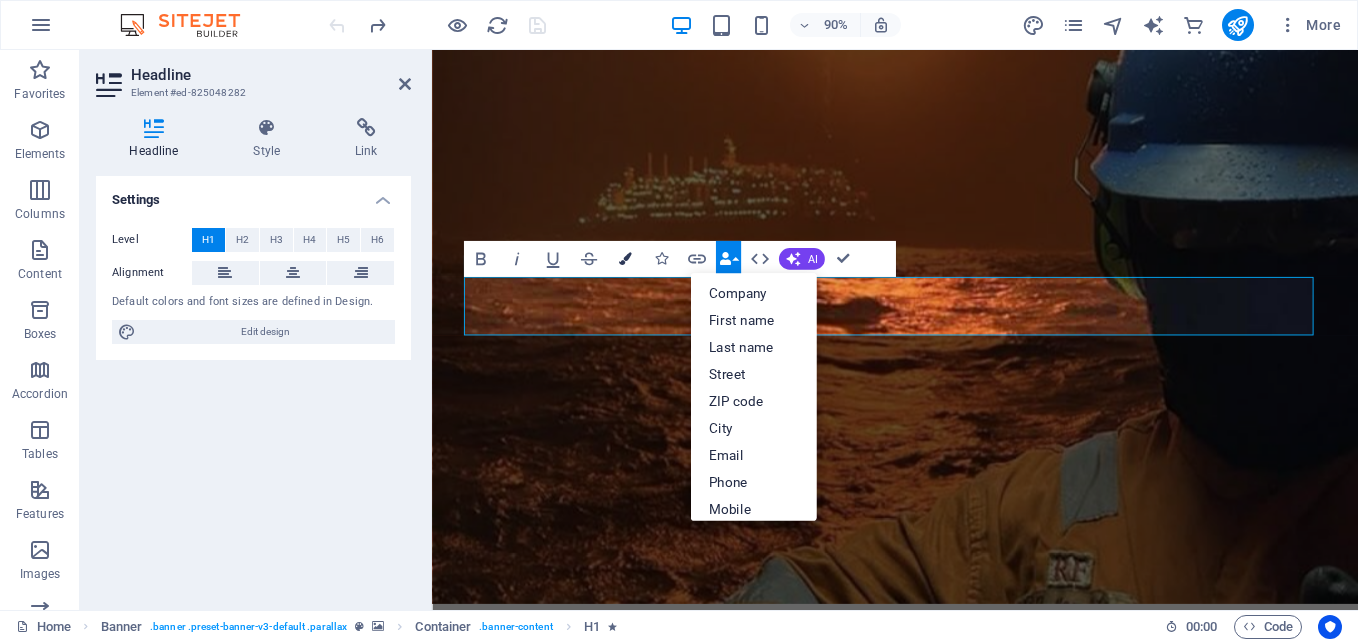 click at bounding box center [624, 258] 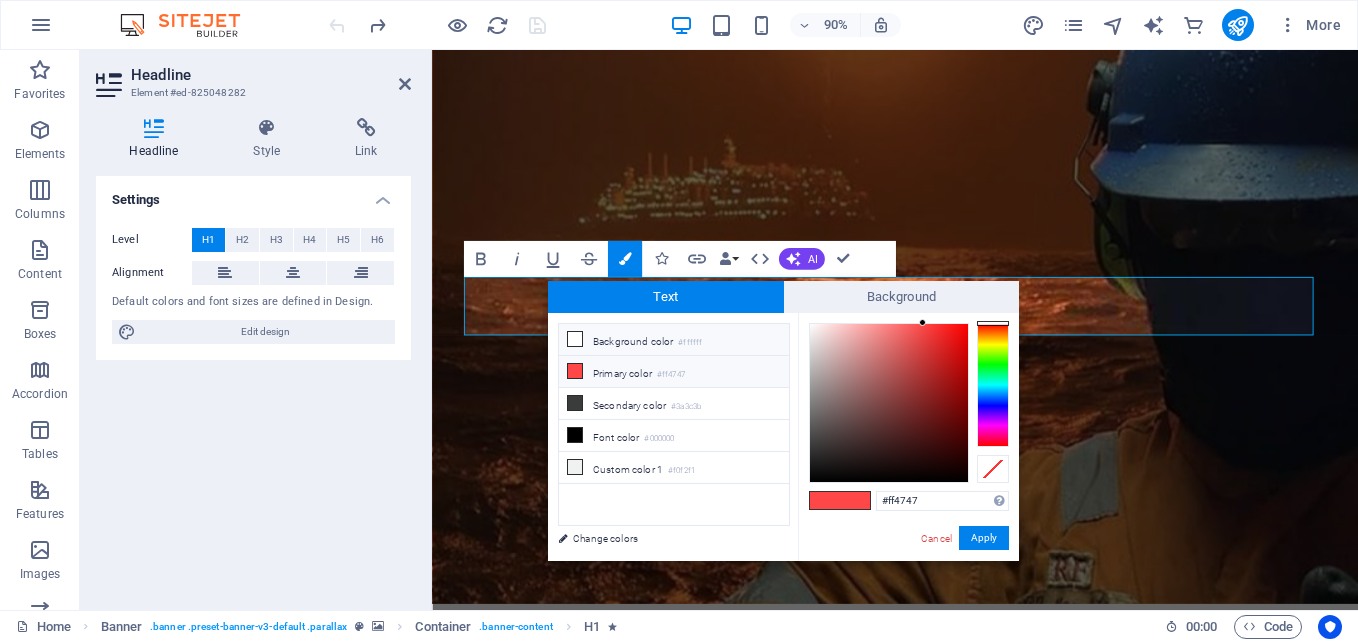 click at bounding box center (575, 339) 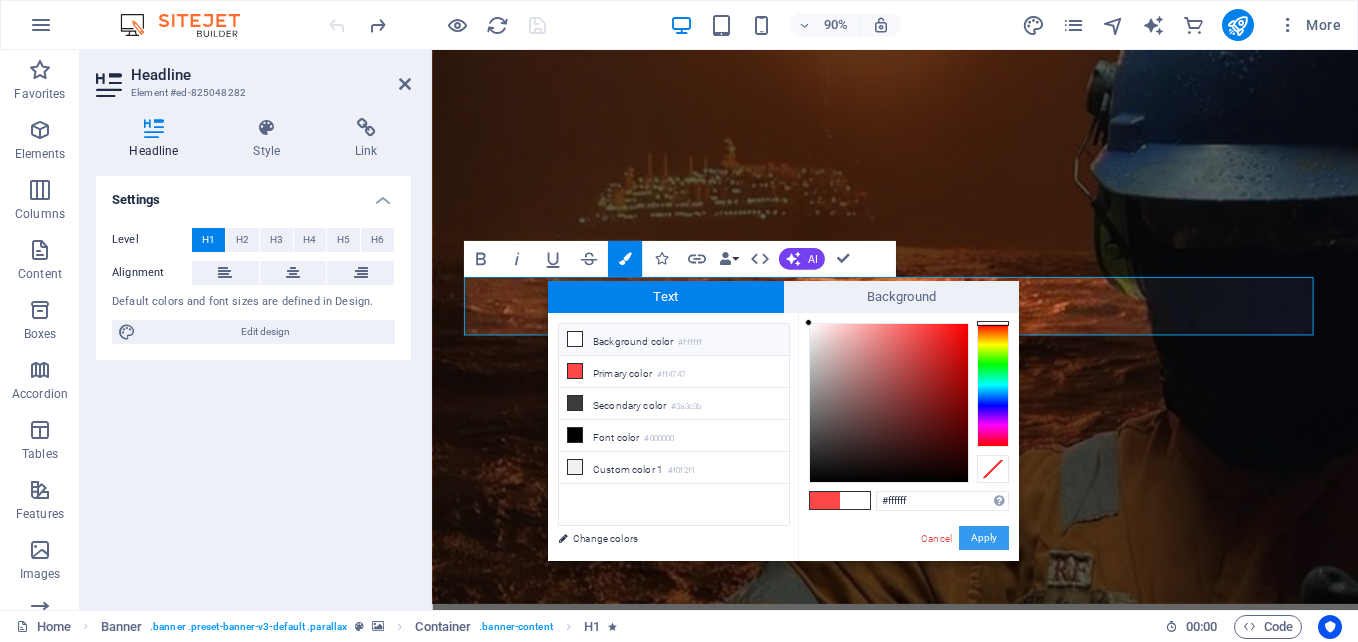click on "Apply" at bounding box center (984, 538) 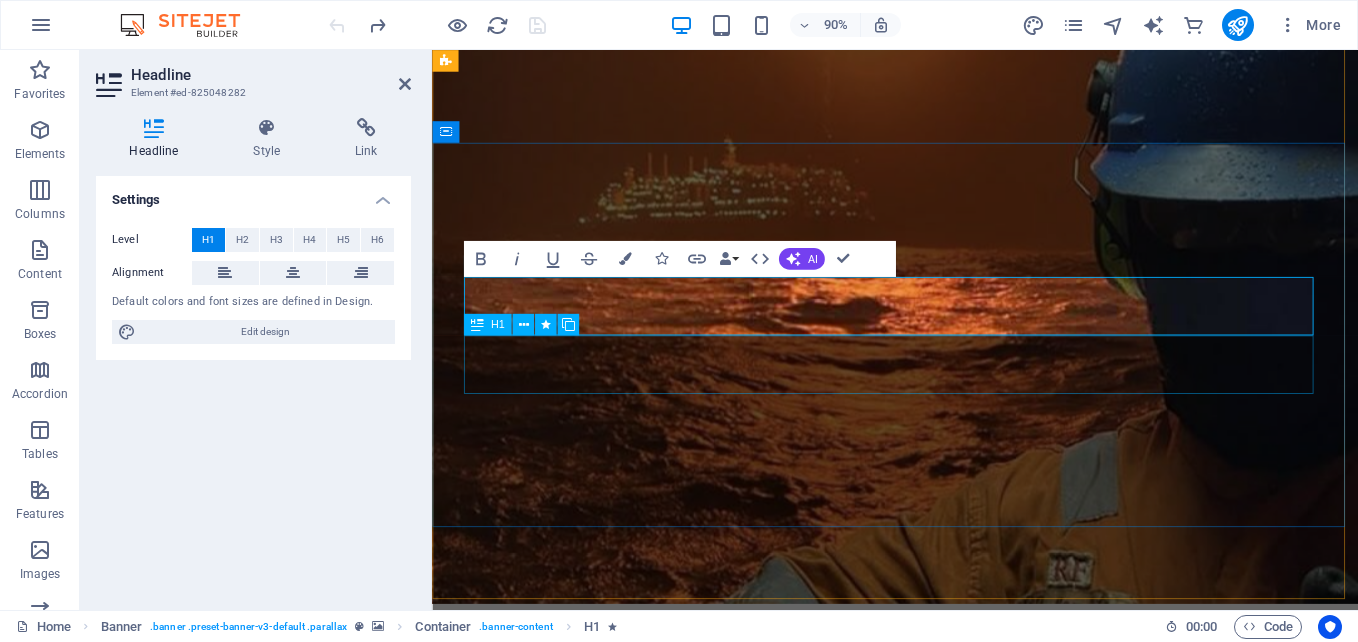 click on "inspections" at bounding box center [947, 1065] 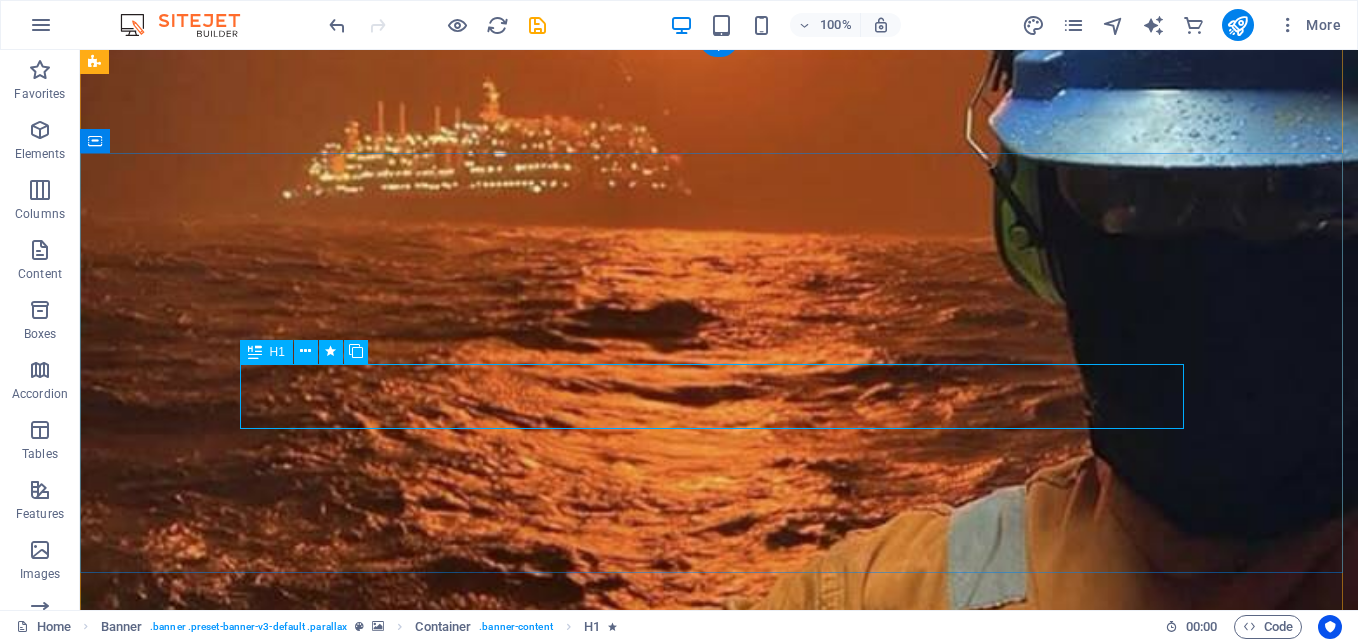 click on "inspections" at bounding box center [719, 1031] 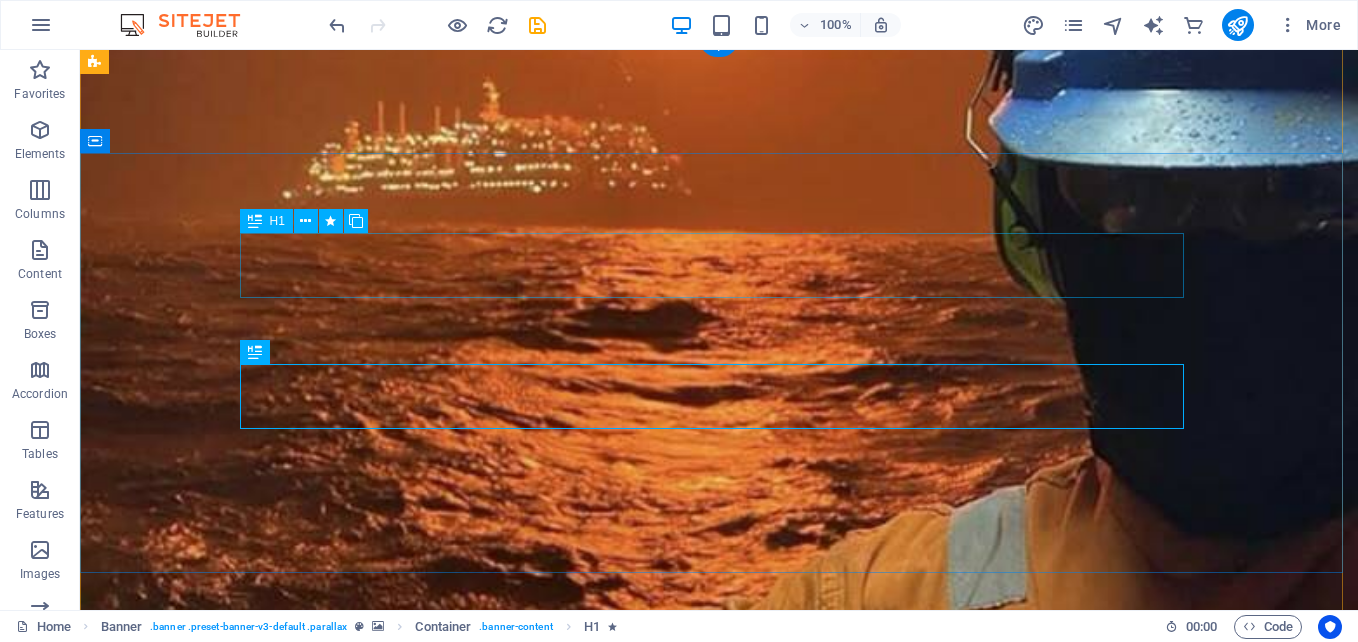 click on "engineering" at bounding box center (719, 901) 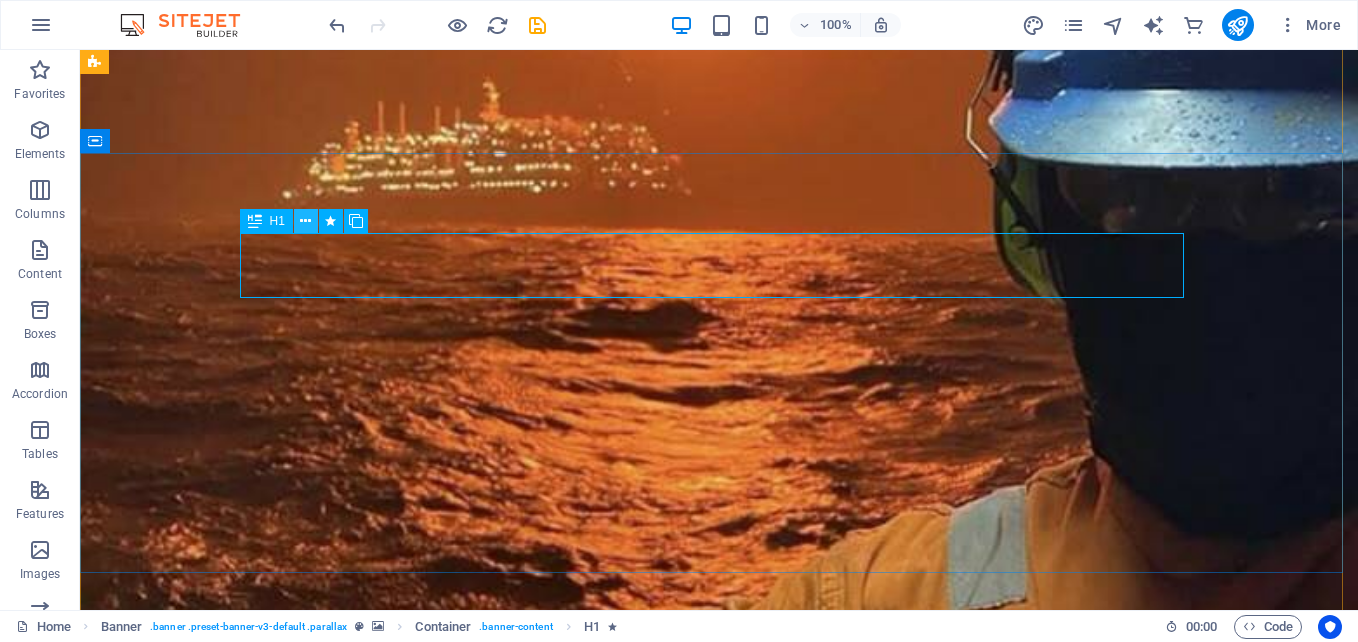click at bounding box center (305, 221) 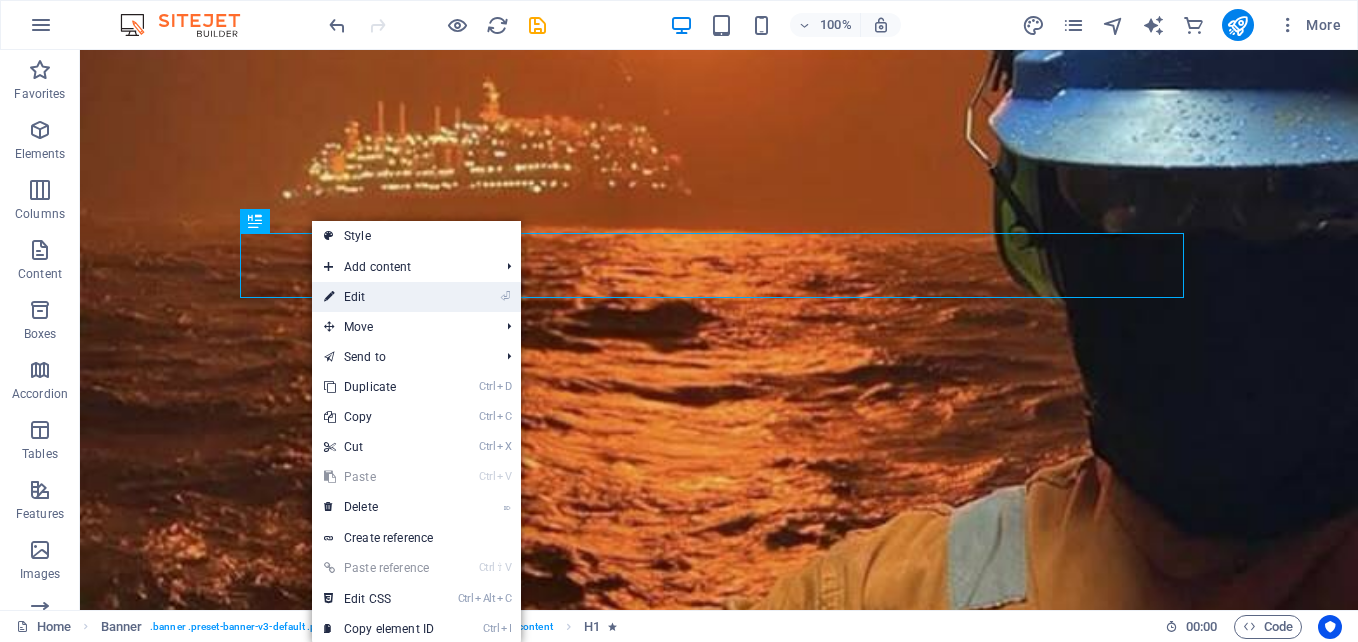 click on "⏎  Edit" at bounding box center [379, 297] 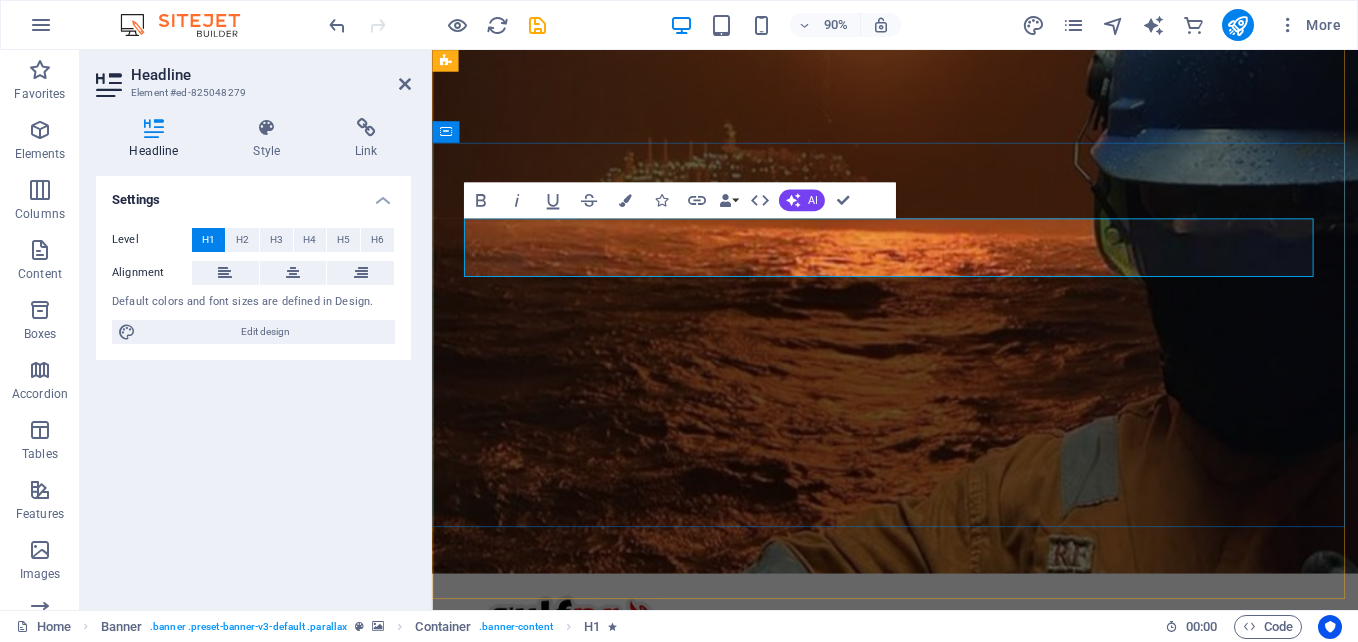 click on "engineering" at bounding box center [947, 901] 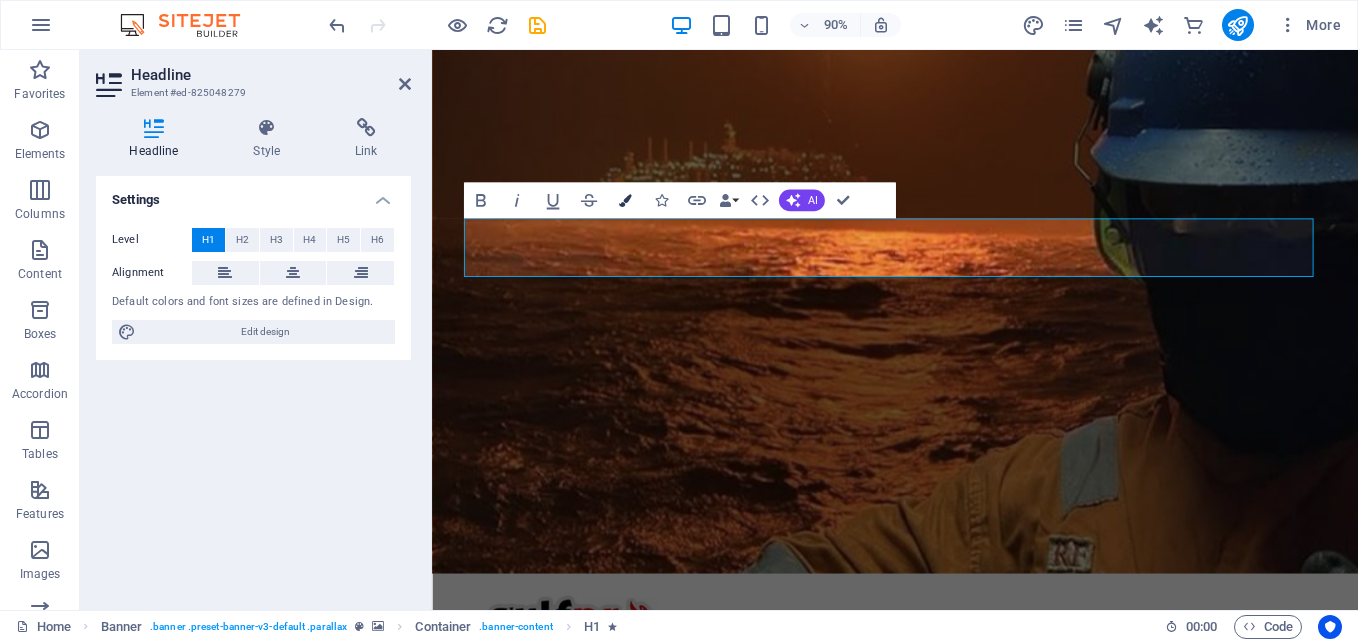 click at bounding box center (624, 200) 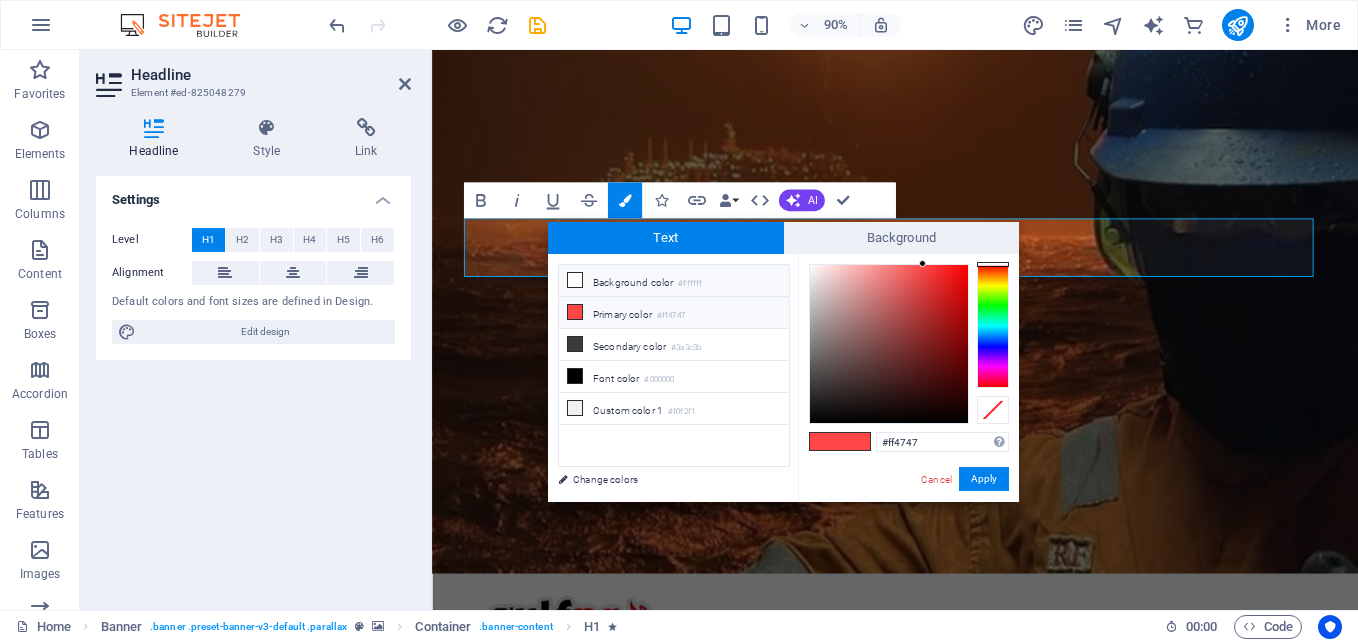click at bounding box center (575, 280) 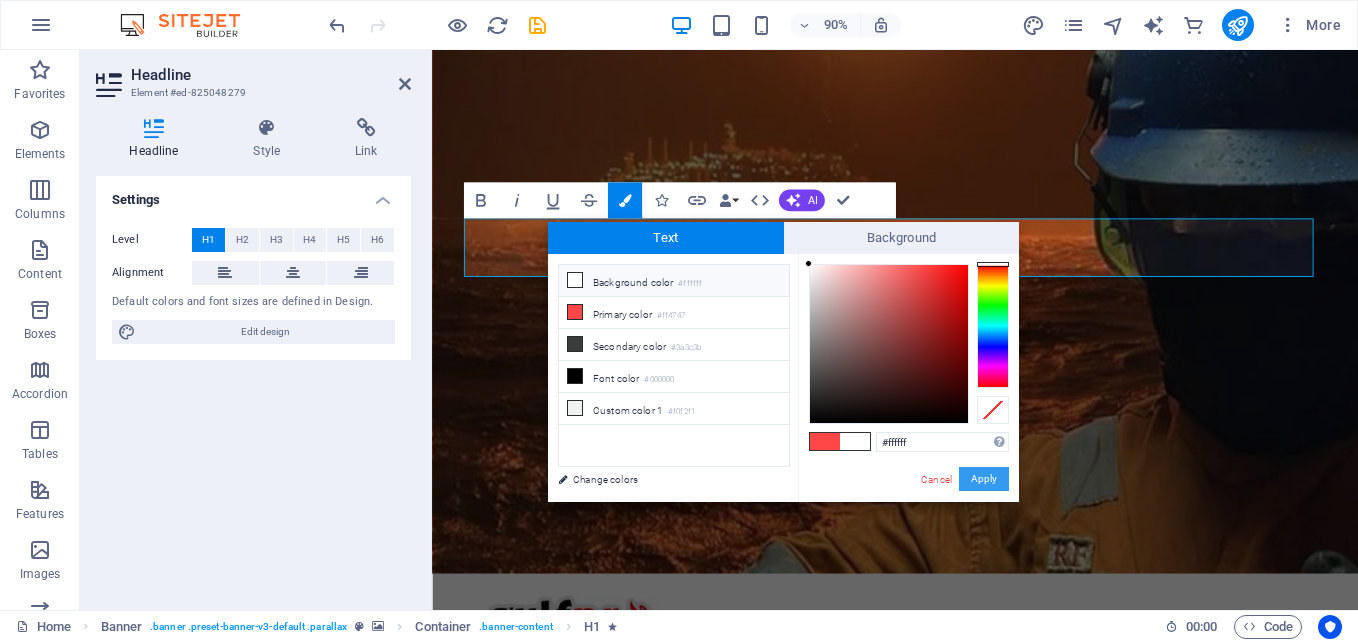 click on "Apply" at bounding box center (984, 479) 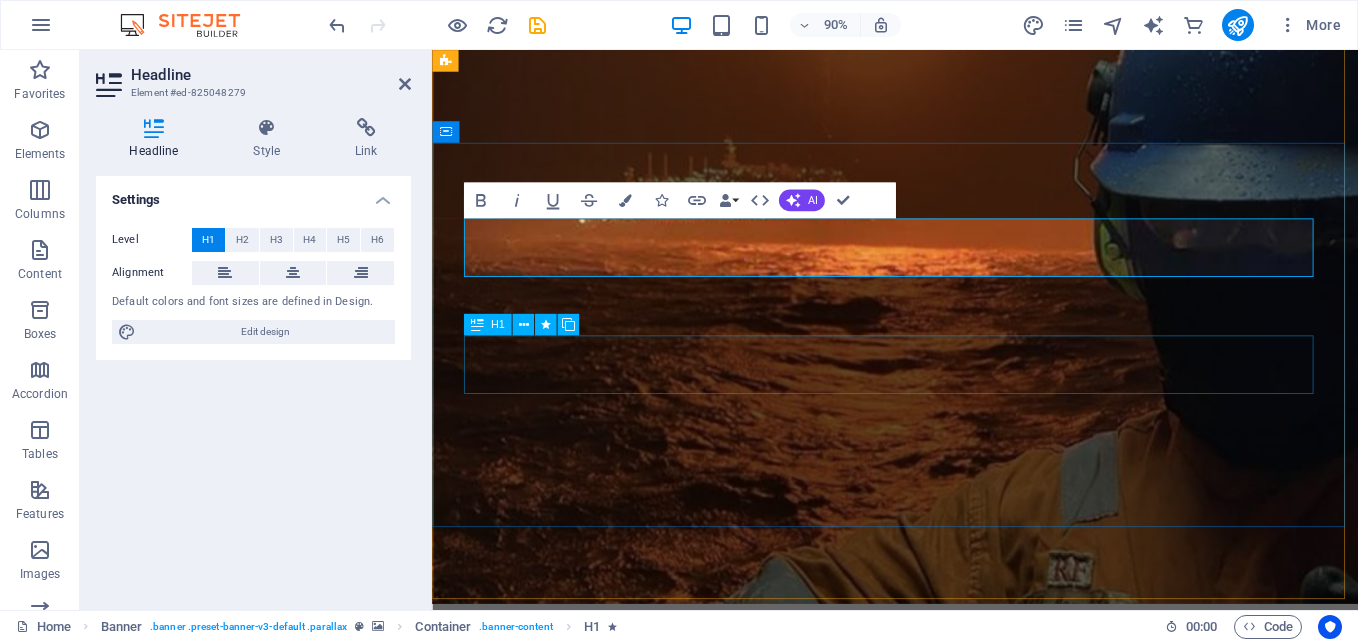 click on "inspections" at bounding box center (947, 1065) 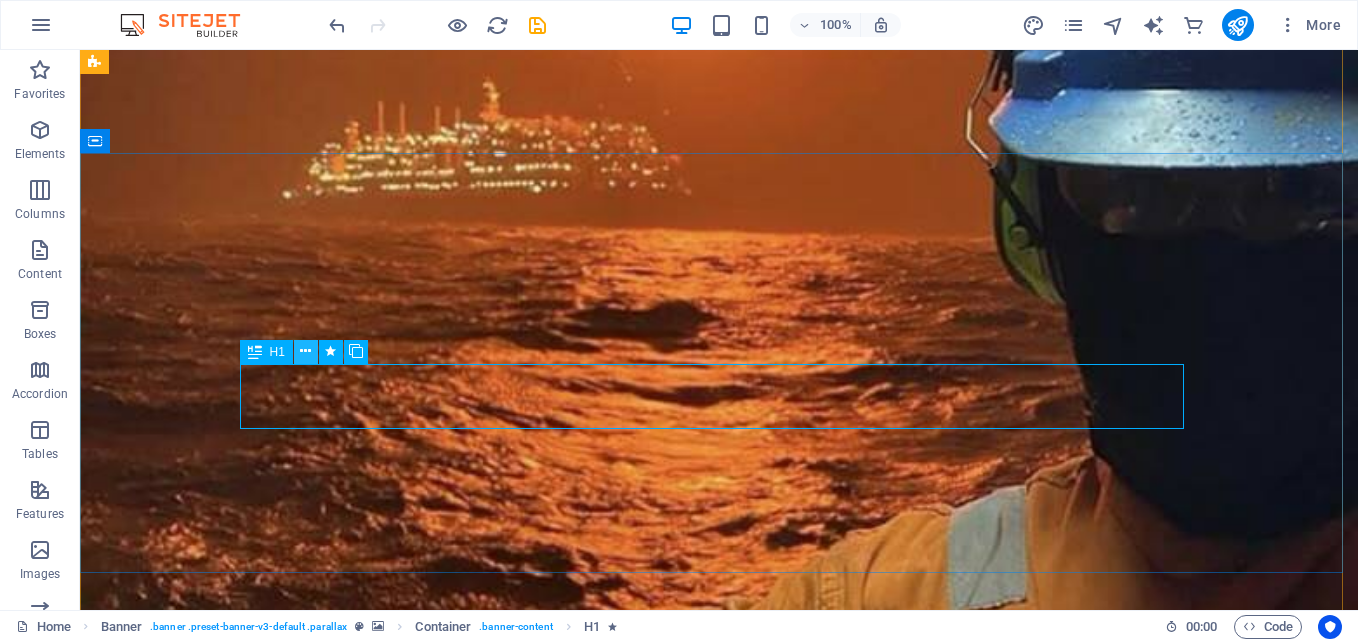 click at bounding box center [305, 351] 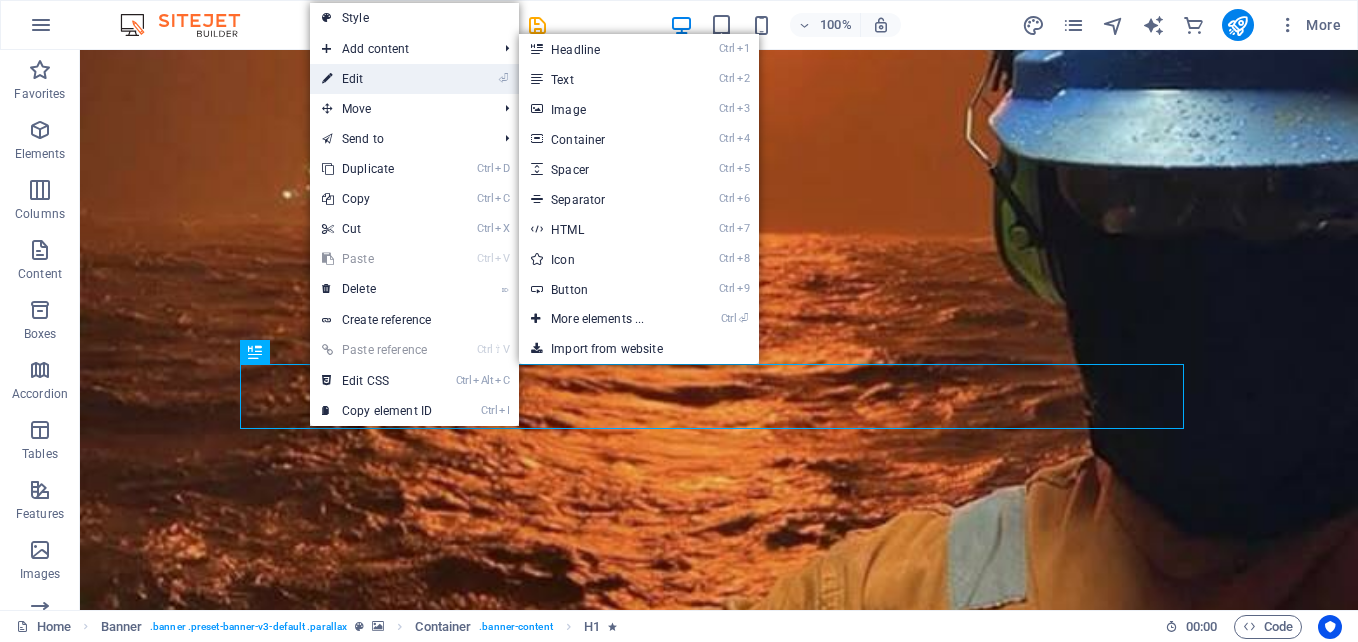 click on "⏎  Edit" at bounding box center (377, 79) 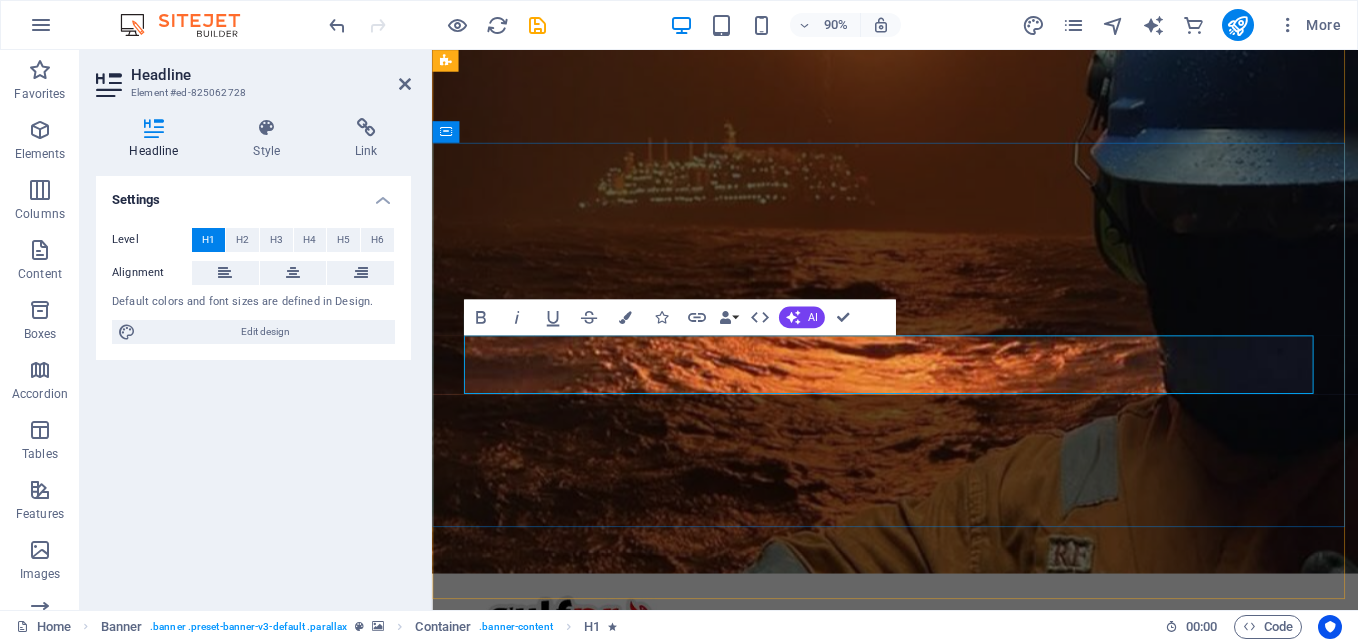click on "inspections" at bounding box center [947, 1031] 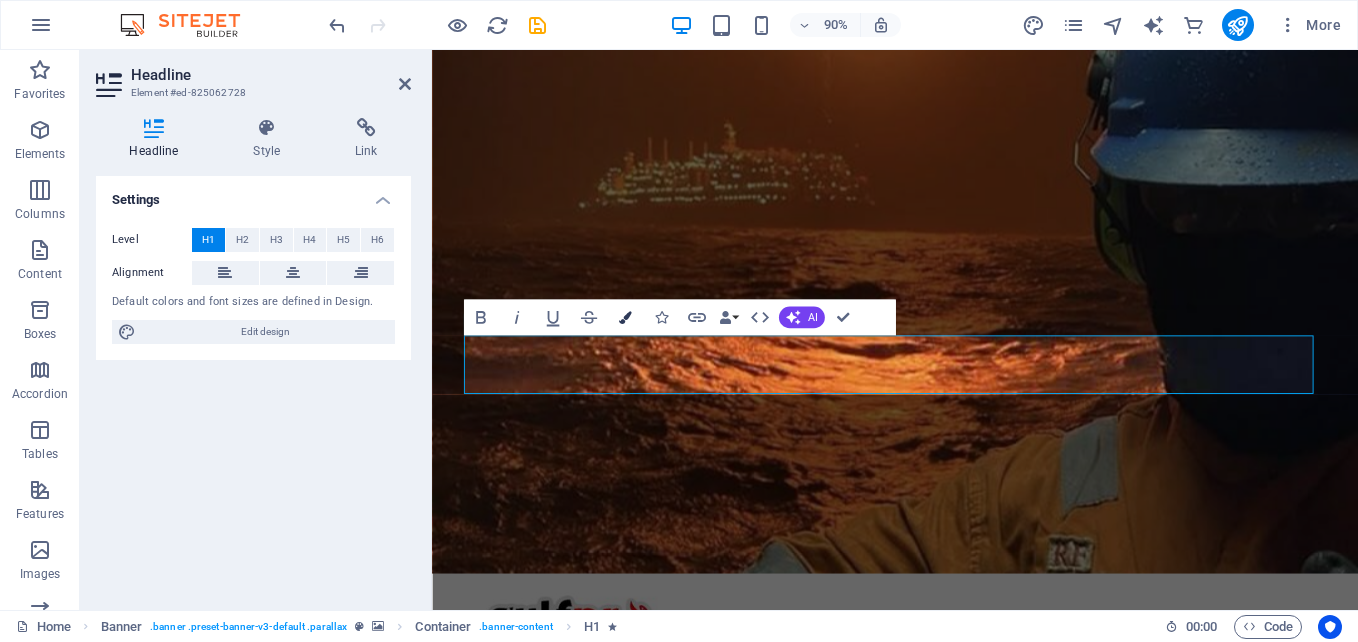 click at bounding box center [624, 317] 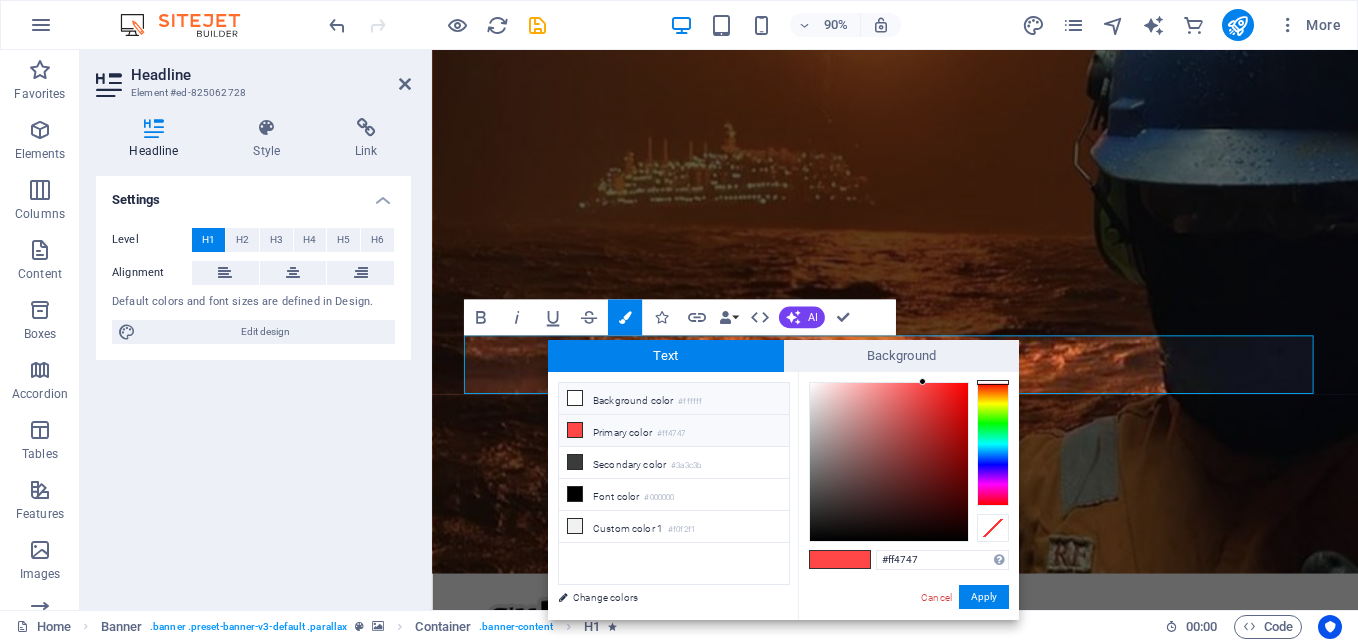 click on "Background color
#ffffff" at bounding box center [674, 399] 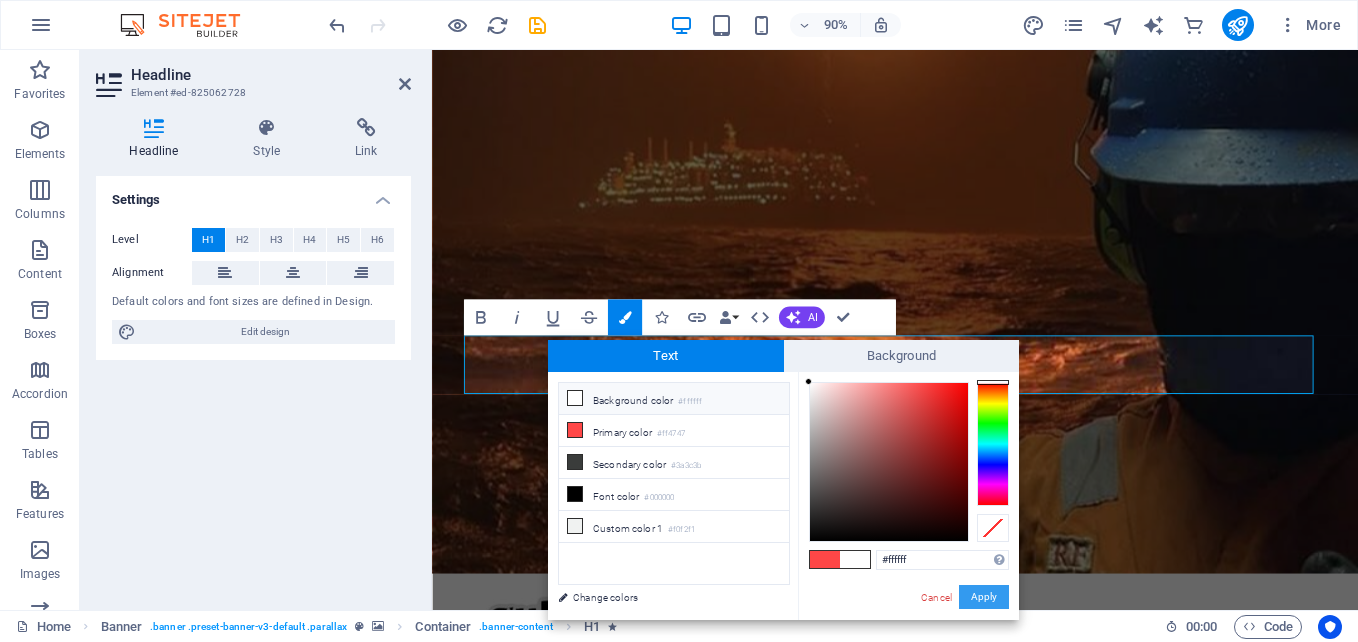 click on "Apply" at bounding box center [984, 597] 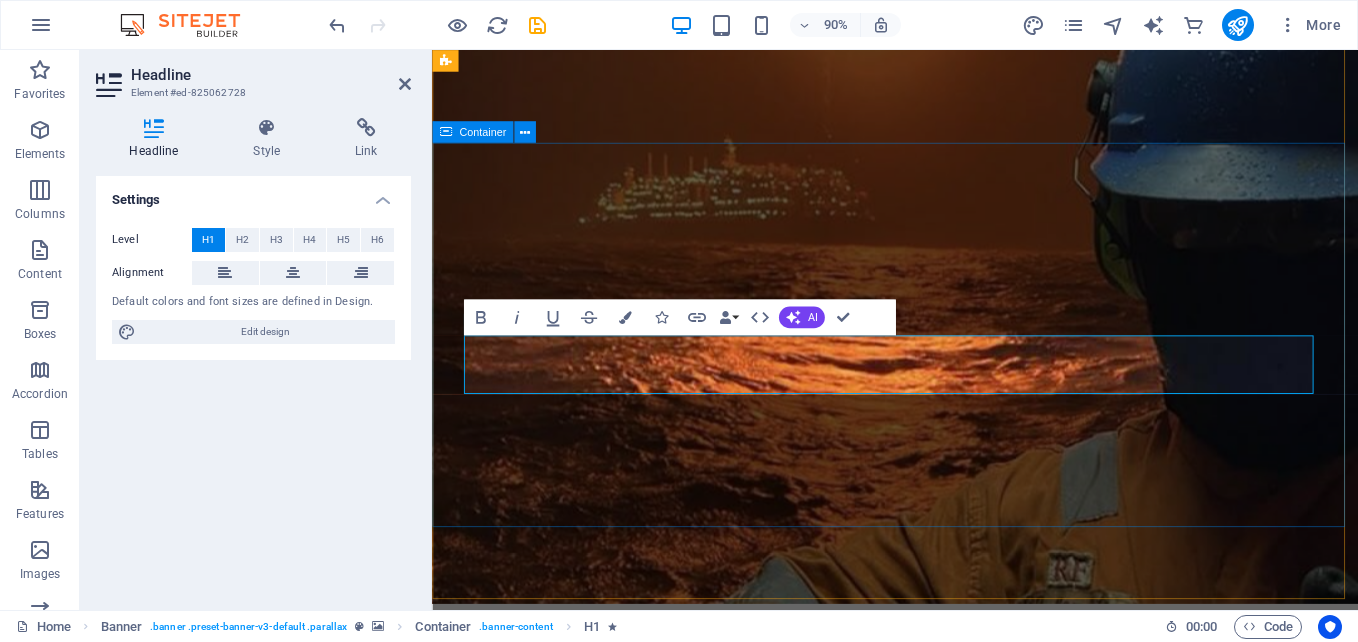 click on "e ngineering NDT -  NonDestructive Testing i nspections READ more.." at bounding box center (946, 1033) 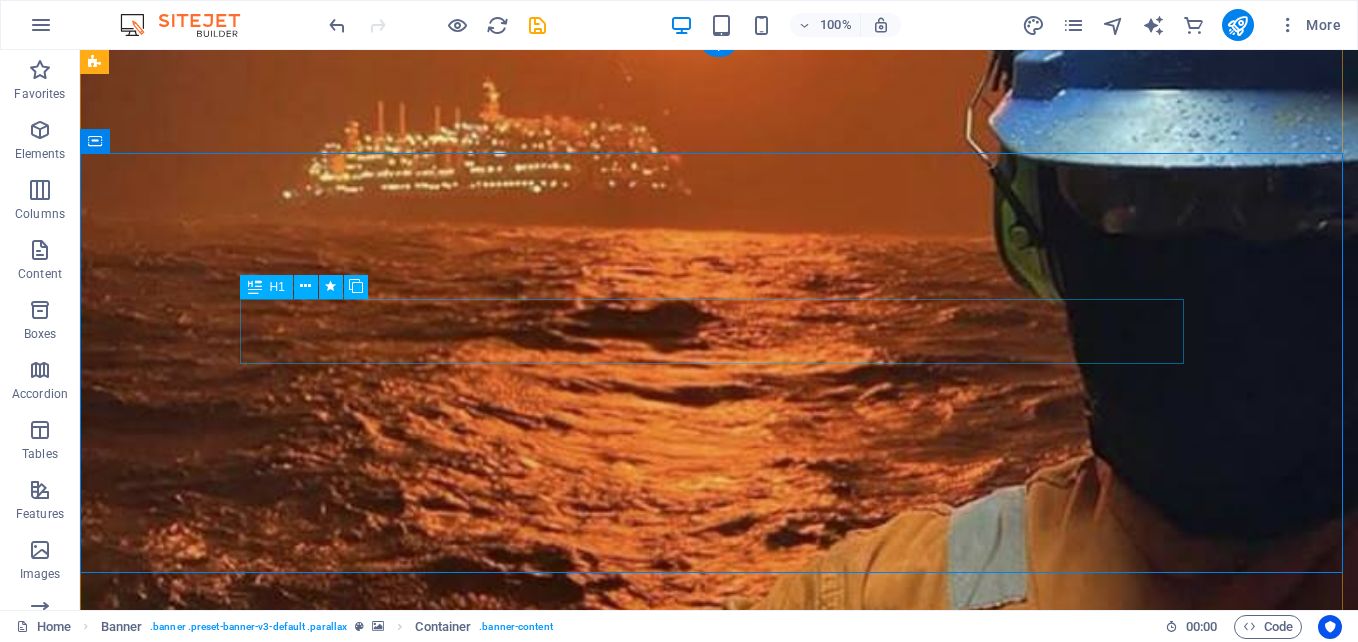 click on "NDT -  NonDestructive Testing" at bounding box center (719, 966) 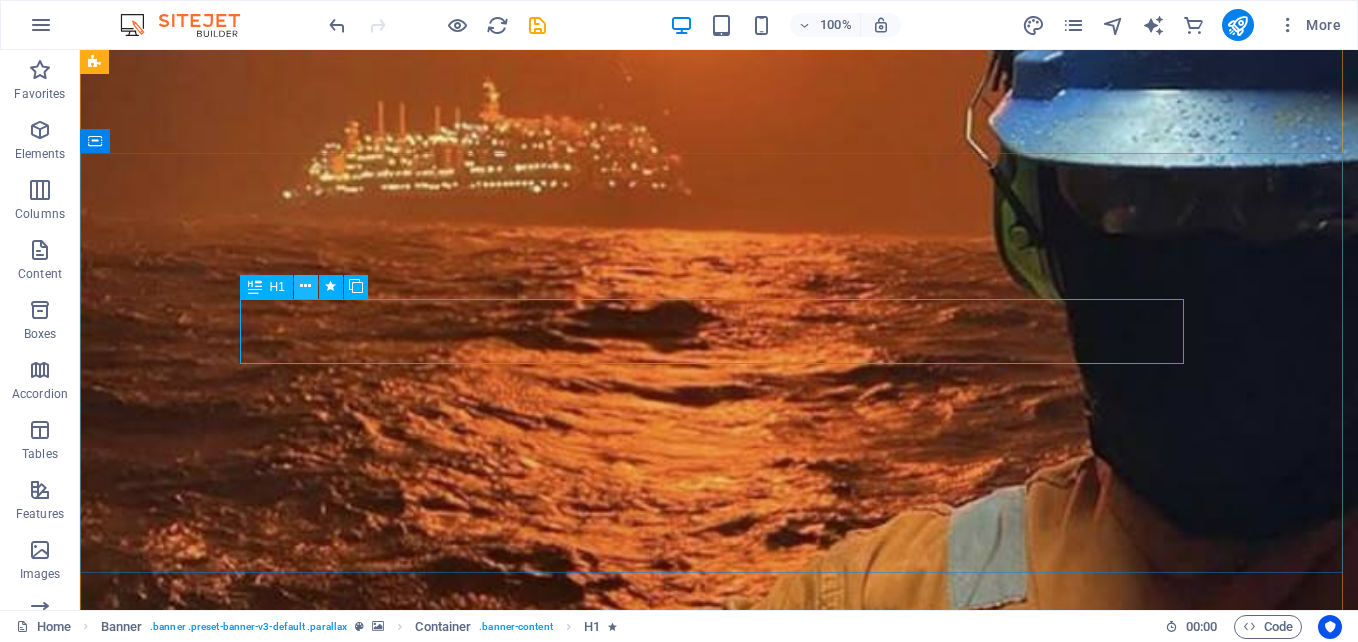 click at bounding box center (305, 286) 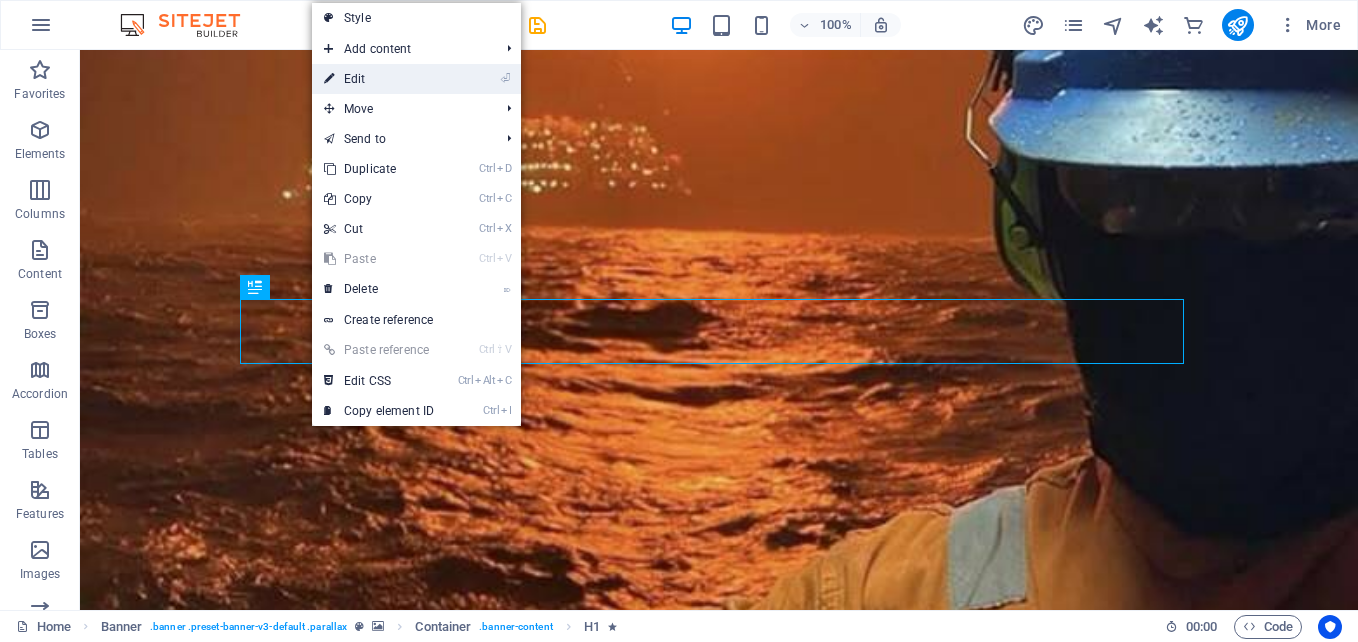 click on "⏎  Edit" at bounding box center [379, 79] 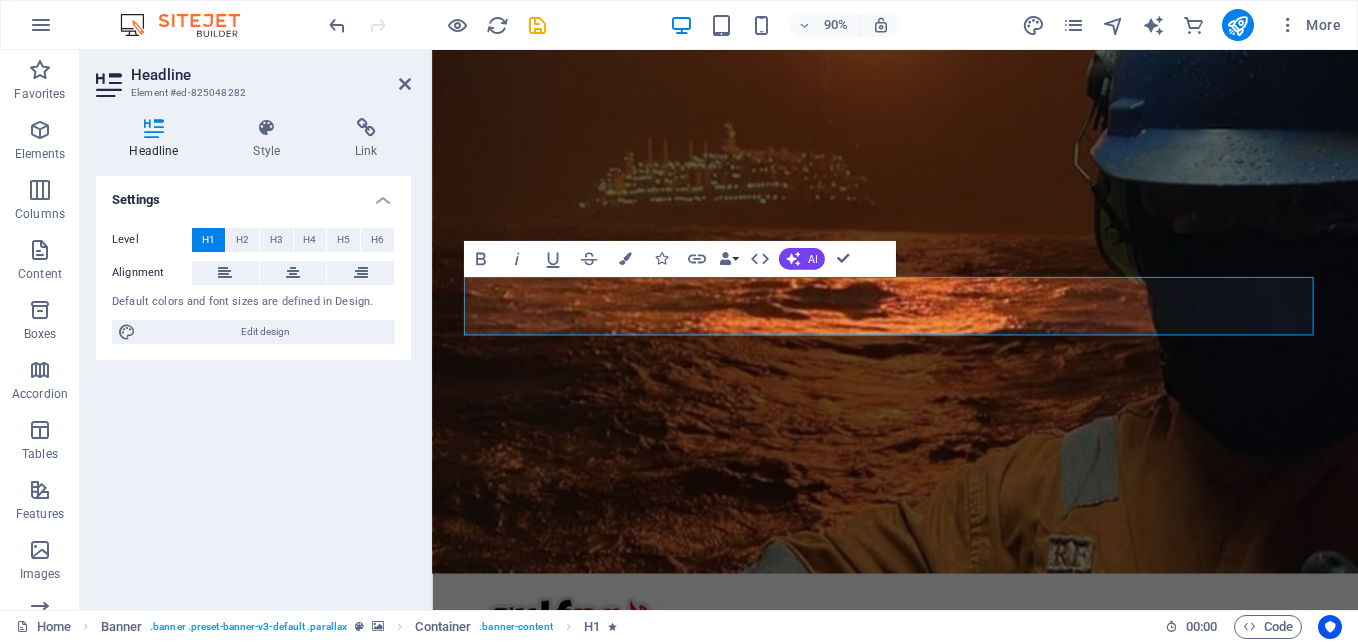 click on "Headline" at bounding box center [271, 75] 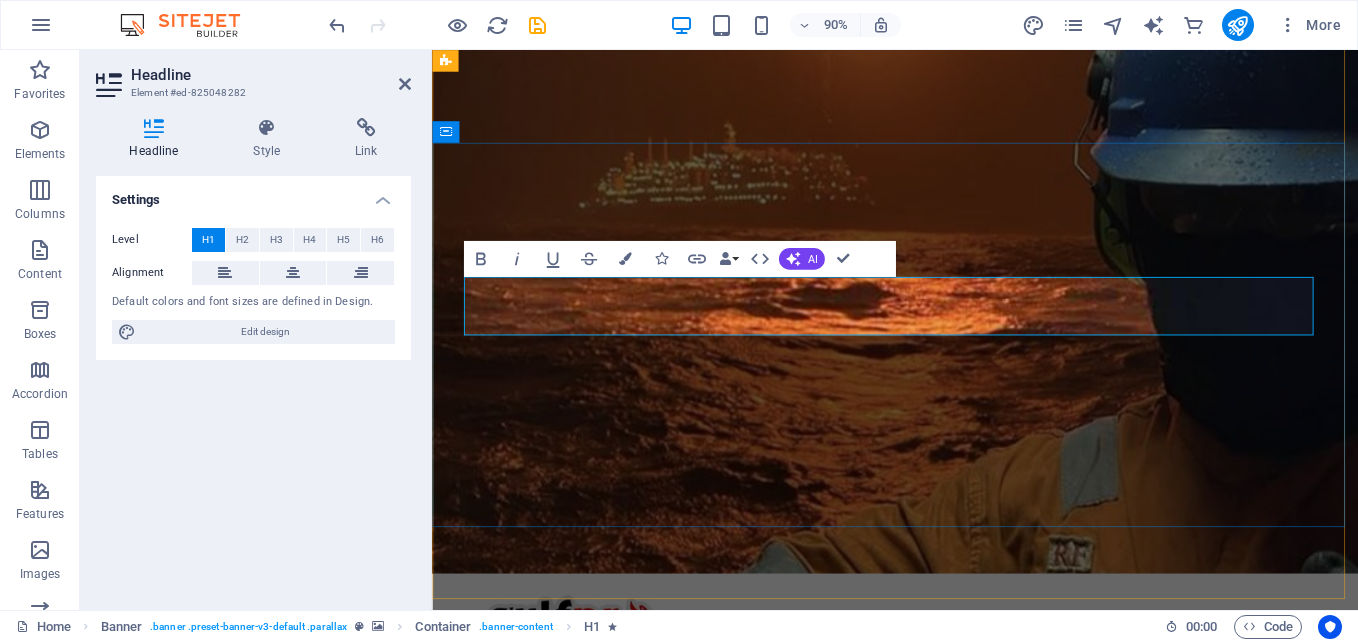 click on "NonDestructive Testing" at bounding box center [992, 966] 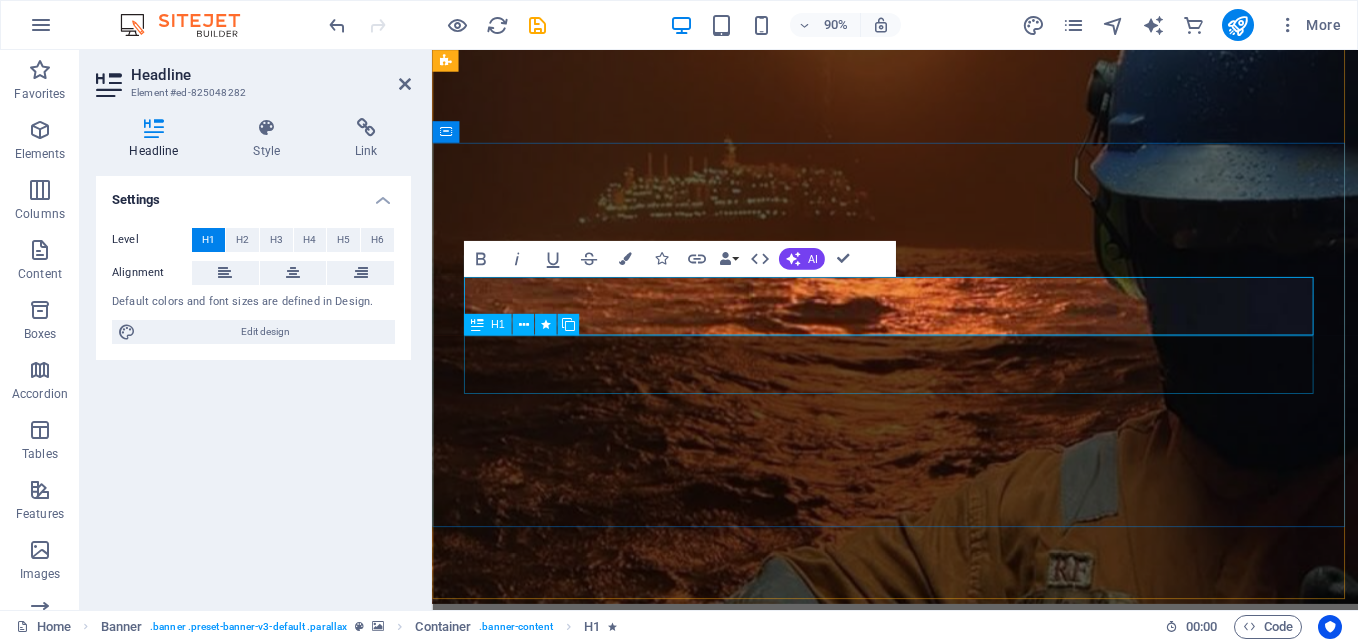 click on "i nspections" at bounding box center [947, 1065] 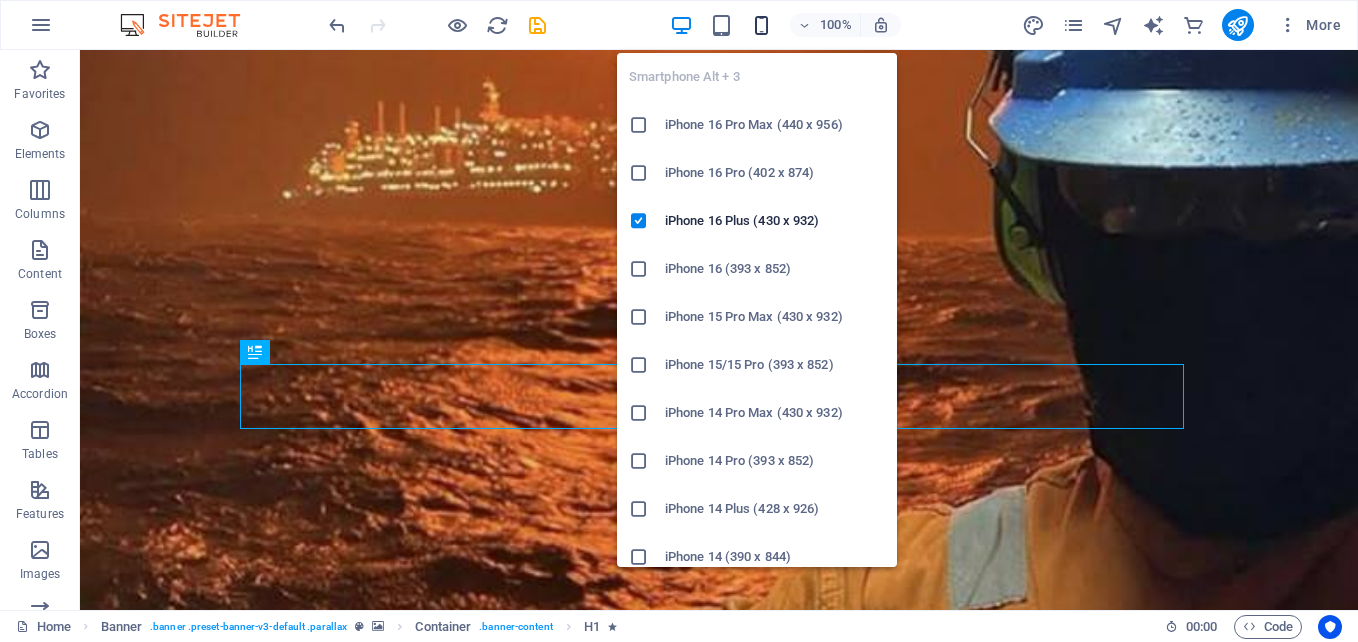 click at bounding box center (761, 25) 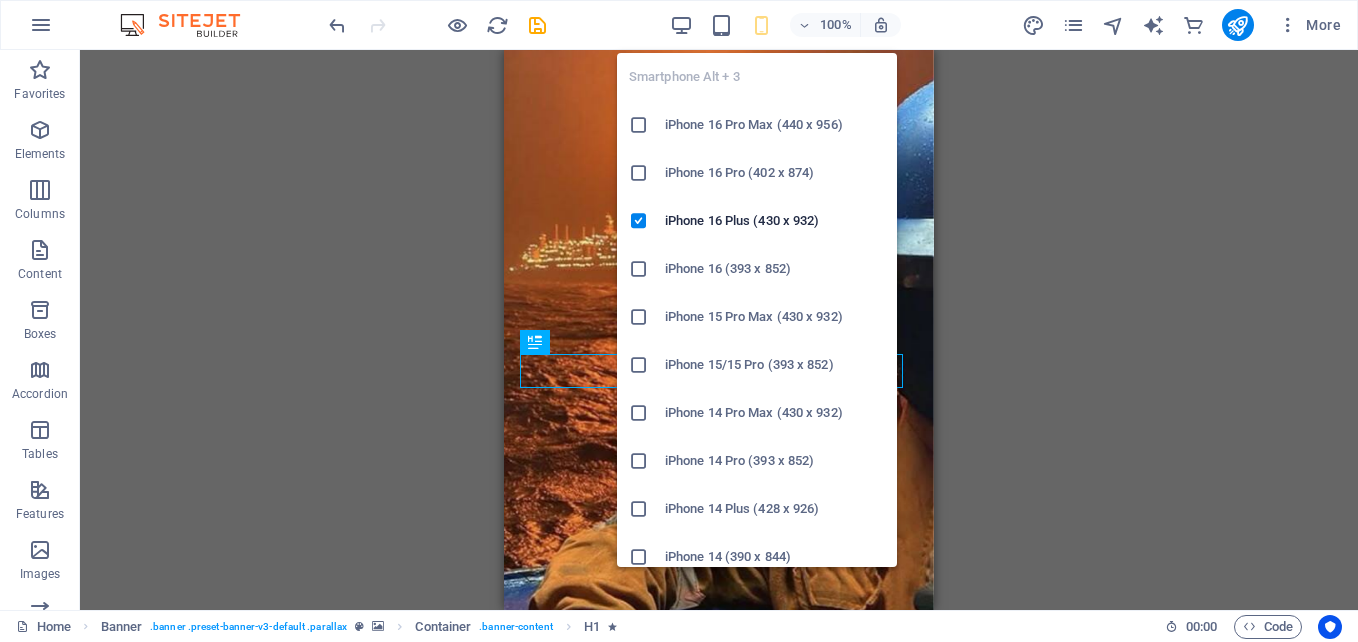 click at bounding box center (761, 25) 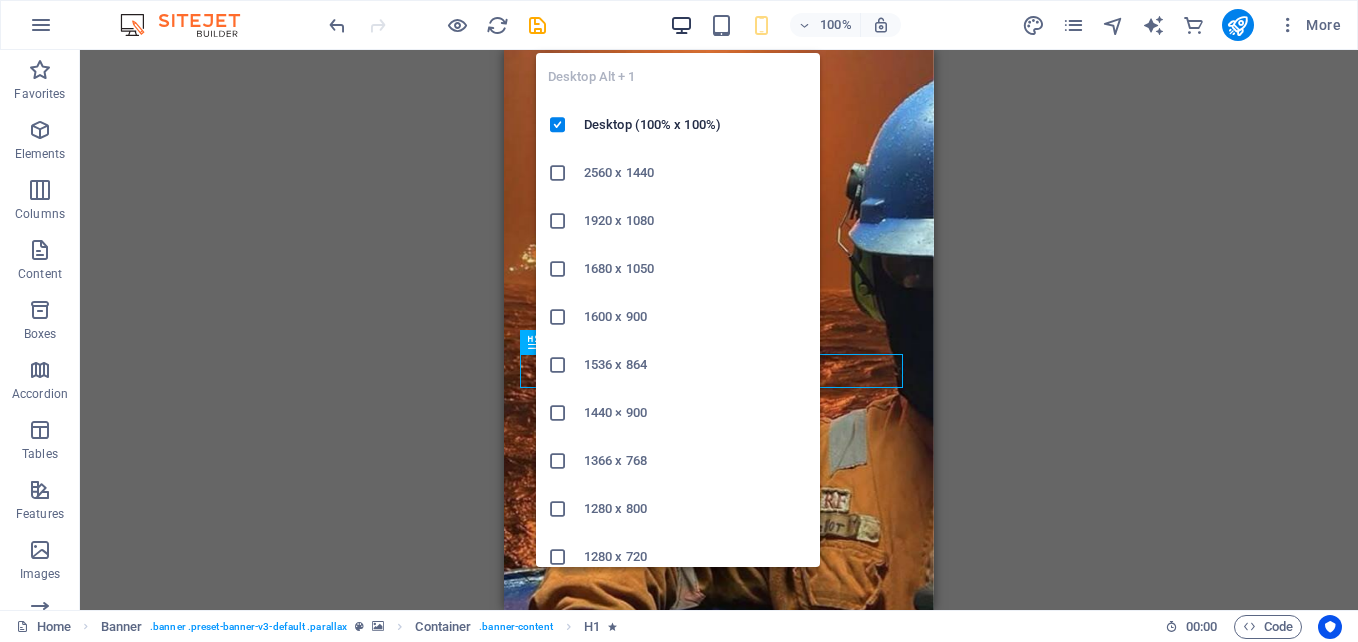 click at bounding box center [681, 25] 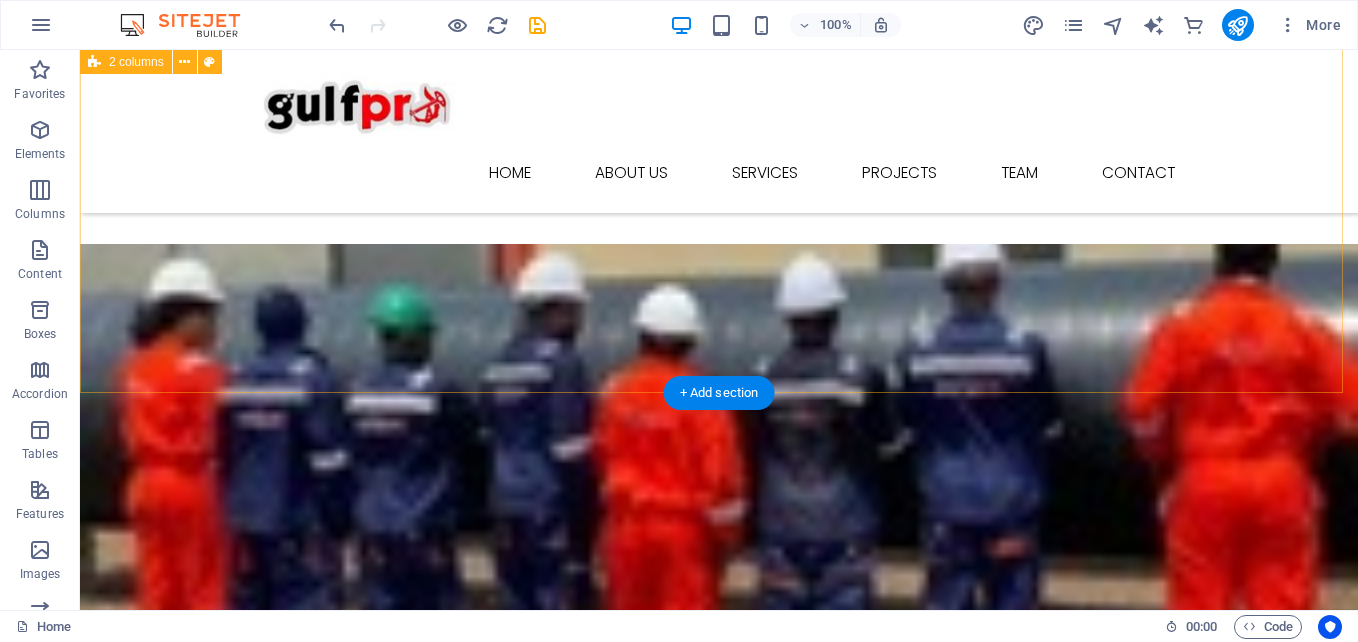 scroll, scrollTop: 9476, scrollLeft: 0, axis: vertical 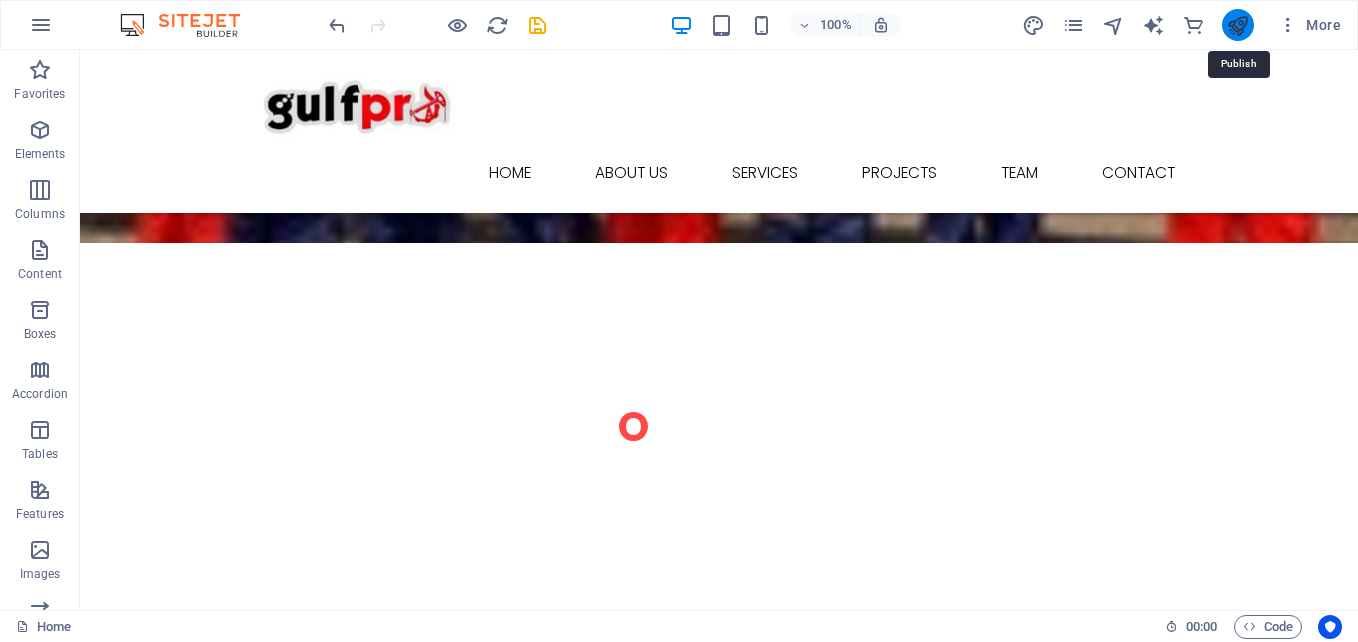 click at bounding box center (1237, 25) 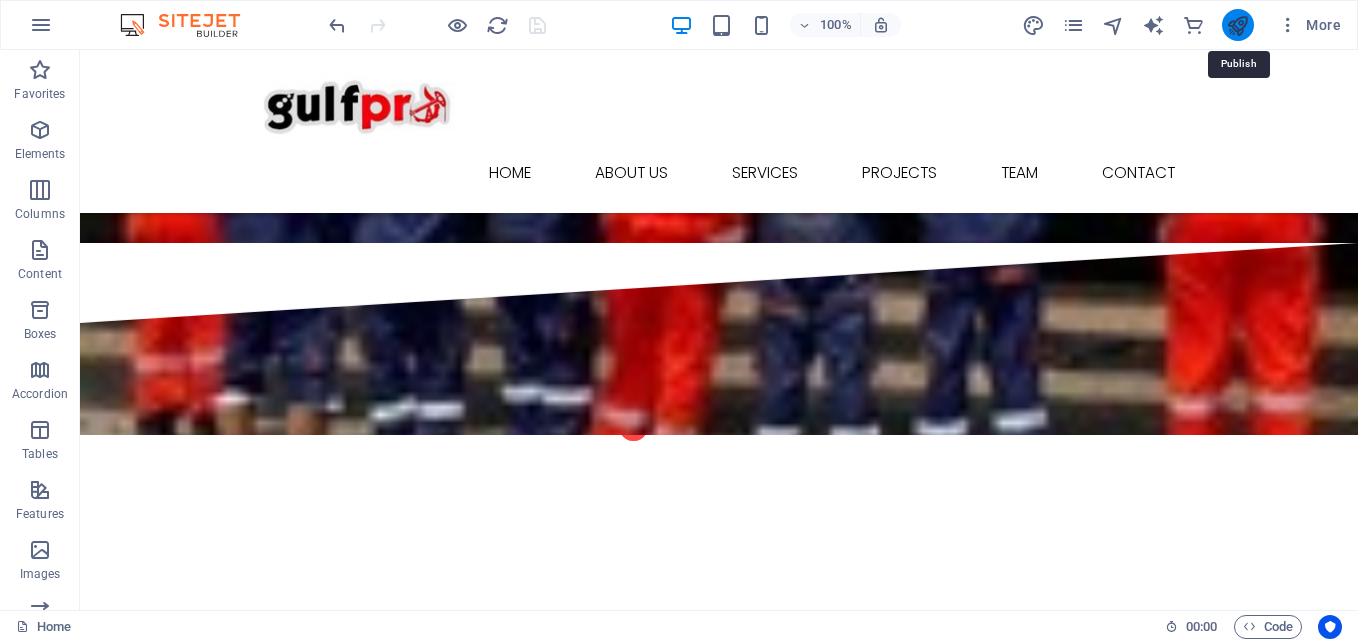 click at bounding box center [1237, 25] 